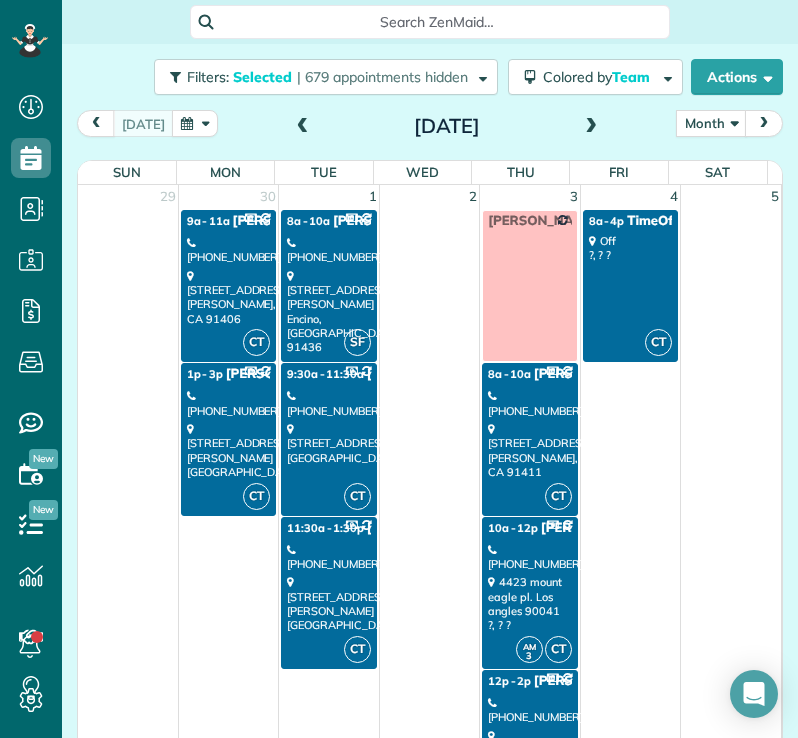 scroll, scrollTop: 0, scrollLeft: 0, axis: both 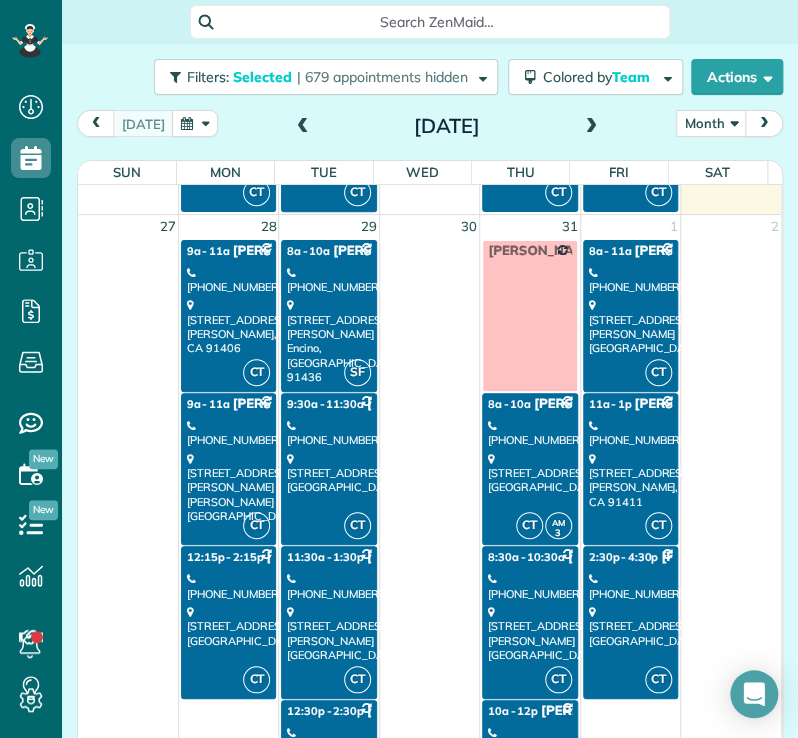 click on "(818) 442-1824" at bounding box center (228, 280) 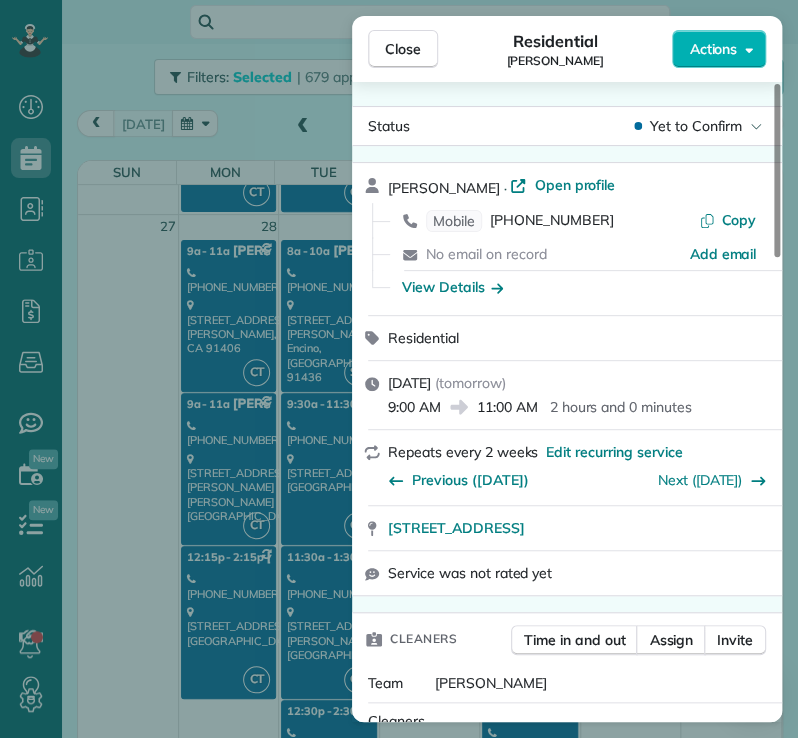 click on "Close" at bounding box center [403, 49] 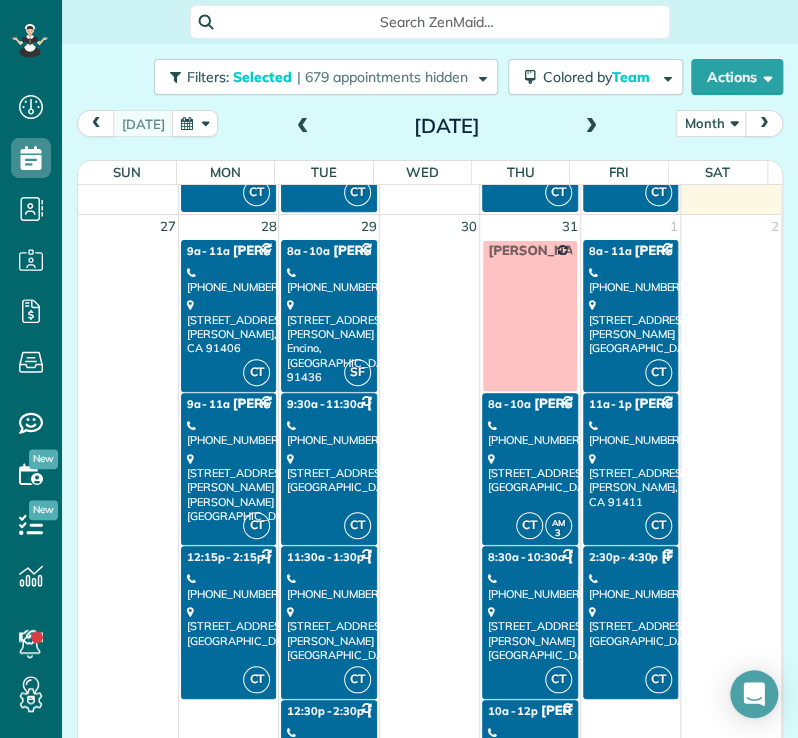 click on "15245 La Maida Street Sherman Oaks, CA 91403" at bounding box center [228, 487] 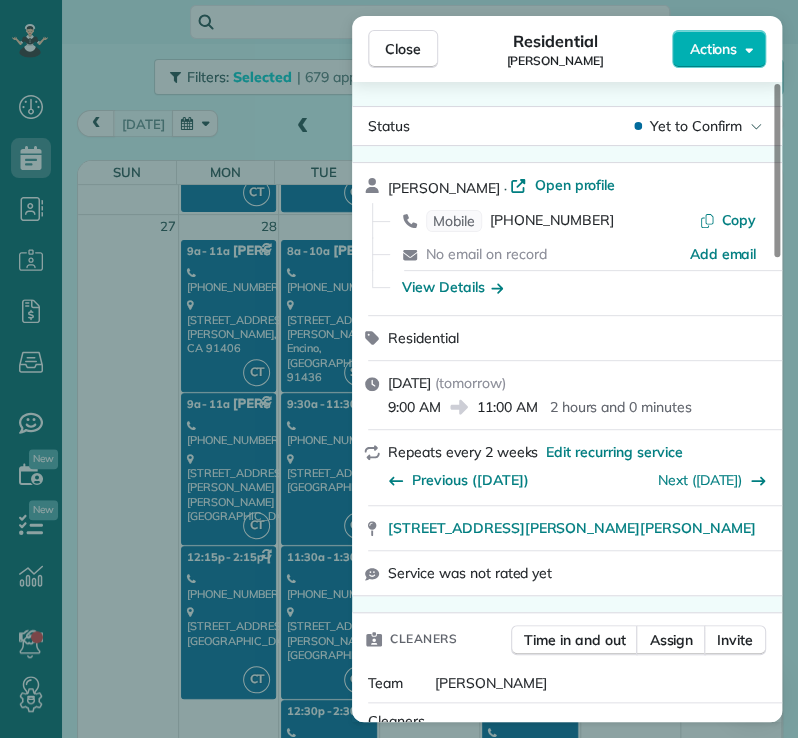 click on "Close Residential Sonali Mehta Actions Status Yet to Confirm Sonali Mehta · Open profile Mobile (408) 250-7308 Copy No email on record Add email View Details Residential Monday, July 28, 2025 ( tomorrow ) 9:00 AM 11:00 AM 2 hours and 0 minutes Repeats every 2 weeks Edit recurring service Previous (Jul 14) Next (Aug 11) 15245 La Maida Street Sherman Oaks CA 91403 Service was not rated yet Cleaners Time in and out Assign Invite Team Carlos Cleaners Carlos   Turcios 9:00 AM 11:00 AM Checklist Try Now Keep this appointment up to your standards. Stay on top of every detail, keep your cleaners organised, and your client happy. Assign a checklist Watch a 5 min demo Billing Billing actions Price $0.00 Overcharge $0.00 Discount $0.00 Coupon discount - Primary tax - Secondary tax - Total appointment price $0.00 Tips collected New feature! $0.00 Mark as paid Total including tip $0.00 Get paid online in no-time! Send an invoice and reward your cleaners with tips Charge customer credit card Appointment custom fields - 0" at bounding box center (399, 369) 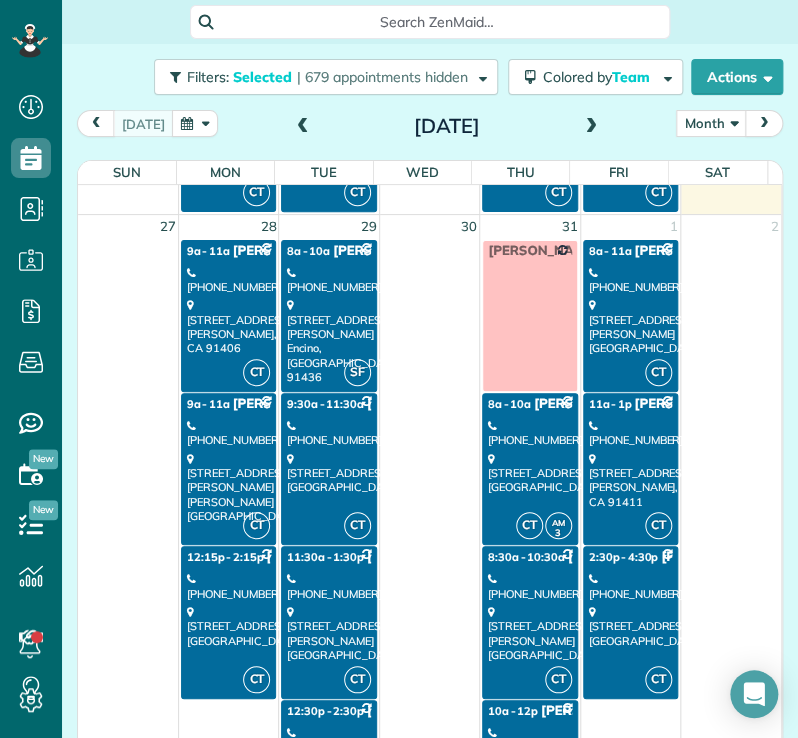 click on "[PHONE_NUMBER]" at bounding box center [228, 586] 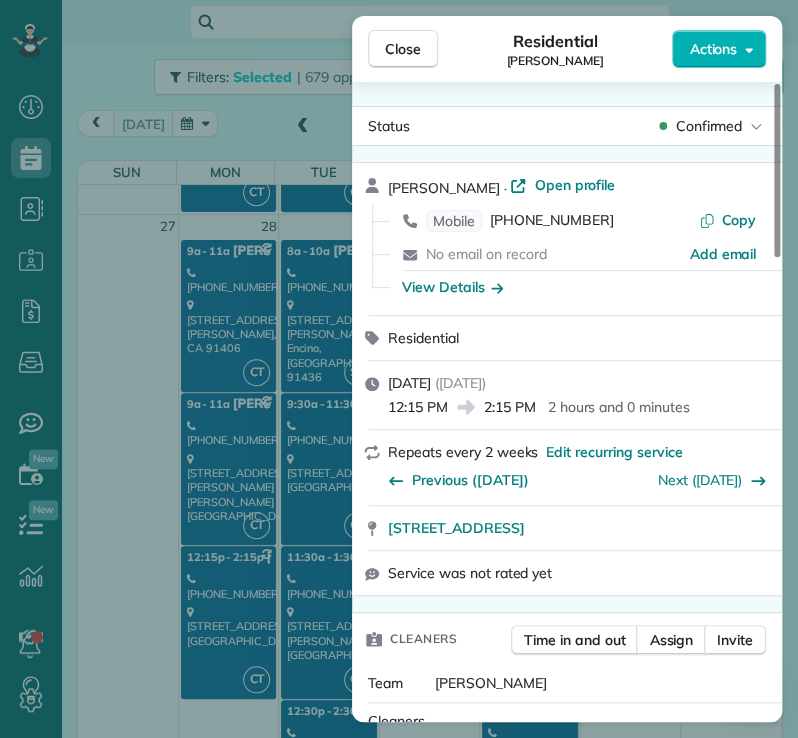 click on "Close Residential Aparna Ramaswamy Actions Status Confirmed Aparna Ramaswamy · Open profile Mobile (612) 703-0638 Copy No email on record Add email View Details Residential Monday, July 28, 2025 ( in 2 days ) 12:15 PM 2:15 PM 2 hours and 0 minutes Repeats every 2 weeks Edit recurring service Previous (Jul 10) Next (Aug 07) 5102 Palm Drive La Cañada Flintridge CA 91011 Service was not rated yet Cleaners Time in and out Assign Invite Team Carlos Cleaners Carlos   Turcios 12:15 PM 2:15 PM Checklist Try Now Keep this appointment up to your standards. Stay on top of every detail, keep your cleaners organised, and your client happy. Assign a checklist Watch a 5 min demo Billing Billing actions Price $150.00 Overcharge $0.00 Discount $0.00 Coupon discount - Primary tax - Secondary tax - Total appointment price $150.00 Tips collected New feature! $0.00 Unpaid Mark as paid Total including tip $150.00 Get paid online in no-time! Send an invoice and reward your cleaners with tips Charge customer credit card Key # - 0" at bounding box center [399, 369] 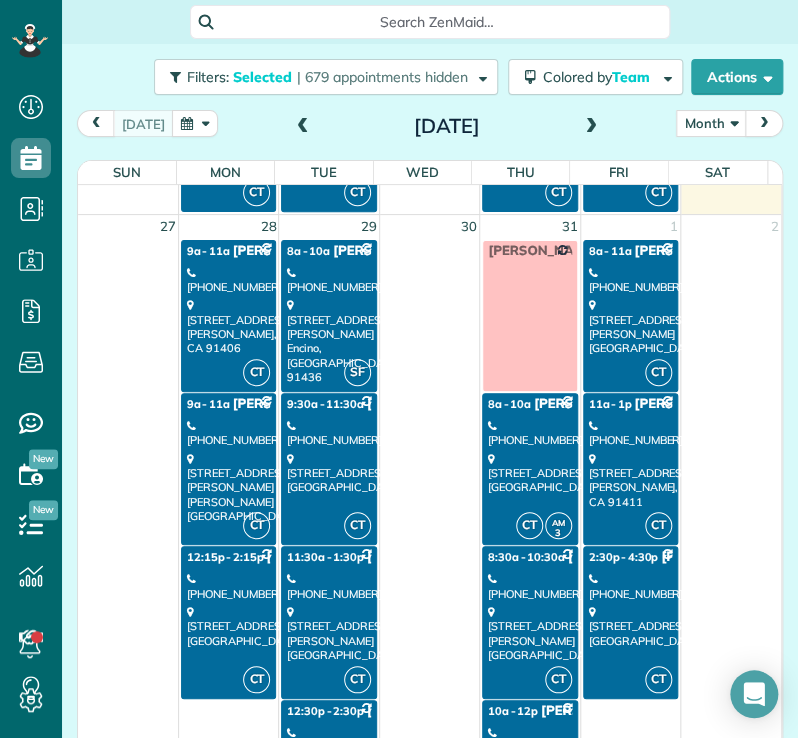 click on "SF 8a - 10a   Sarah Sonnier (310) 902-2054 4934 Collett Avenue Encino, CA 91436" at bounding box center [328, 316] 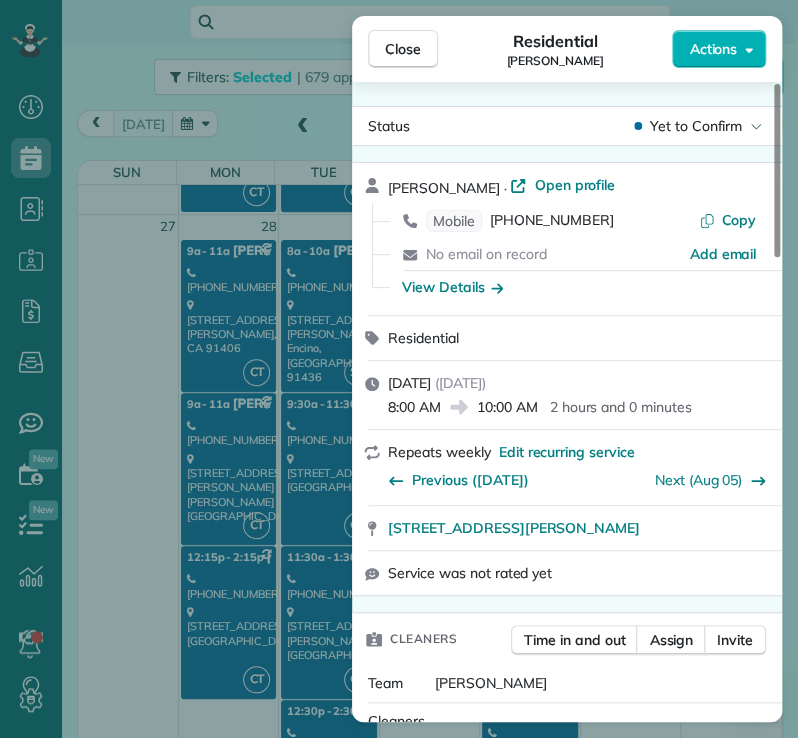 click on "Close" at bounding box center [403, 49] 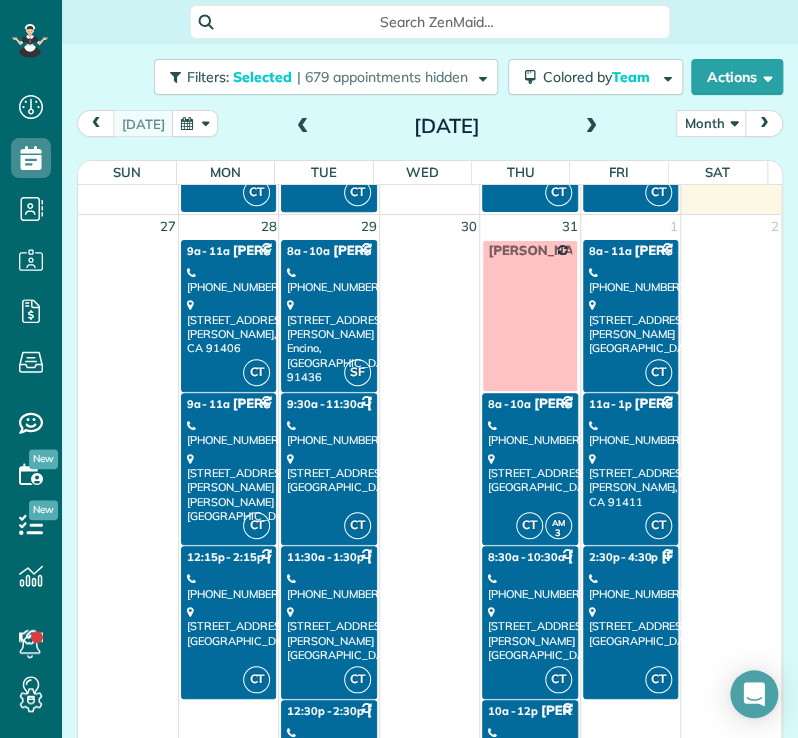 click on "1801 West Victory Blvd #102 Burbank, CA 91506" at bounding box center (328, 473) 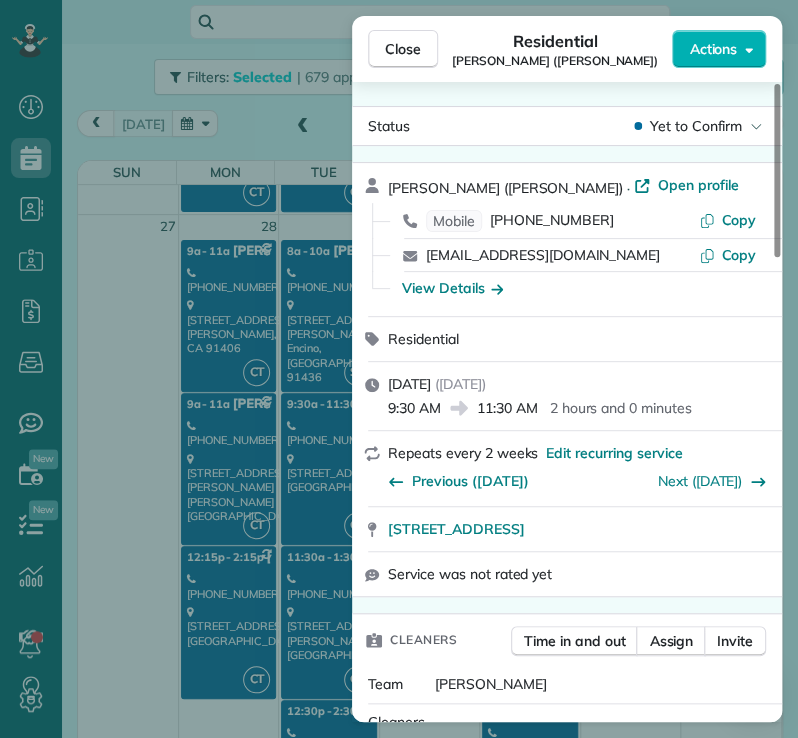 click on "Close" at bounding box center [403, 49] 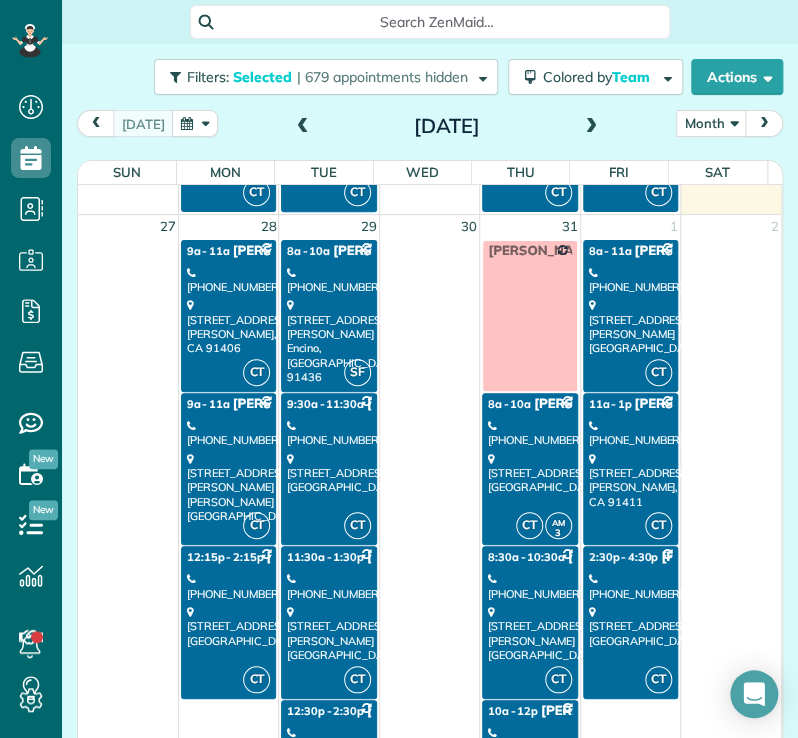 click on "8607 Melvin Avenue Northridge, CA 91324" at bounding box center [328, 633] 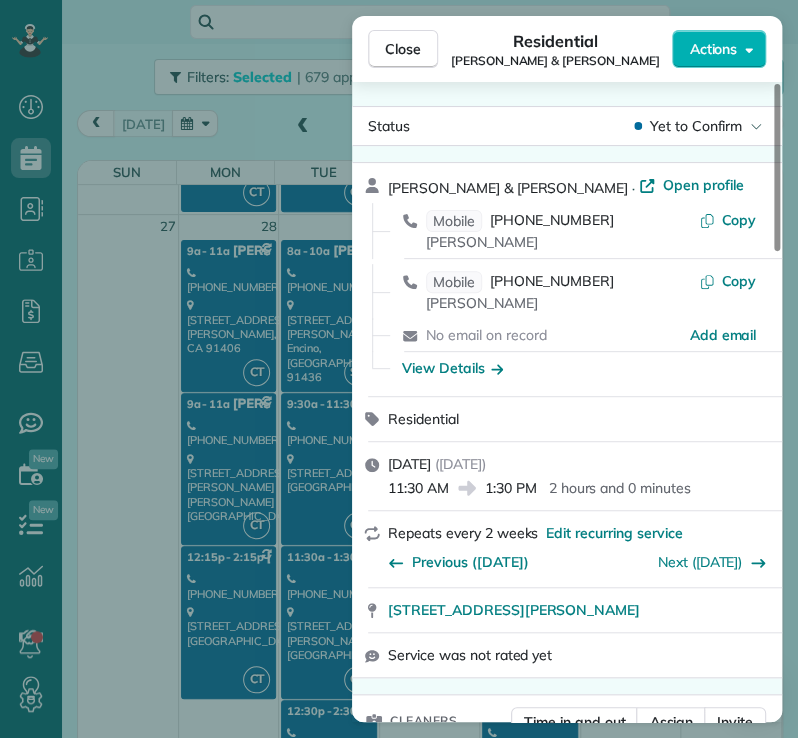 click on "Close" at bounding box center [403, 49] 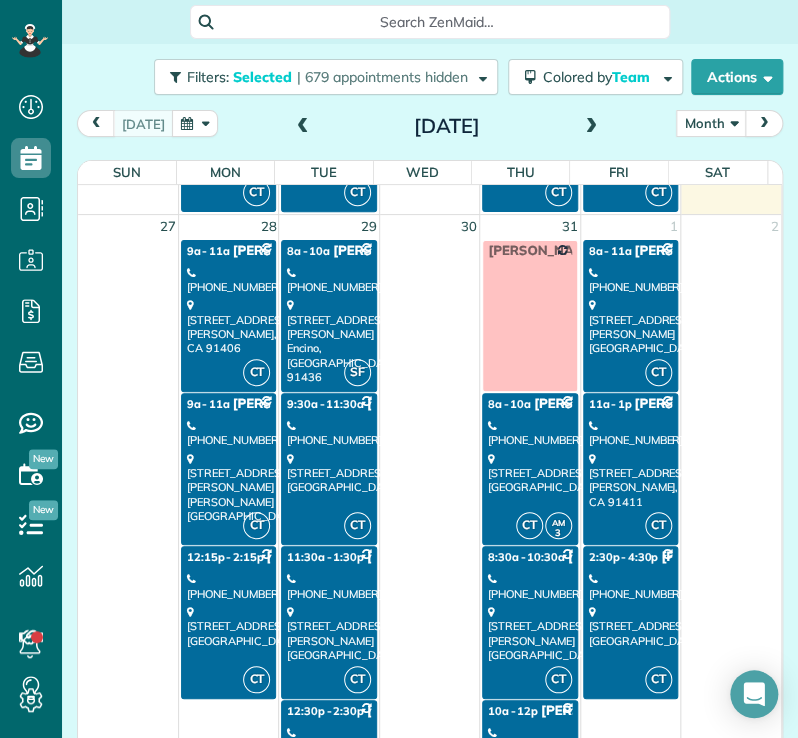 click on "Close" at bounding box center [403, 49] 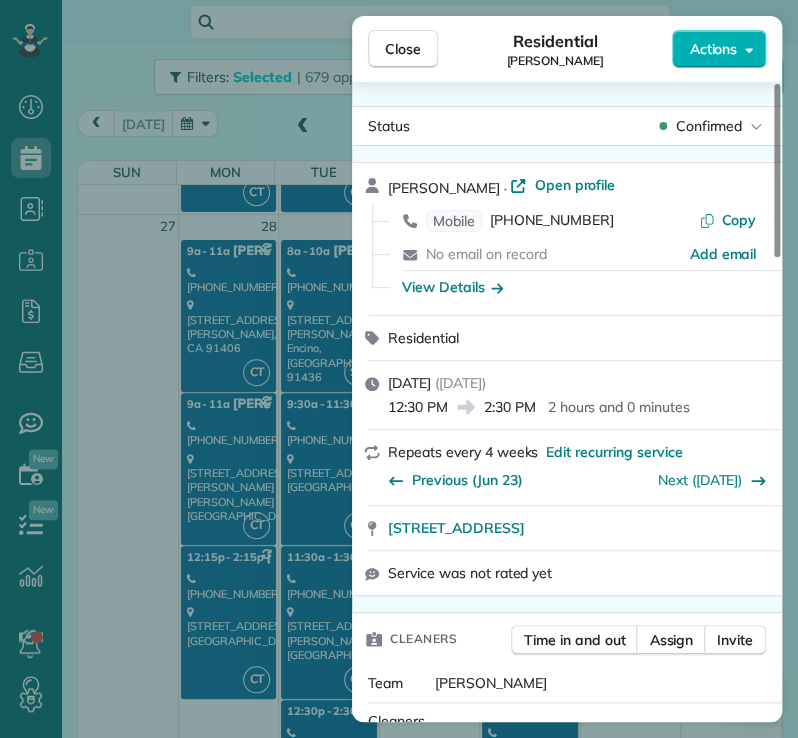 click on "Close" at bounding box center (403, 49) 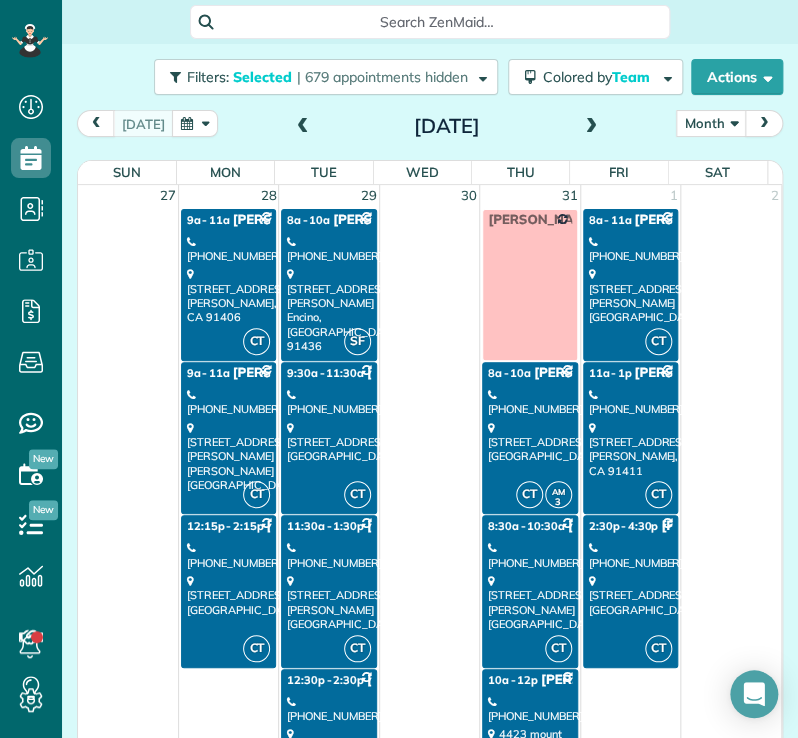 scroll, scrollTop: 2415, scrollLeft: 0, axis: vertical 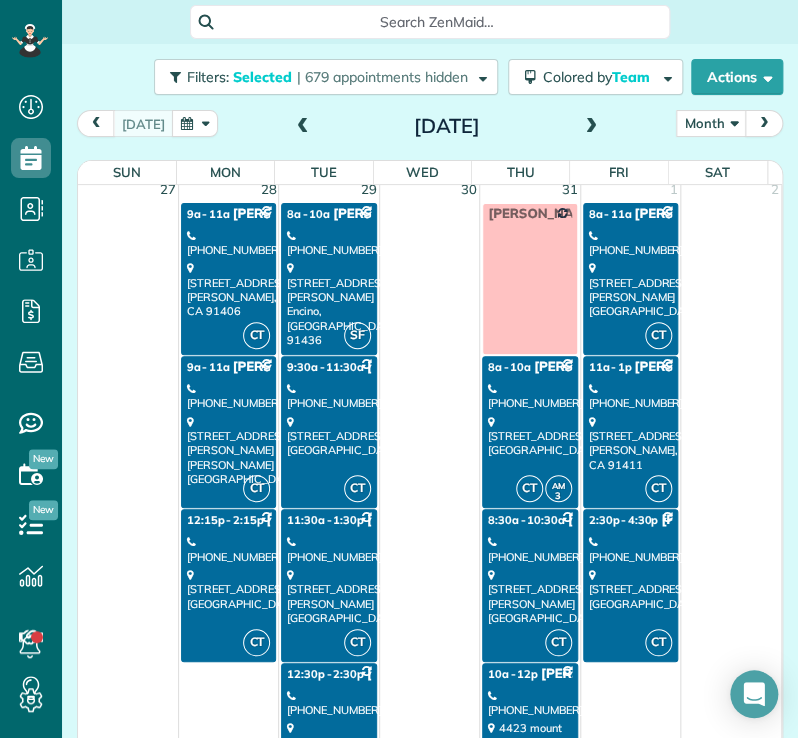 click on "420 North Mariposa Street Burbank, CA 91506" at bounding box center [529, 436] 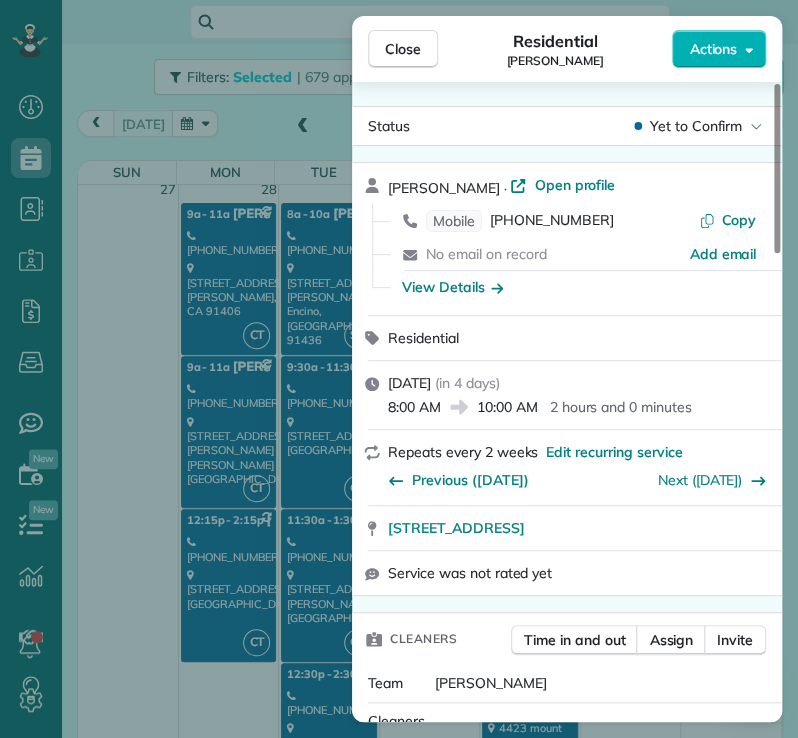 click on "Close" at bounding box center [403, 49] 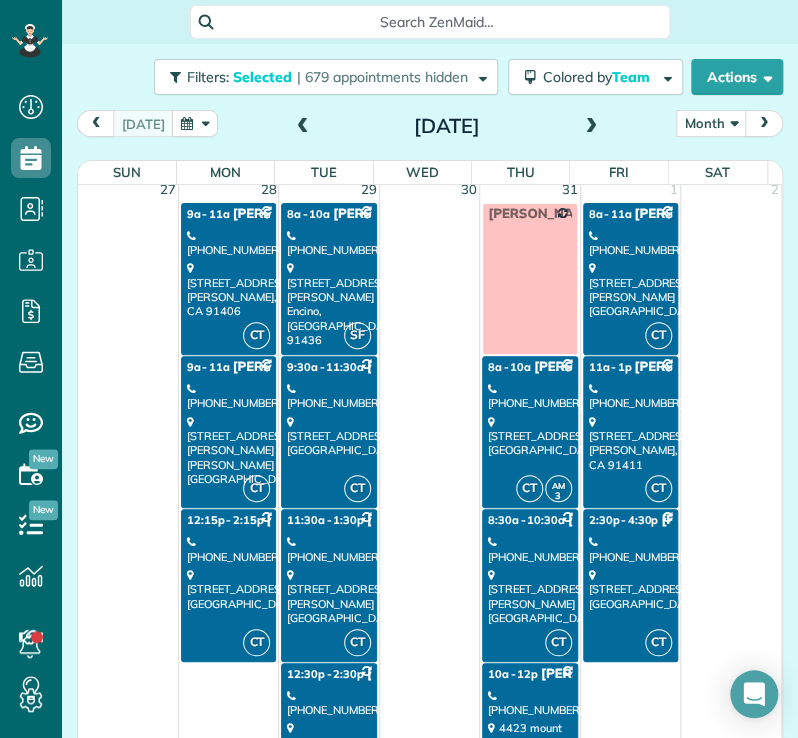 click on "[PHONE_NUMBER]" at bounding box center [529, 549] 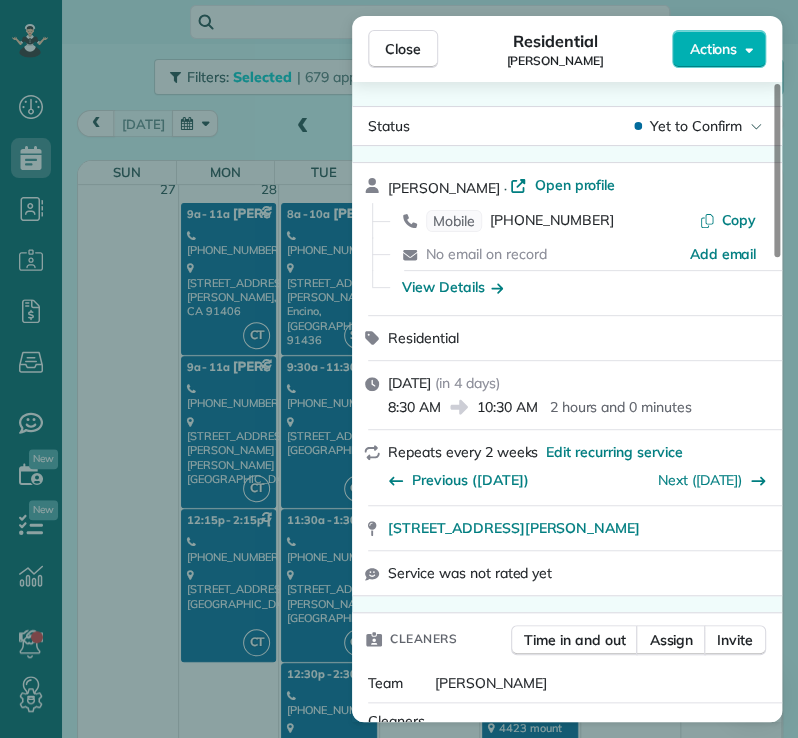 click on "Close" at bounding box center [403, 49] 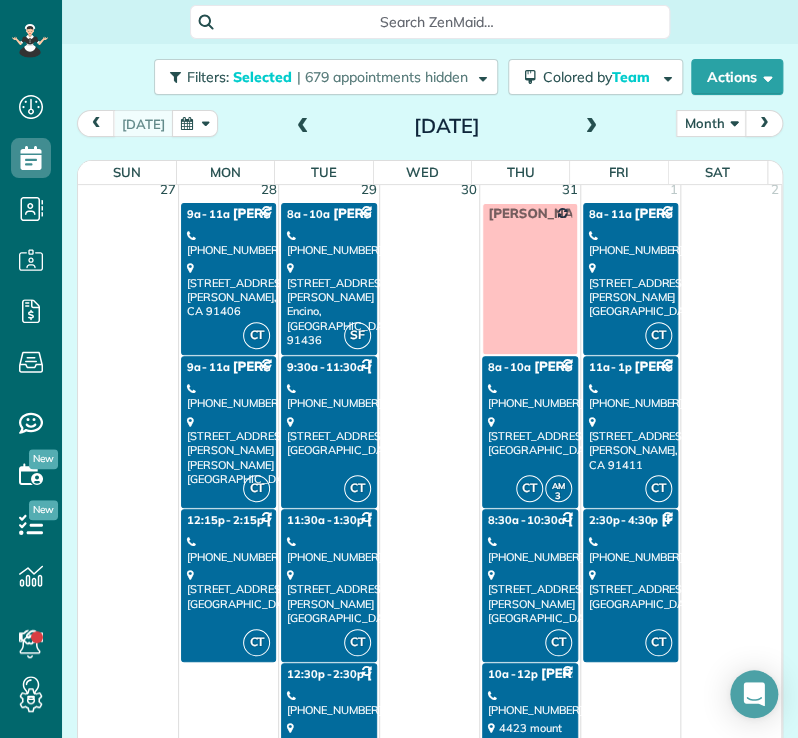 click on "[PHONE_NUMBER]" at bounding box center [529, 703] 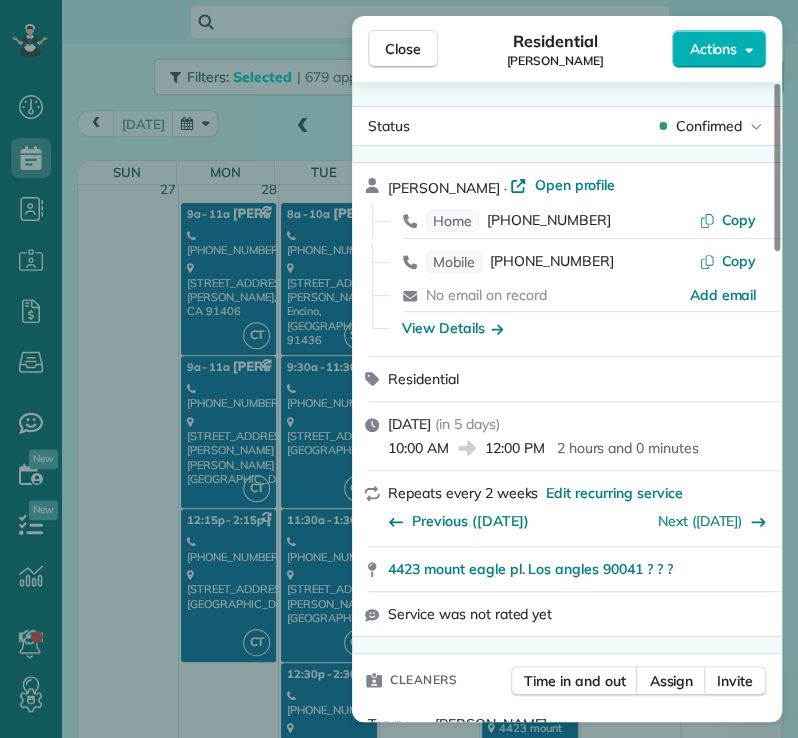 click on "Close" at bounding box center (403, 49) 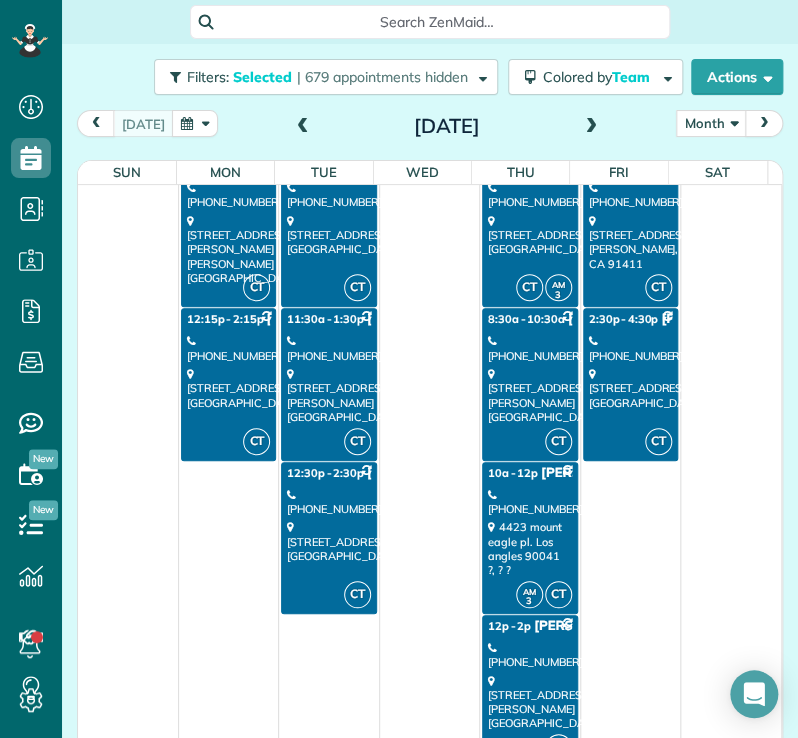 scroll, scrollTop: 2633, scrollLeft: 0, axis: vertical 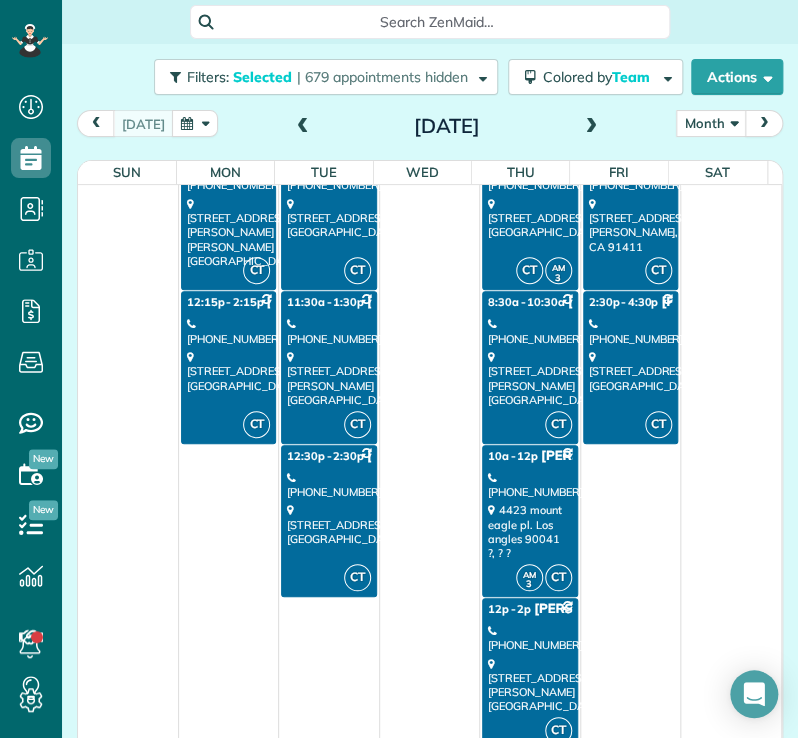 click on "[PHONE_NUMBER]" at bounding box center [529, 638] 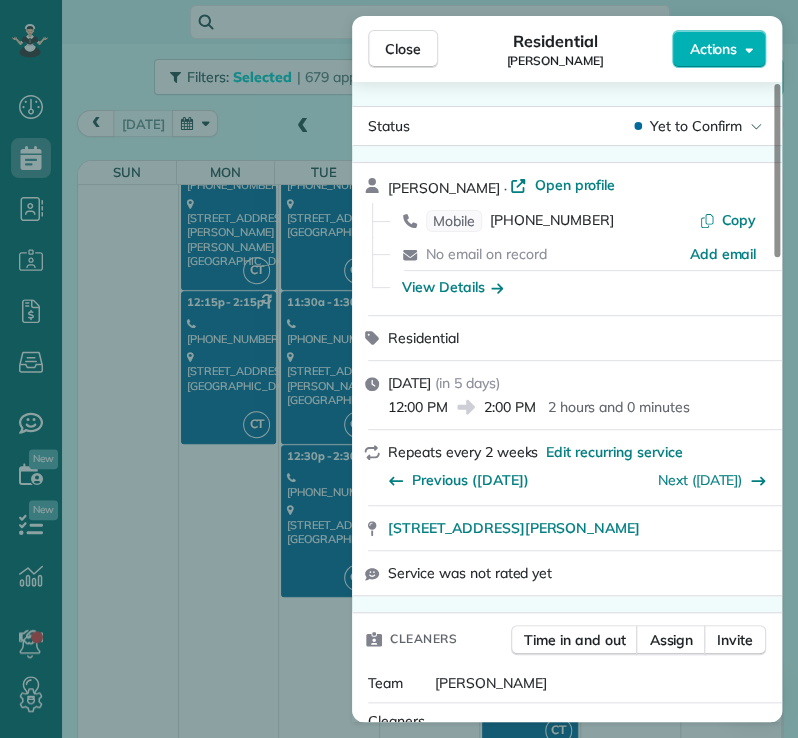 click on "Close" at bounding box center [403, 49] 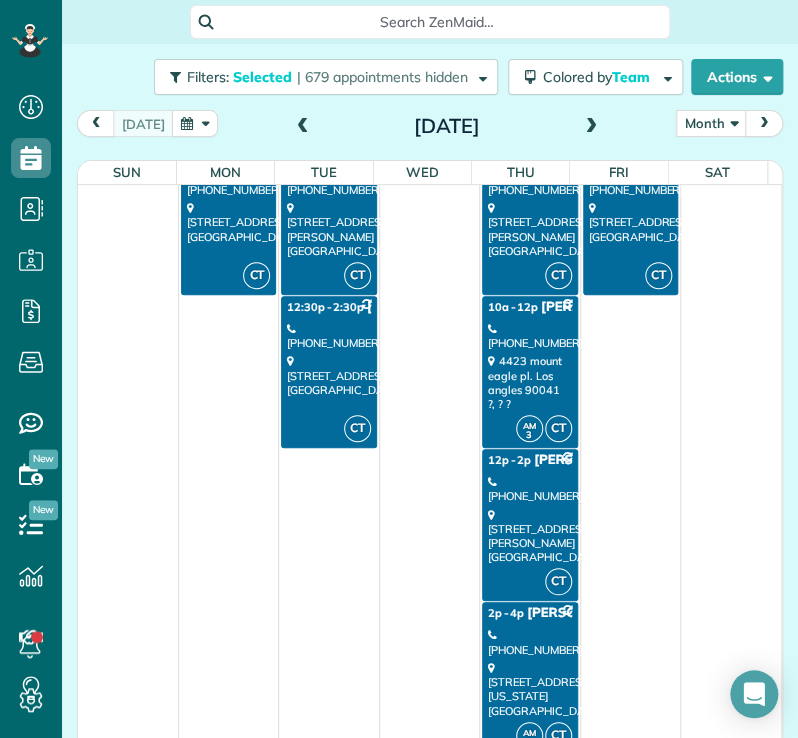 scroll, scrollTop: 2786, scrollLeft: 0, axis: vertical 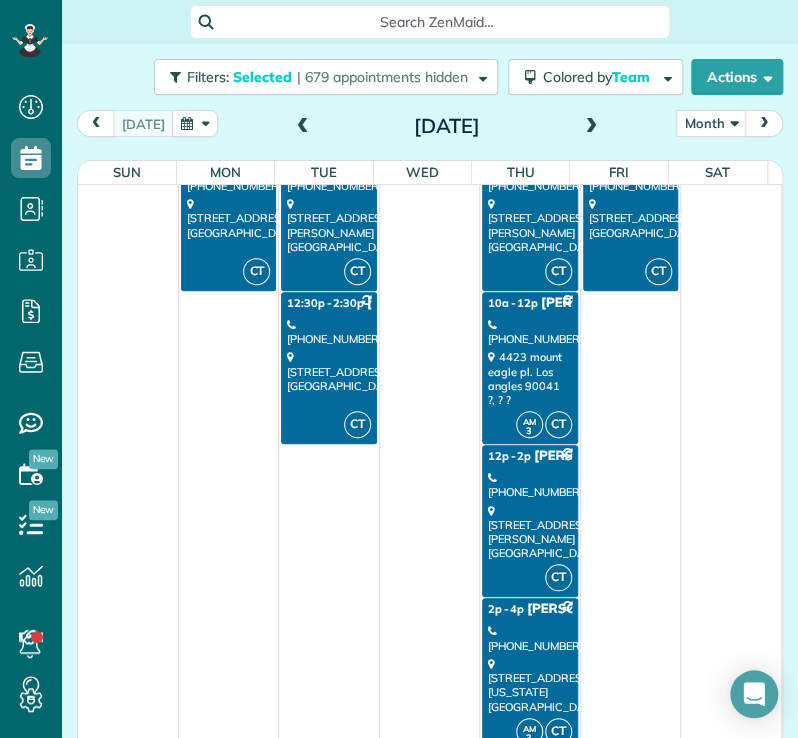 click on "77 North Michigan Avenue Pasadena, CA 91106" at bounding box center (529, 685) 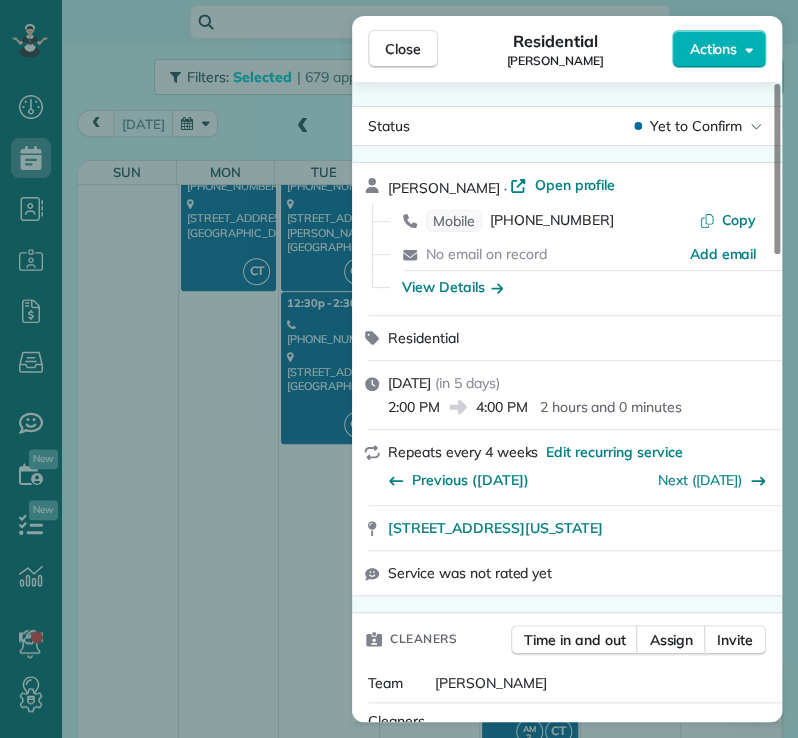 click on "Close" at bounding box center (403, 49) 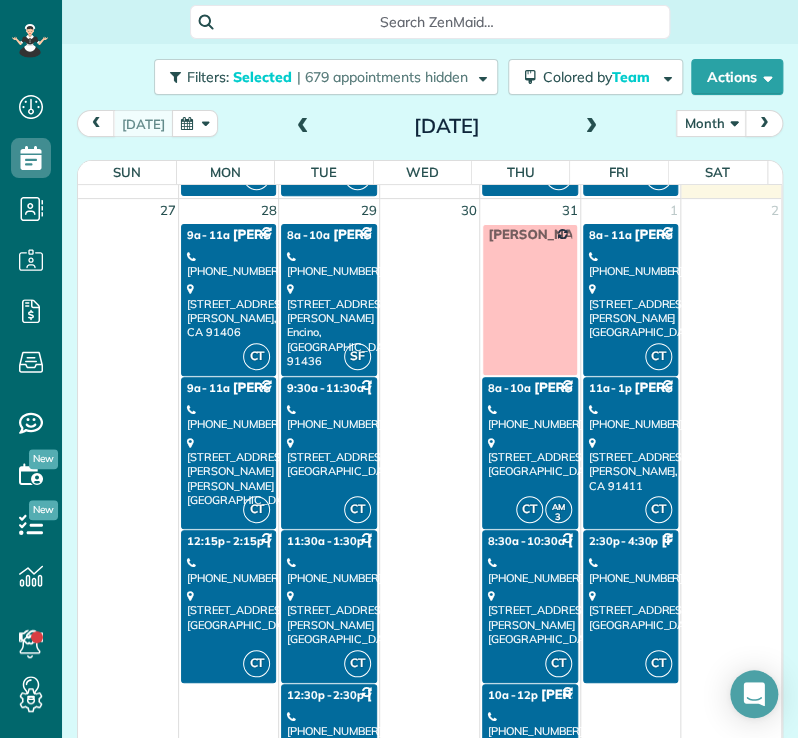 scroll, scrollTop: 2395, scrollLeft: 0, axis: vertical 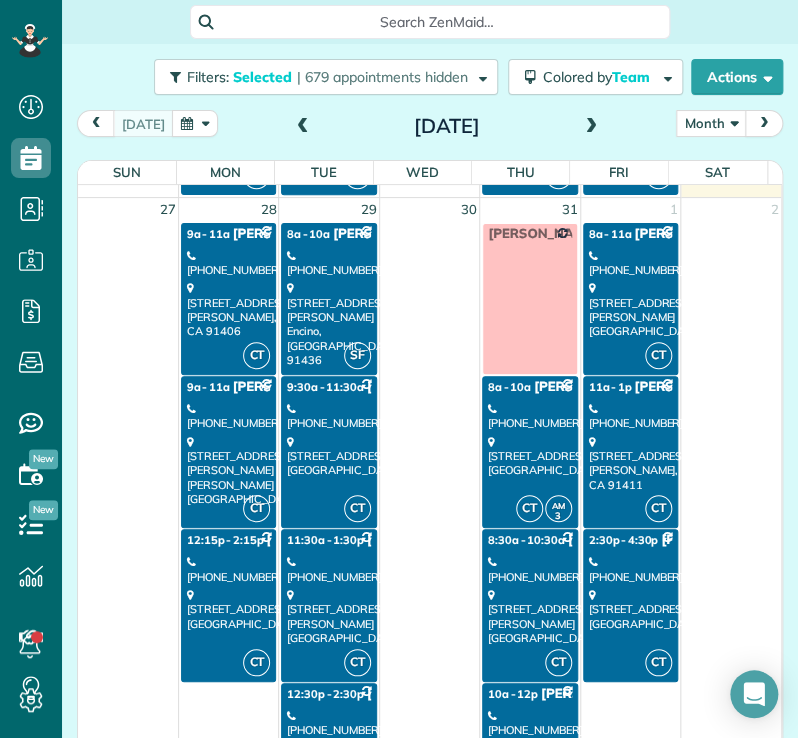 click on "20926 Wolfe Place Woodland Hills, CA 91364" at bounding box center (630, 309) 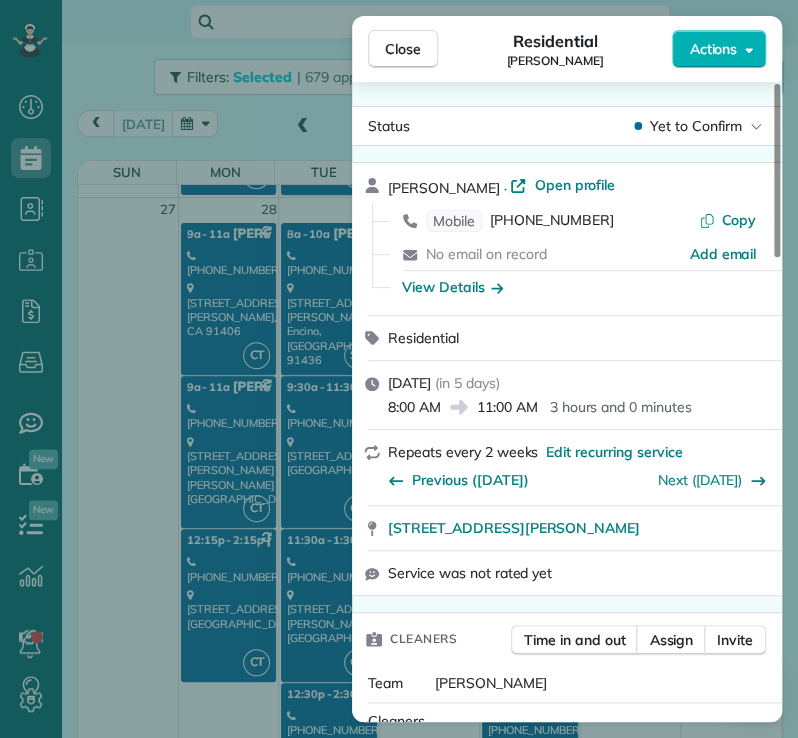 scroll, scrollTop: 2901, scrollLeft: 0, axis: vertical 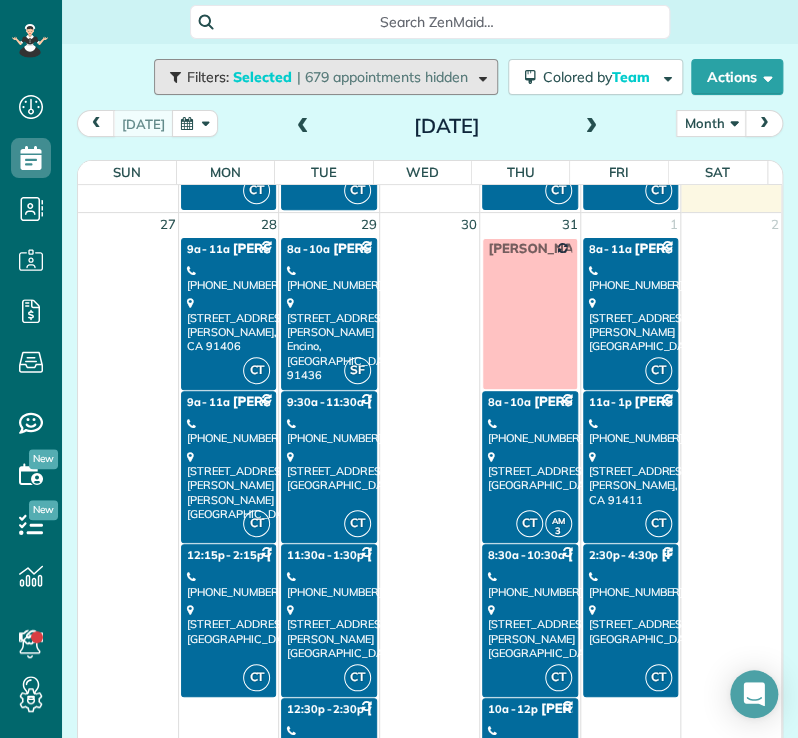 click on "5739 Noble Avenue Van Nuys, CA 91411" at bounding box center [630, 478] 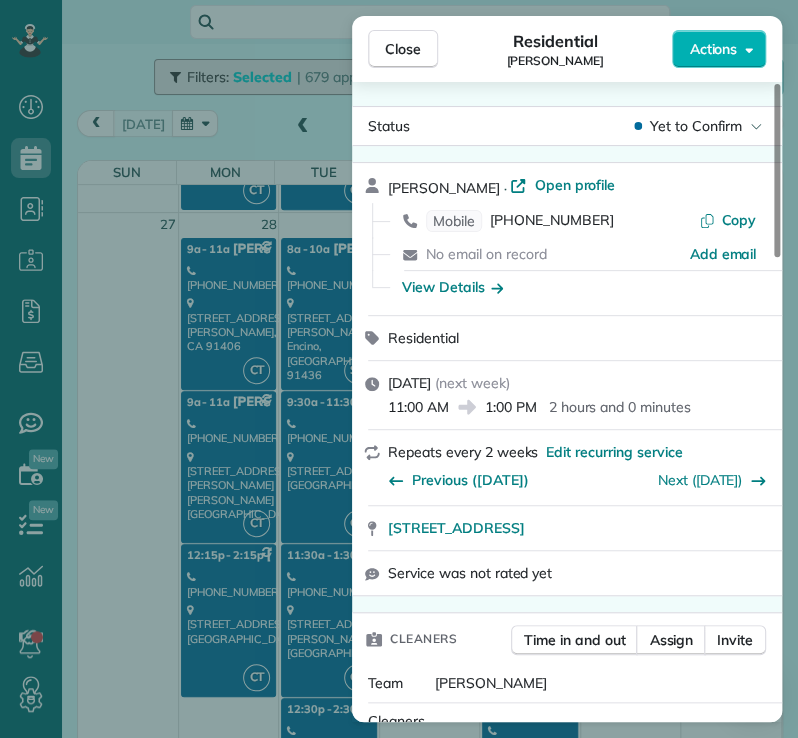 type 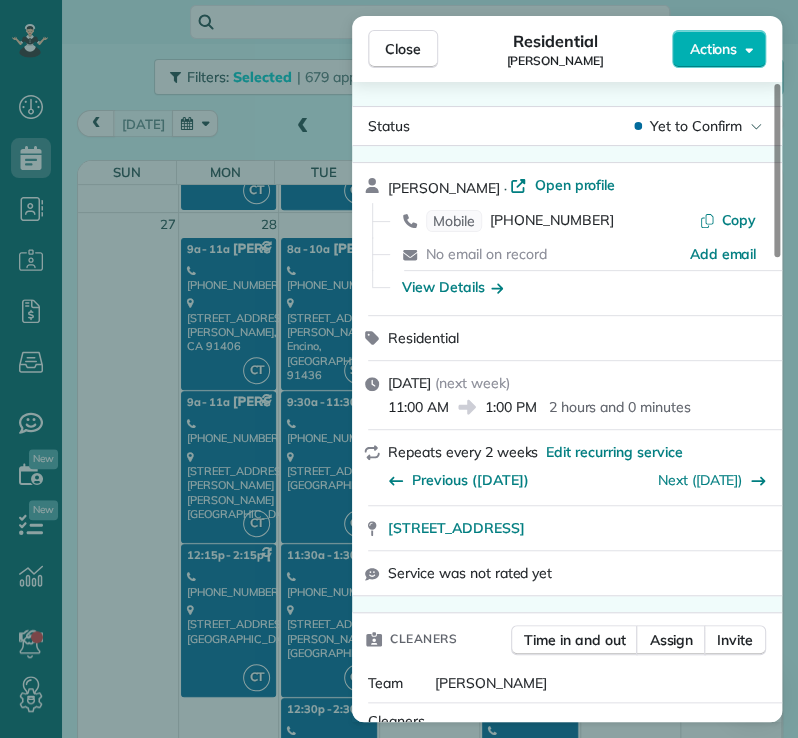type 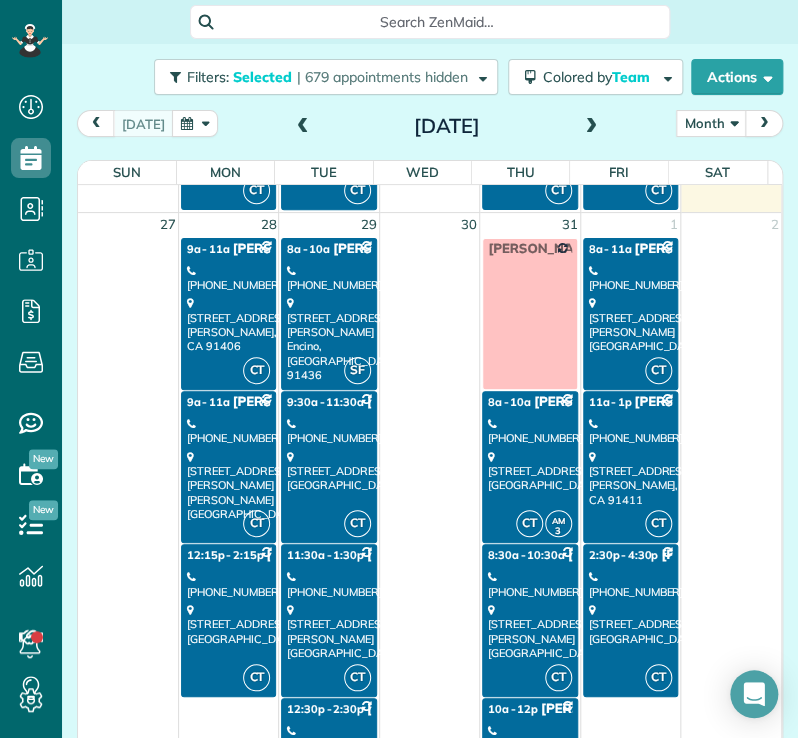click on "3423 Gardenside Lane Los Angeles, CA 90039" at bounding box center [630, 624] 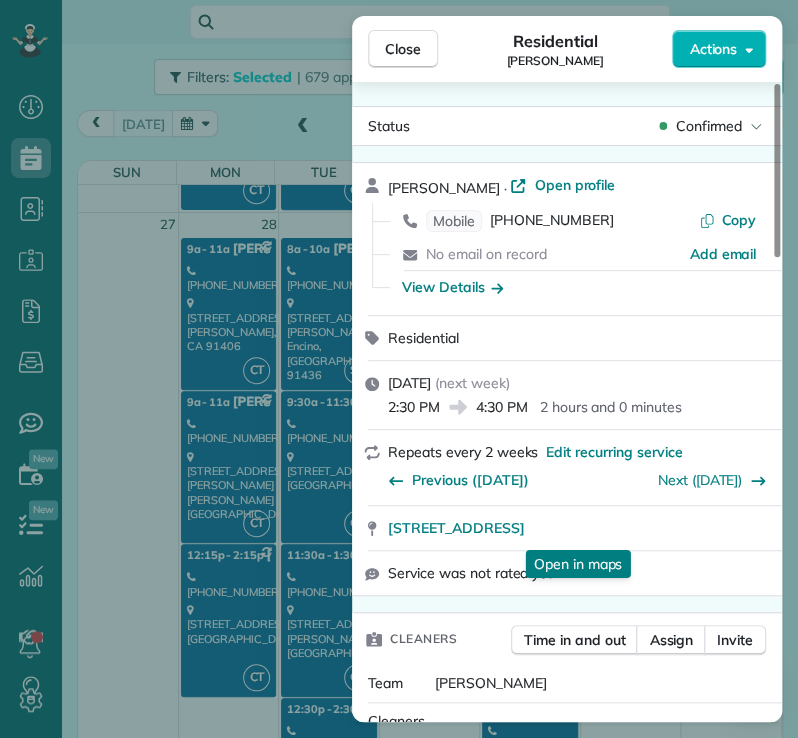 click on "3423 Gardenside Lane Los Angeles CA 90039" at bounding box center (456, 528) 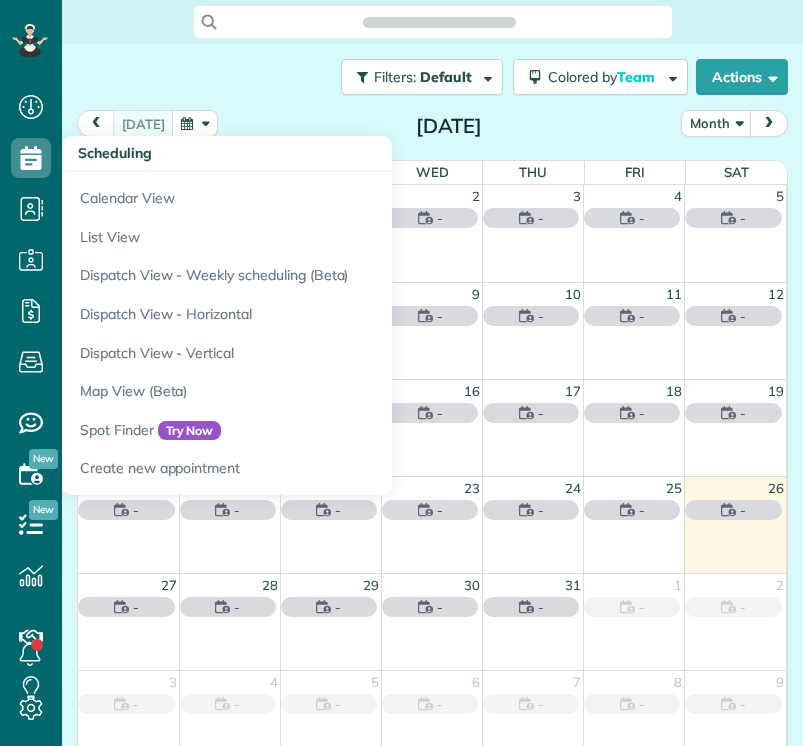 scroll, scrollTop: 0, scrollLeft: 0, axis: both 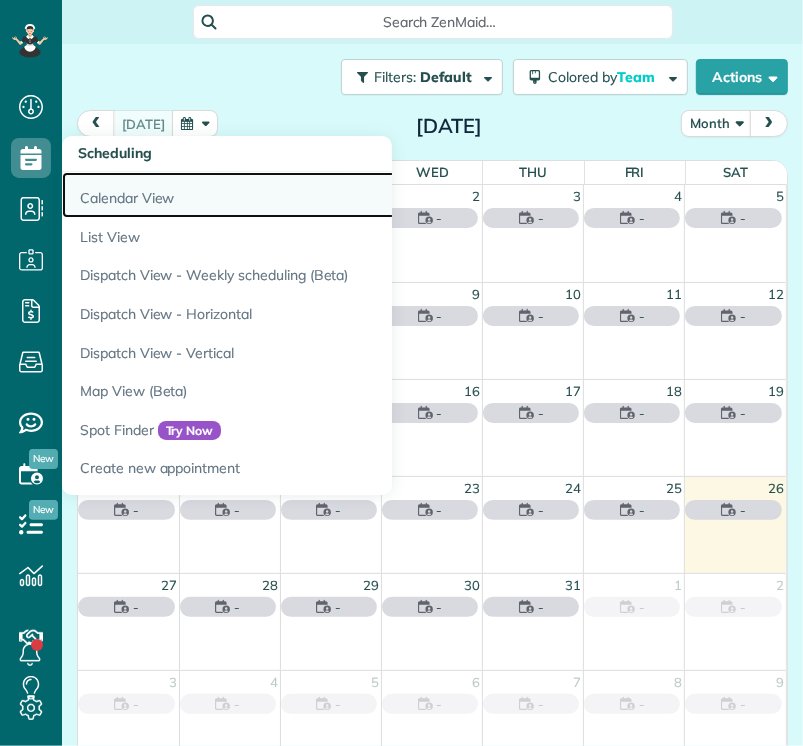 click on "Calendar View" at bounding box center (312, 195) 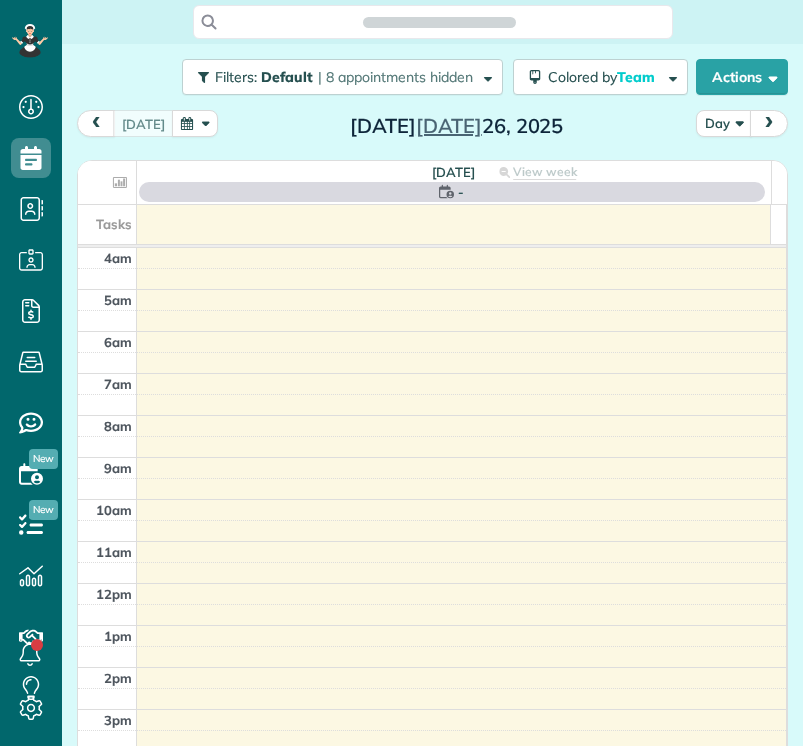 scroll, scrollTop: 0, scrollLeft: 0, axis: both 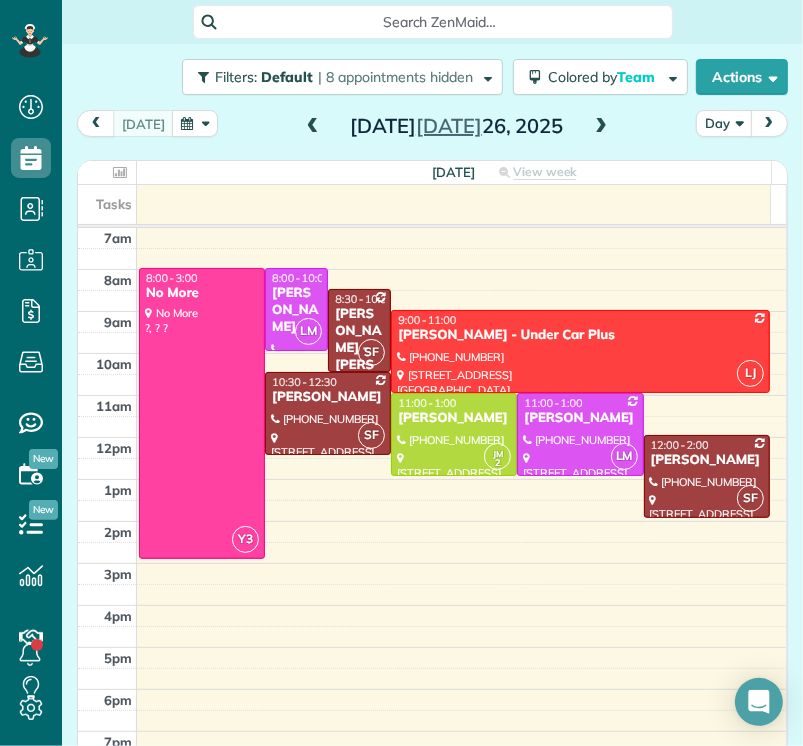 click on "Day" at bounding box center (724, 123) 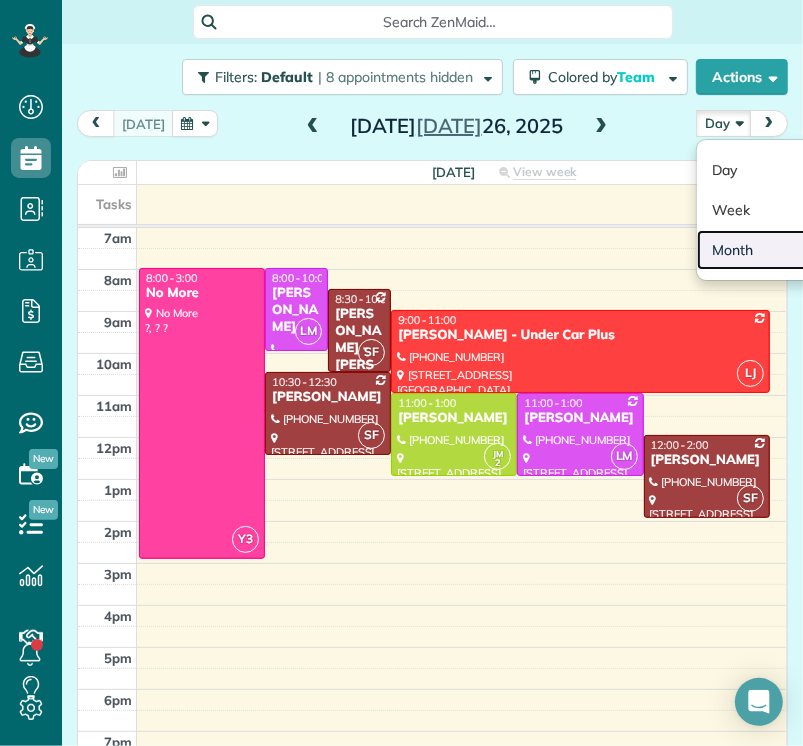 click on "Month" at bounding box center [776, 250] 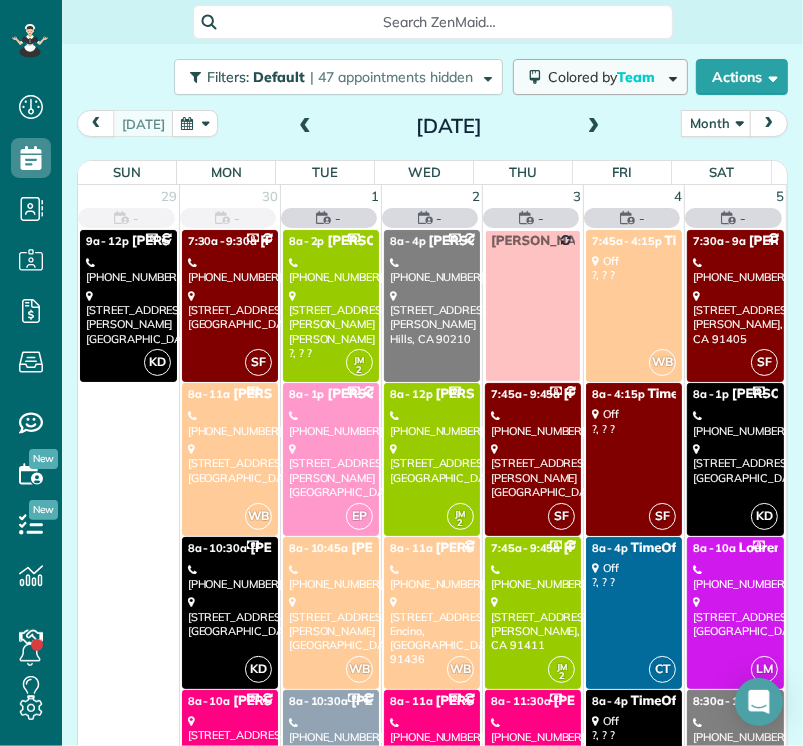 click on "Team" at bounding box center (637, 77) 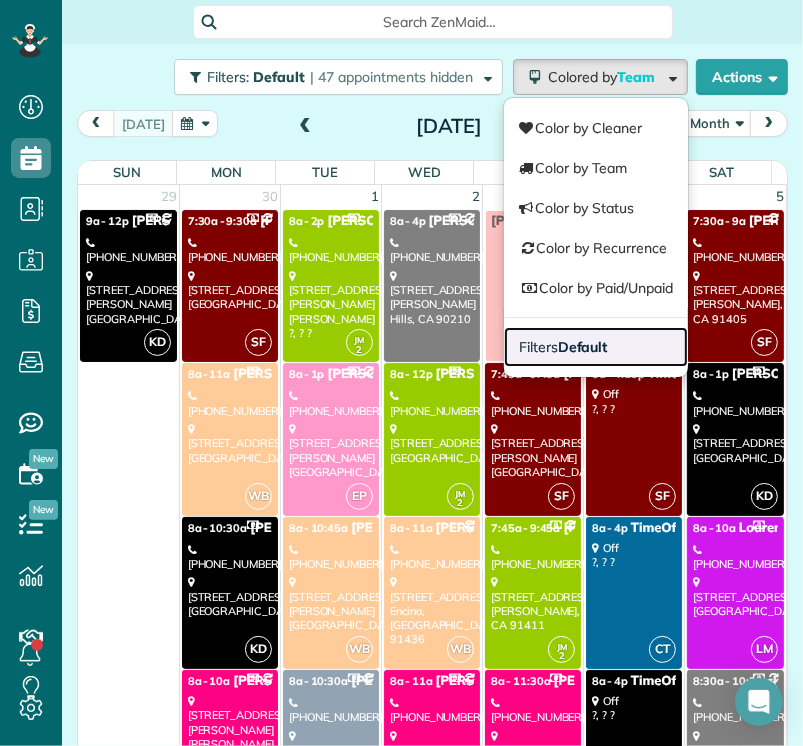click on "Default" at bounding box center [583, 347] 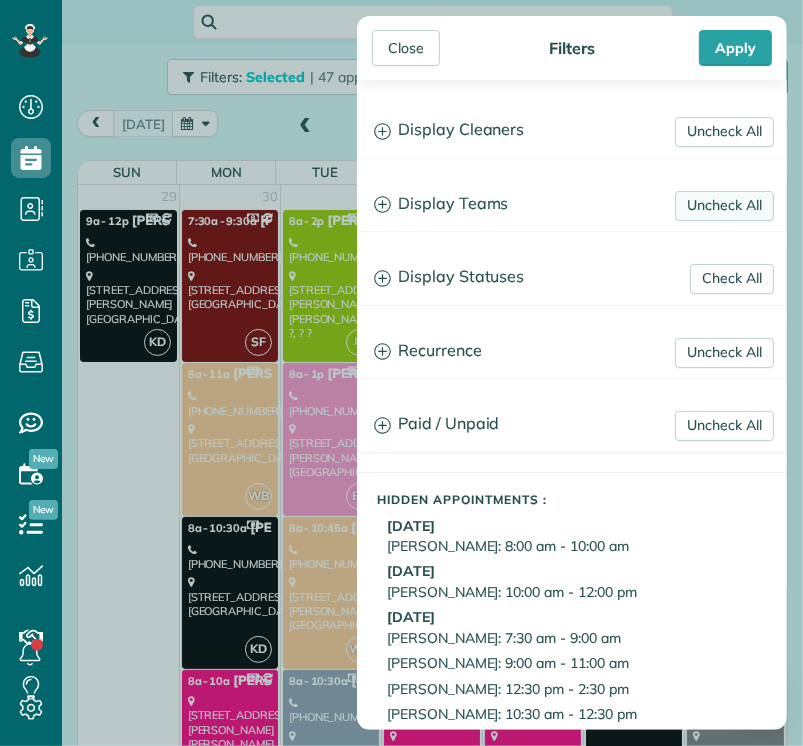 click on "Uncheck All" at bounding box center (724, 206) 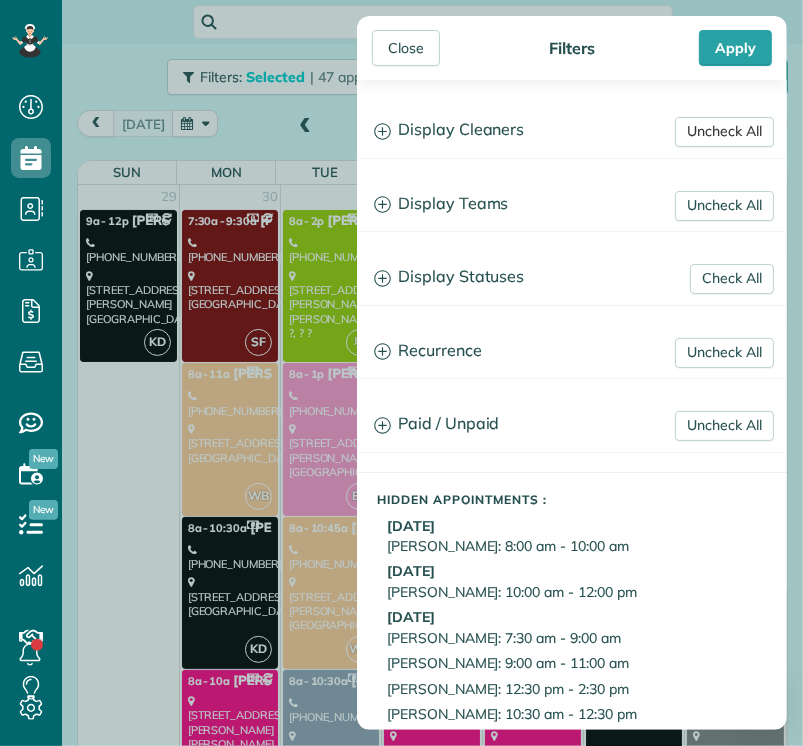 click on "Uncheck All" at bounding box center (724, 132) 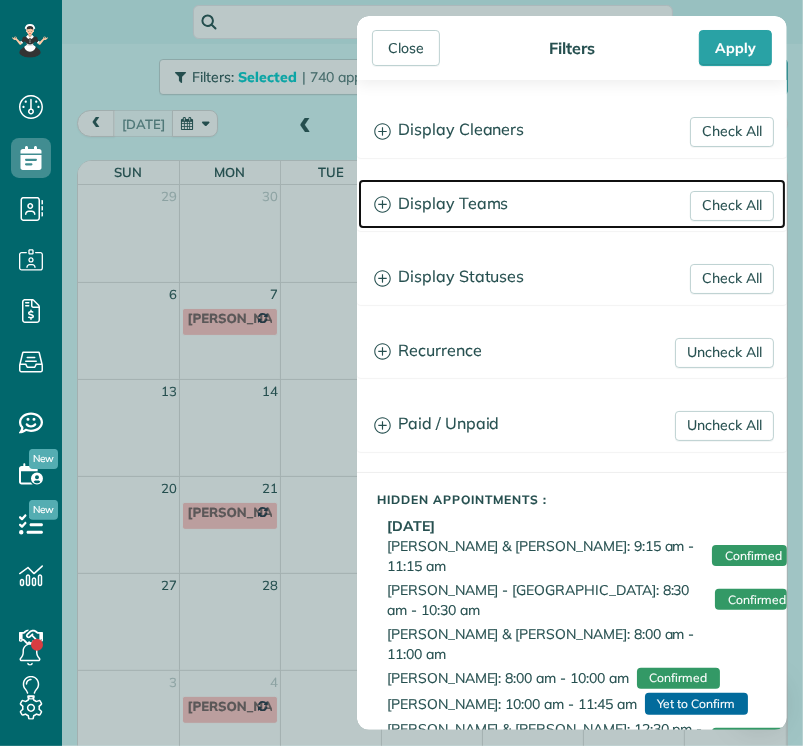 click on "Display Teams" at bounding box center (572, 204) 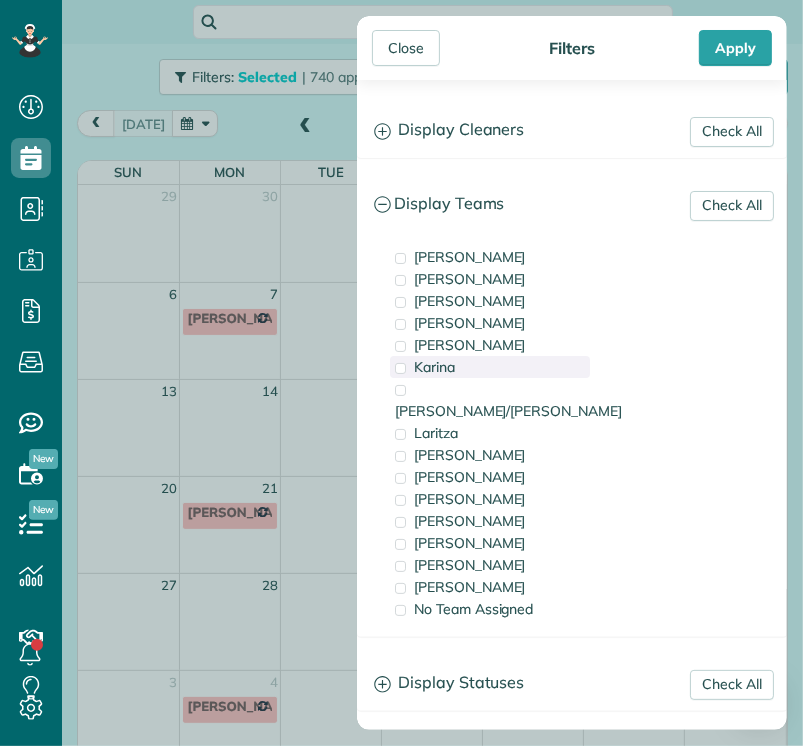 click on "Karina" at bounding box center (490, 367) 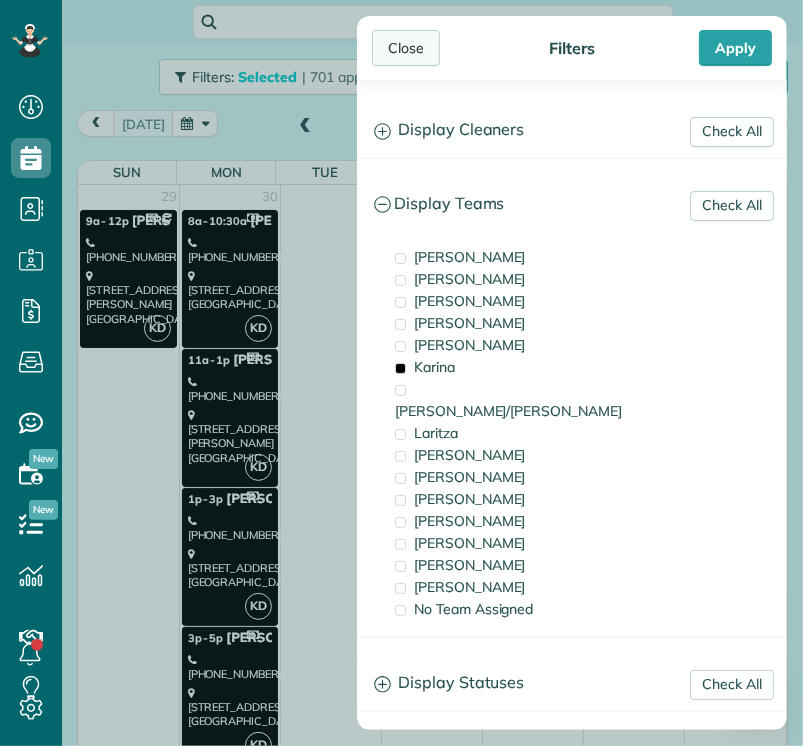 click on "Close" at bounding box center (406, 48) 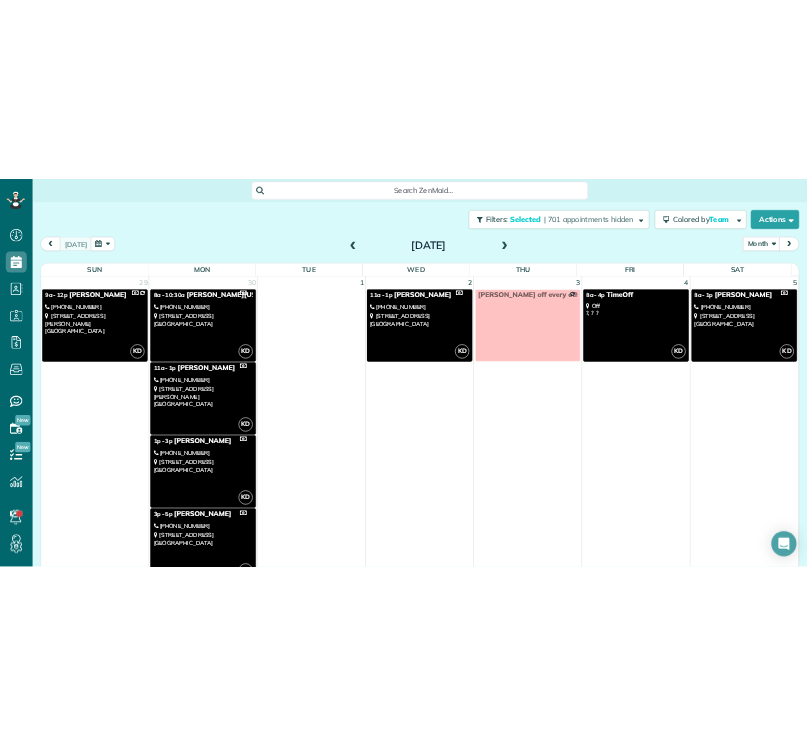 scroll, scrollTop: 746, scrollLeft: 61, axis: both 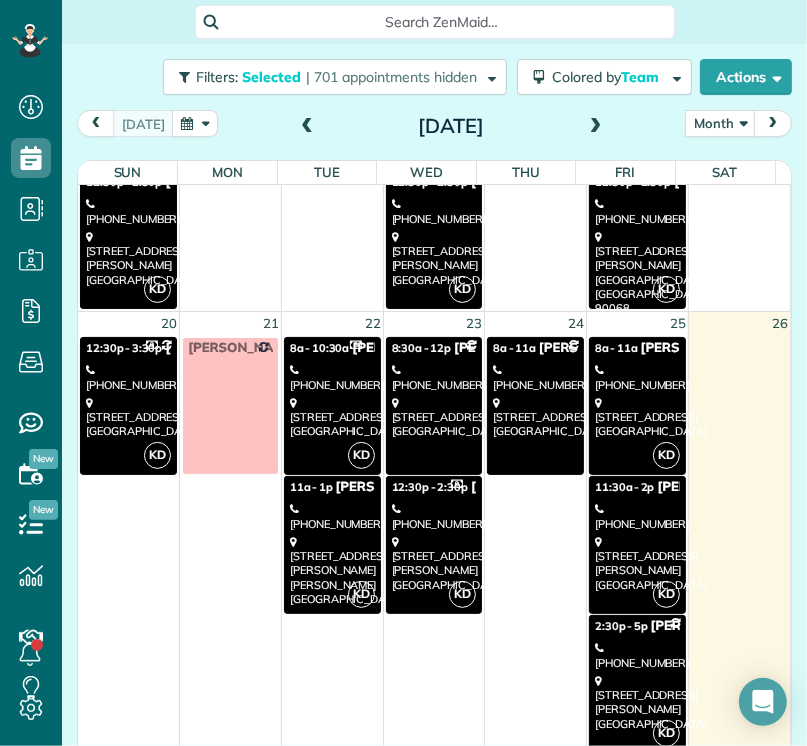 click on "[STREET_ADDRESS]" at bounding box center [128, 417] 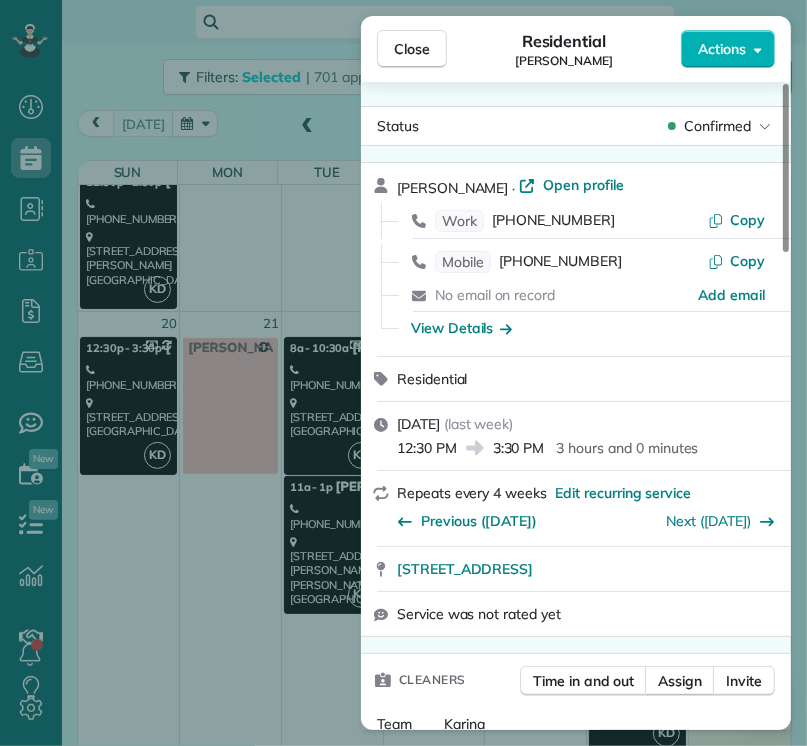 click on "Close Residential [PERSON_NAME] Actions Status Confirmed [PERSON_NAME] · Open profile Work [PHONE_NUMBER] Copy Mobile [PHONE_NUMBER] Copy No email on record Add email View Details Residential [DATE] ( last week ) 12:30 PM 3:30 PM 3 hours and 0 minutes Repeats every 4 weeks Edit recurring service Previous ([DATE]) Next ([DATE]) [STREET_ADDRESS] Service was not rated yet Cleaners Time in and out Assign Invite Team Karina Cleaners [PERSON_NAME] 12:30 PM 3:30 PM Checklist Try Now Keep this appointment up to your standards. Stay on top of every detail, keep your cleaners organised, and your client happy. Assign a checklist Watch a 5 min demo Billing Billing actions Price $130.00 Overcharge $0.00 Discount $0.00 Coupon discount - Primary tax - Secondary tax - Total appointment price $130.00 Tips collected New feature! $0.00 Paid Total including tip $130.00 Get paid online in no-time! Send an invoice and reward your cleaners with tips Charge customer credit card Key # -" at bounding box center (403, 373) 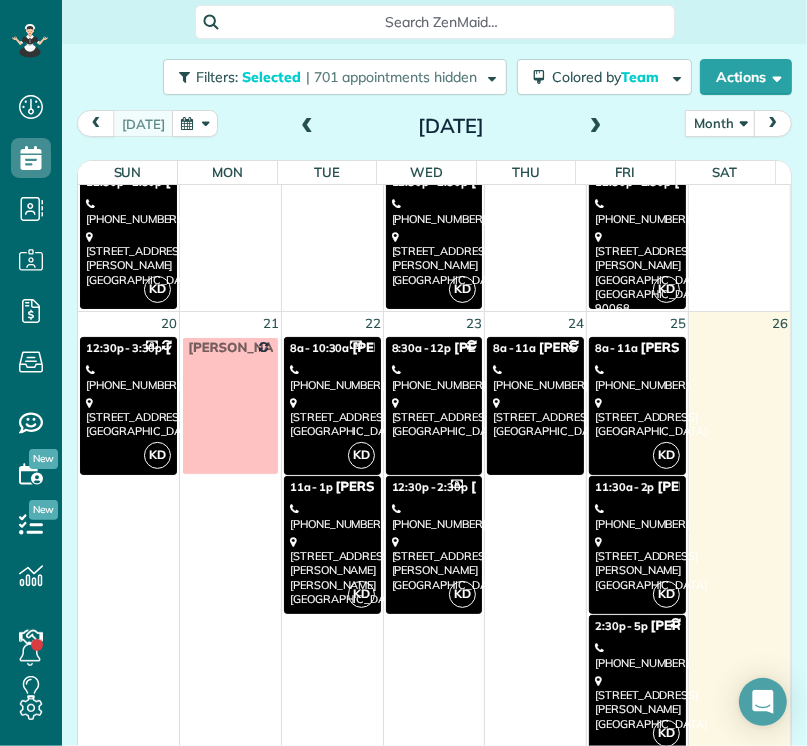 click on "[STREET_ADDRESS]" at bounding box center [332, 417] 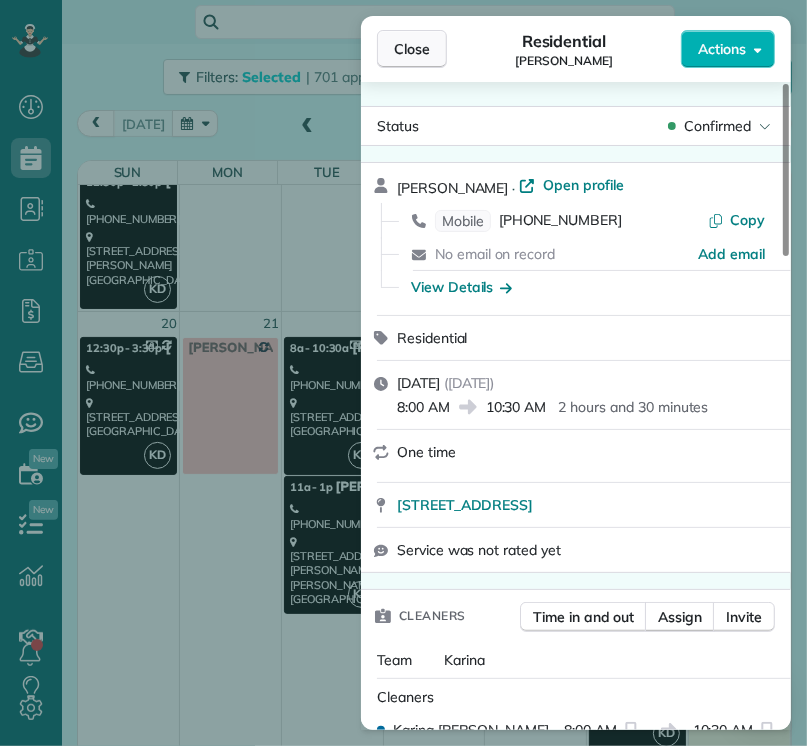 click on "Close" at bounding box center (412, 49) 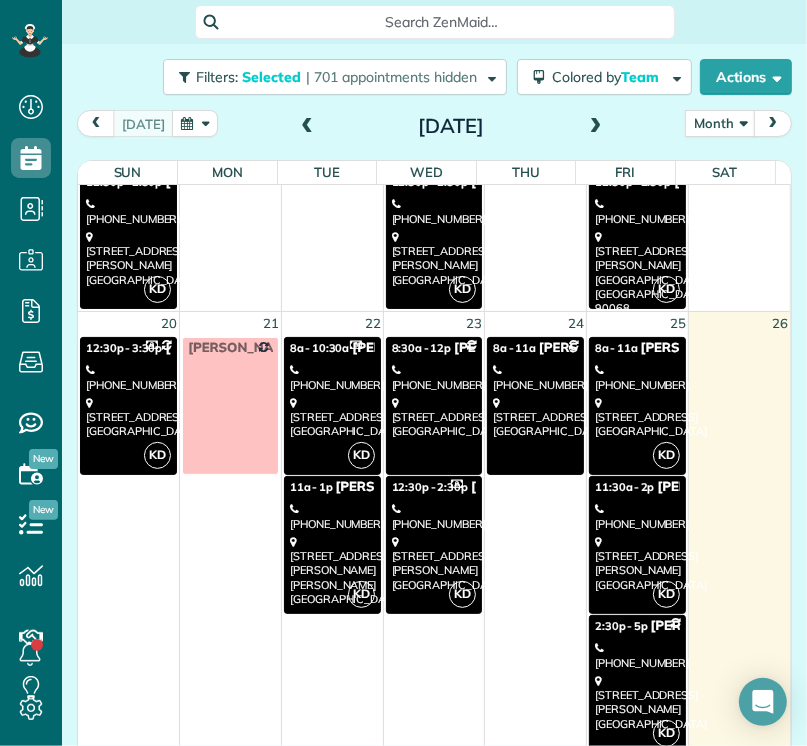 click on "[STREET_ADDRESS]" at bounding box center (434, 417) 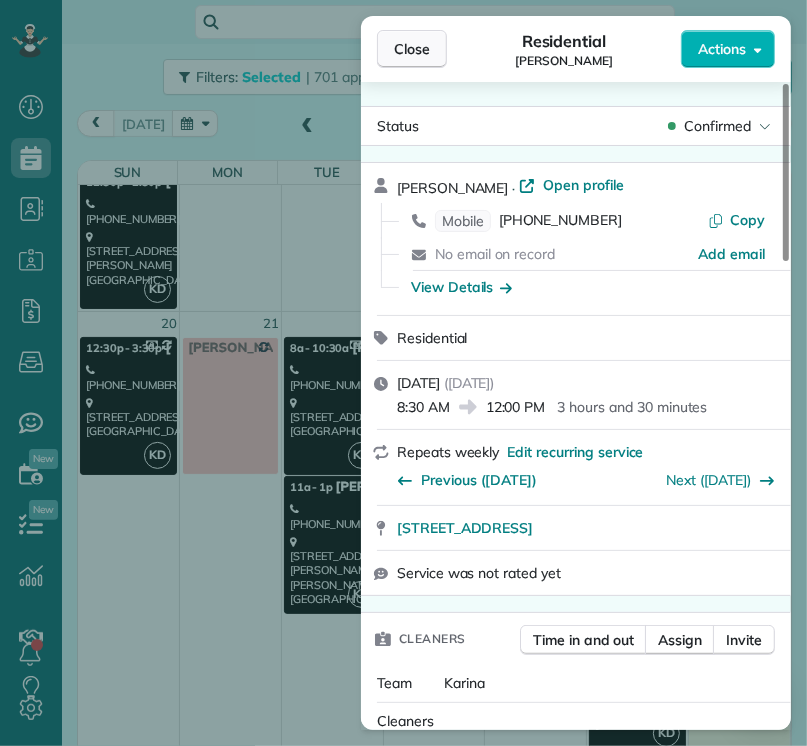 click on "Close" at bounding box center [412, 49] 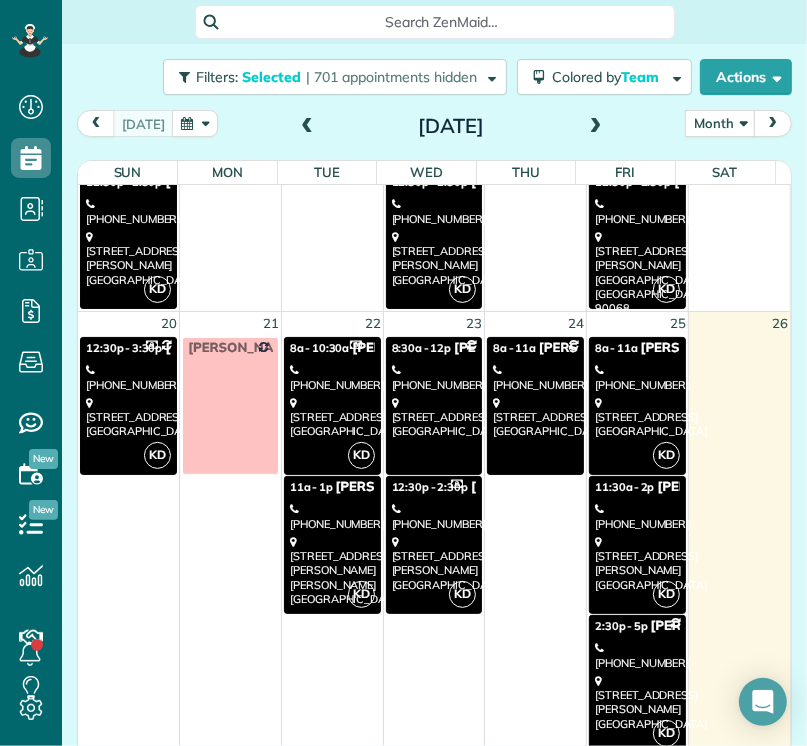 click on "[PHONE_NUMBER]" at bounding box center (434, 516) 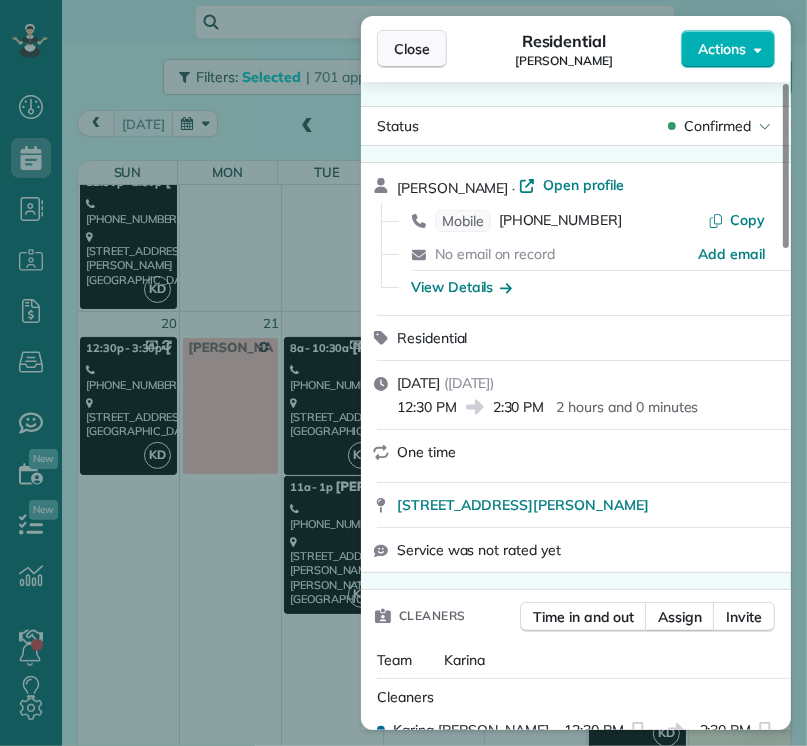 click on "Close" at bounding box center [412, 49] 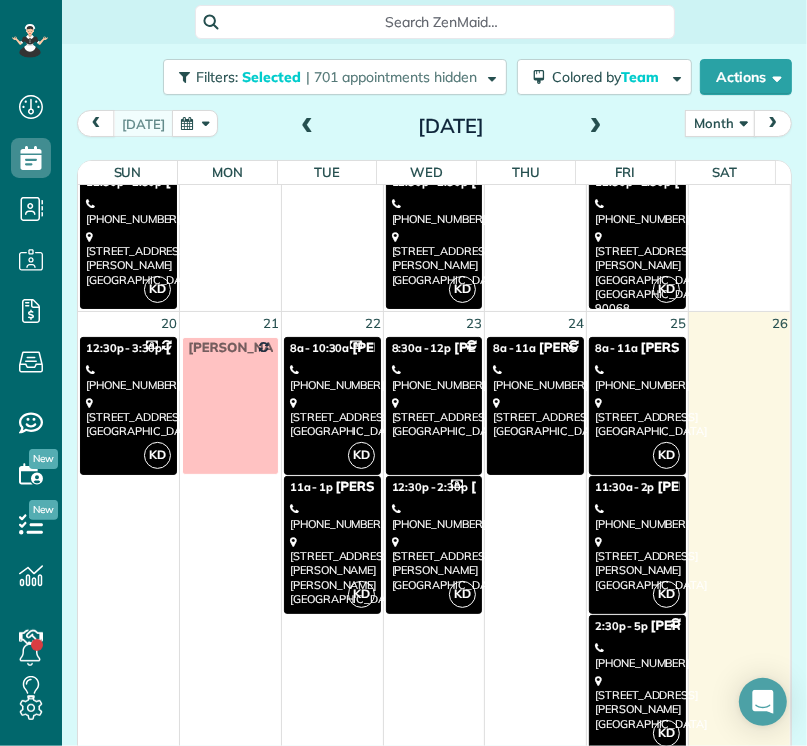 click on "KD 8a - 11a   [PERSON_NAME] [PHONE_NUMBER] [STREET_ADDRESS]" at bounding box center (637, 406) 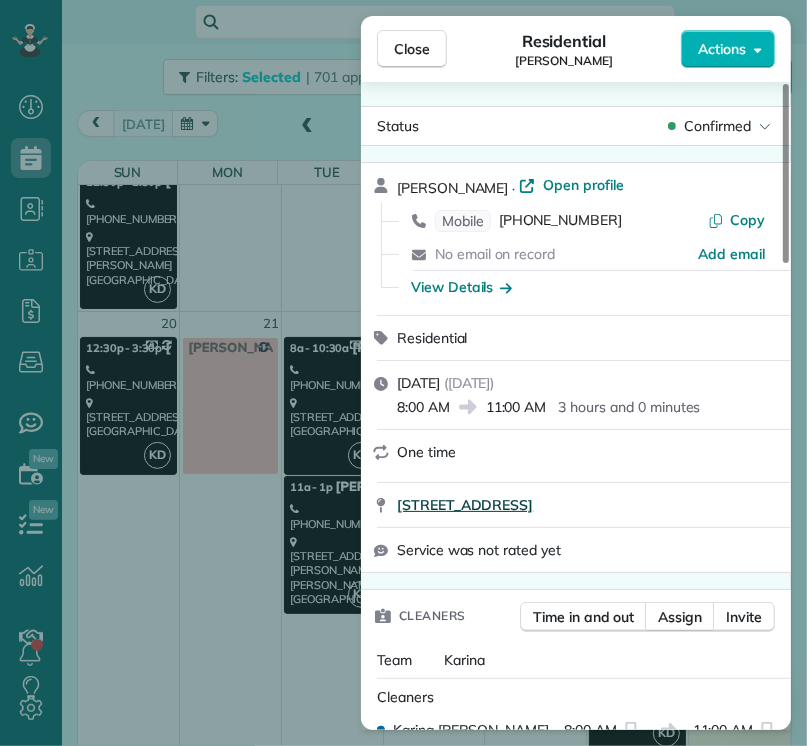 click on "[STREET_ADDRESS]" at bounding box center [465, 505] 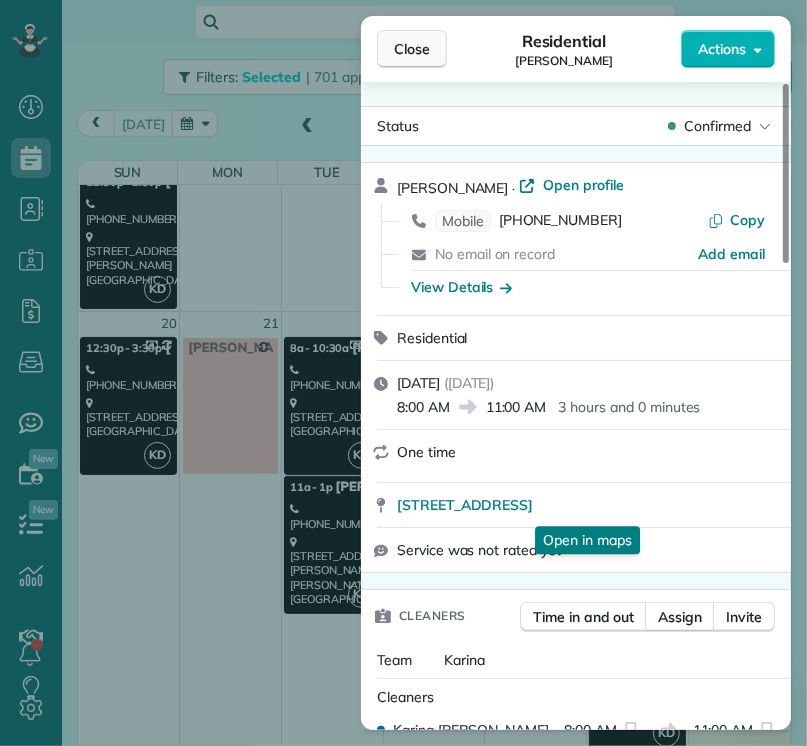 click on "Close" at bounding box center [412, 49] 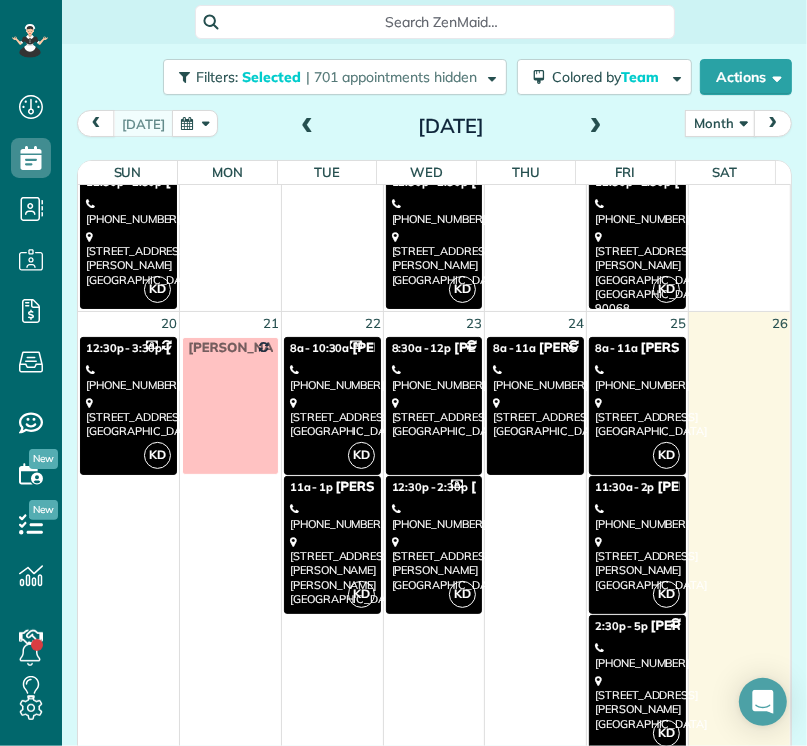 click on "[PHONE_NUMBER]" at bounding box center (637, 516) 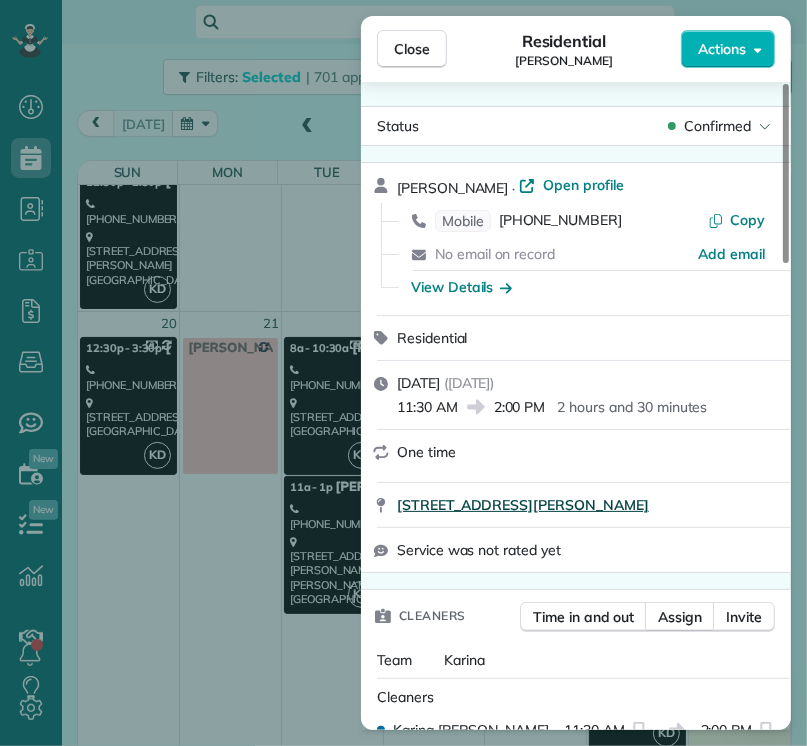 click on "[STREET_ADDRESS][PERSON_NAME]" at bounding box center (523, 505) 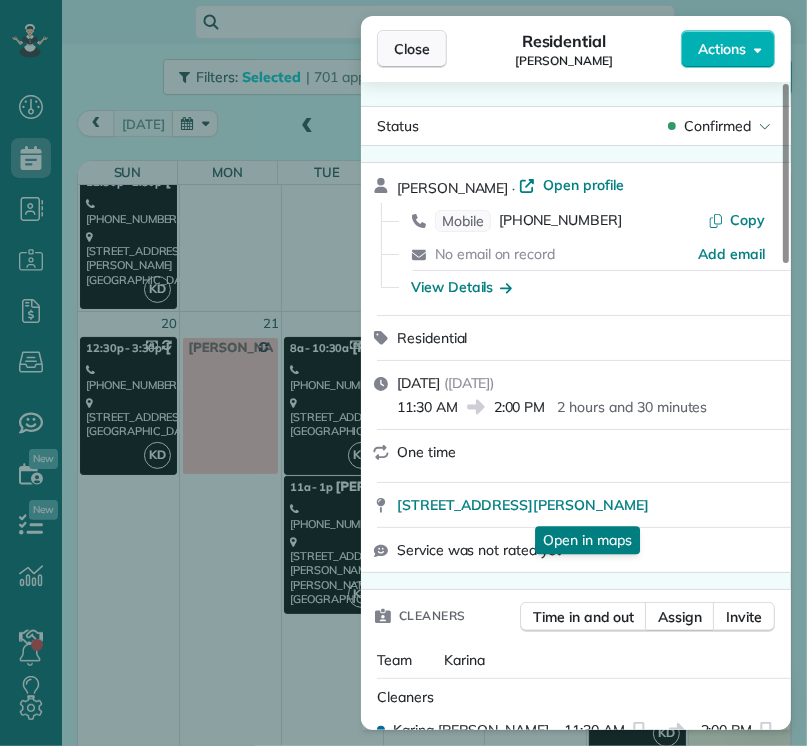 click on "Close" at bounding box center (412, 49) 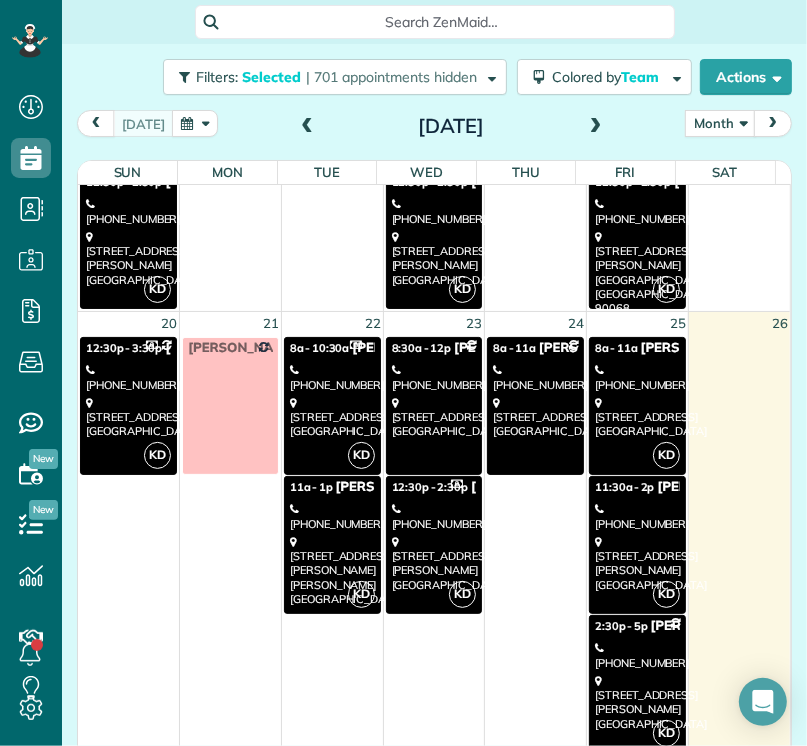 click on "[STREET_ADDRESS][PERSON_NAME]" at bounding box center (637, 702) 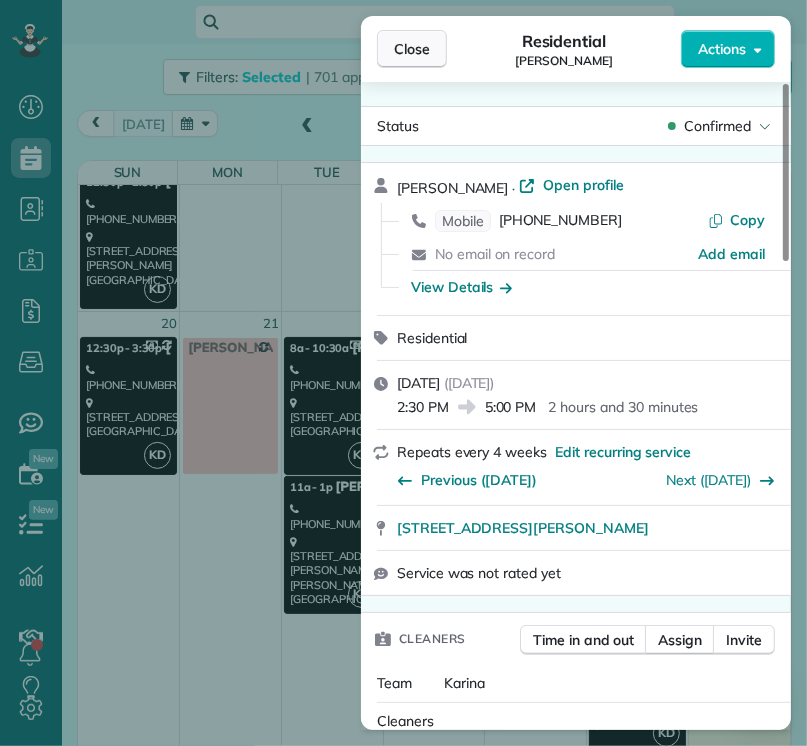 click on "Close" at bounding box center (412, 49) 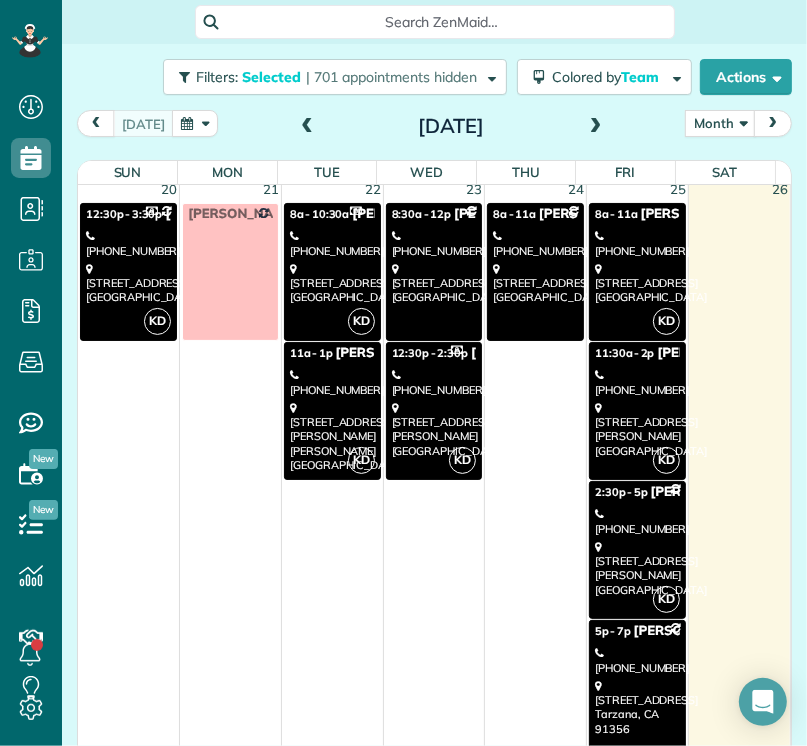 scroll, scrollTop: 1196, scrollLeft: 0, axis: vertical 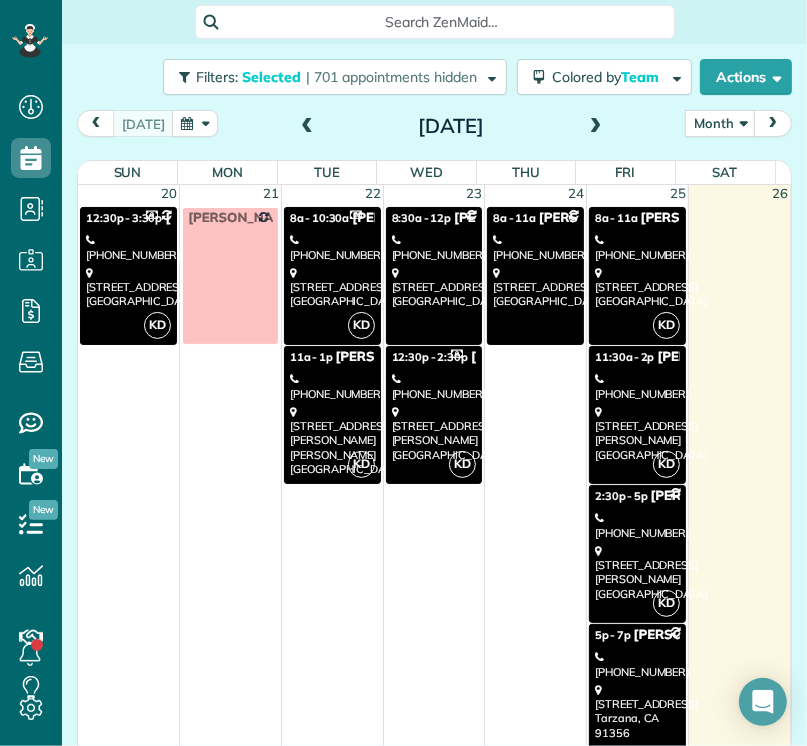 click on "[STREET_ADDRESS][PERSON_NAME]" at bounding box center [637, 572] 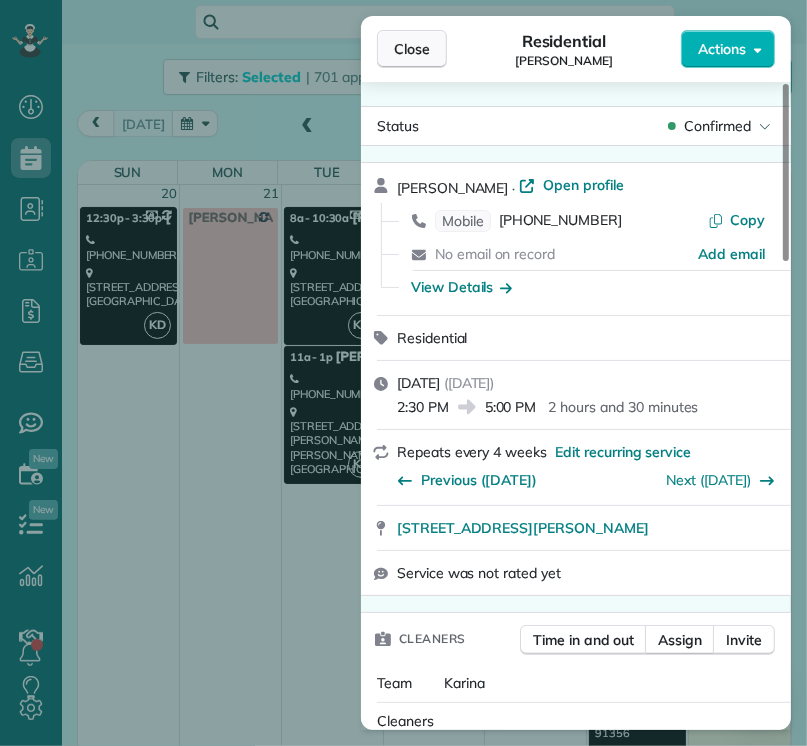 click on "Close" at bounding box center (412, 49) 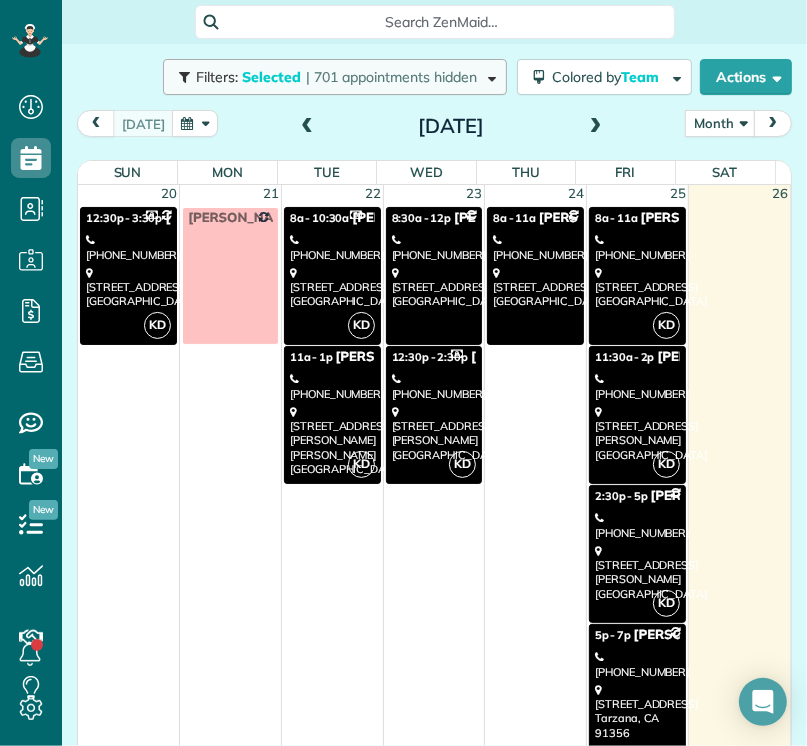click on "Filters:   Selected
|  701 appointments hidden" at bounding box center (335, 77) 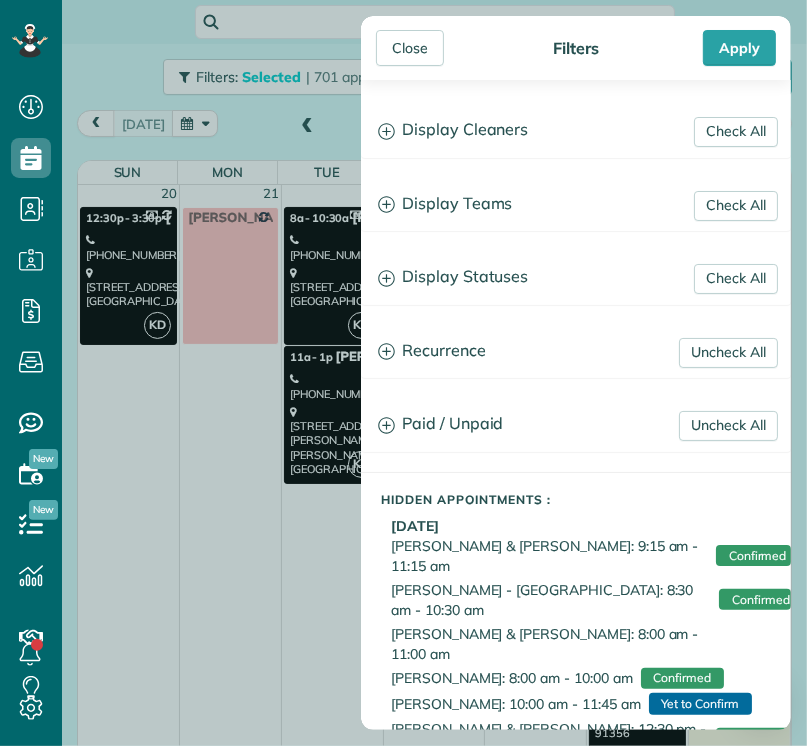 click on "Close
Filters
Apply
Check All
Display Cleaners
[PERSON_NAME]
[PERSON_NAME]
[PERSON_NAME]
[PERSON_NAME]
[PERSON_NAME]
[PERSON_NAME]
[PERSON_NAME]
[PERSON_NAME]" at bounding box center [403, 373] 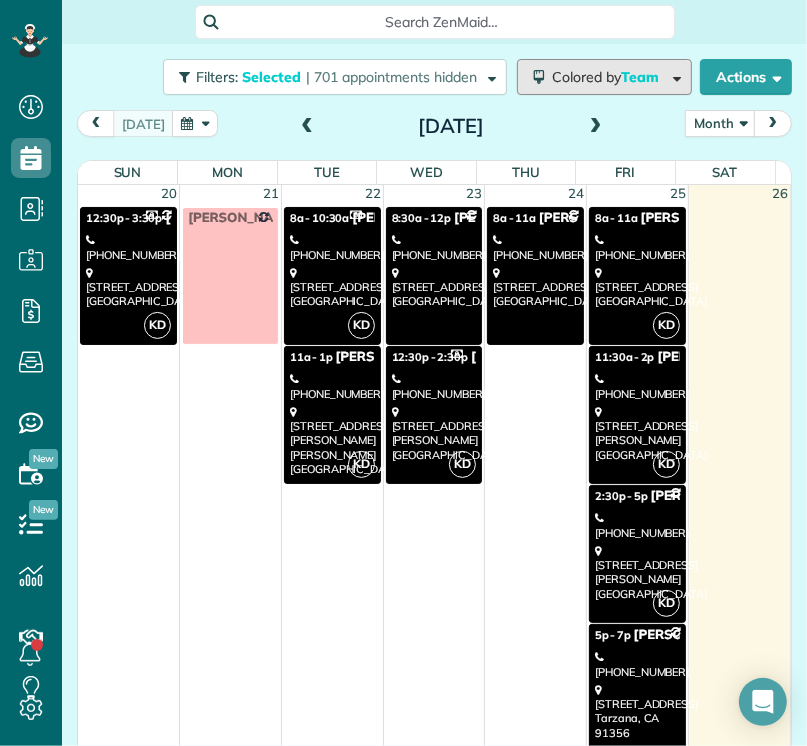 type 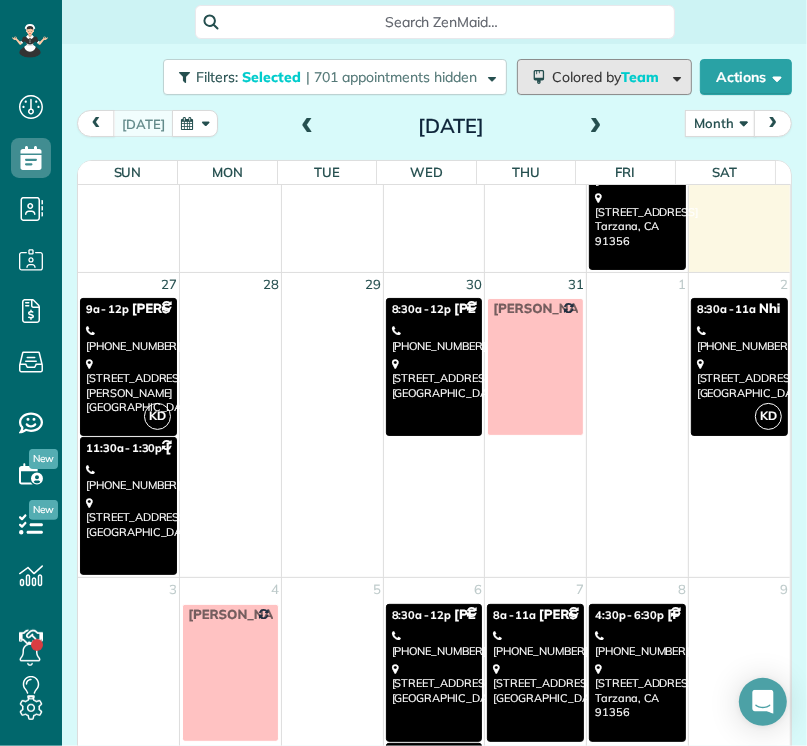scroll, scrollTop: 1692, scrollLeft: 0, axis: vertical 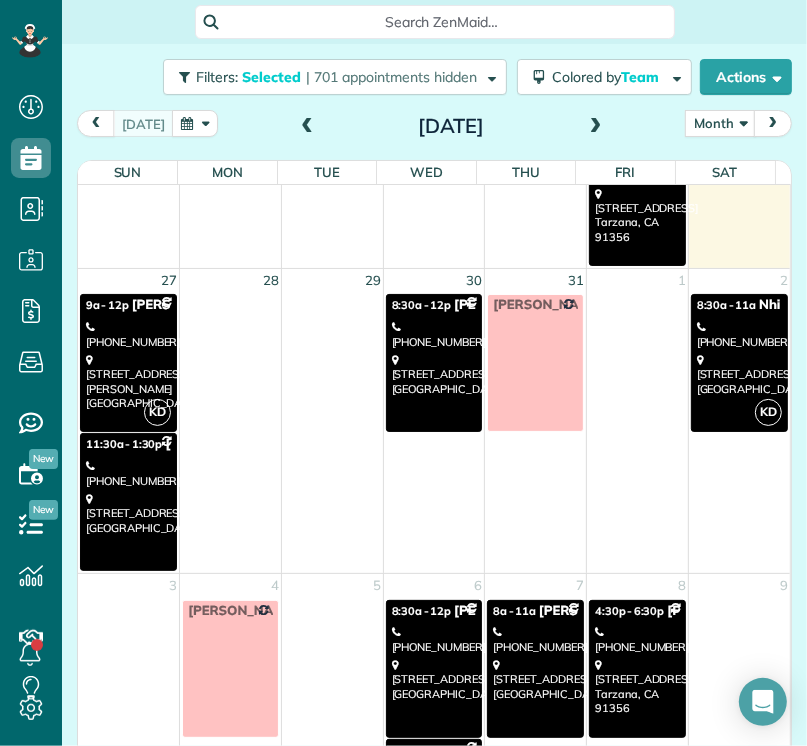 click on "[STREET_ADDRESS]" at bounding box center (434, 374) 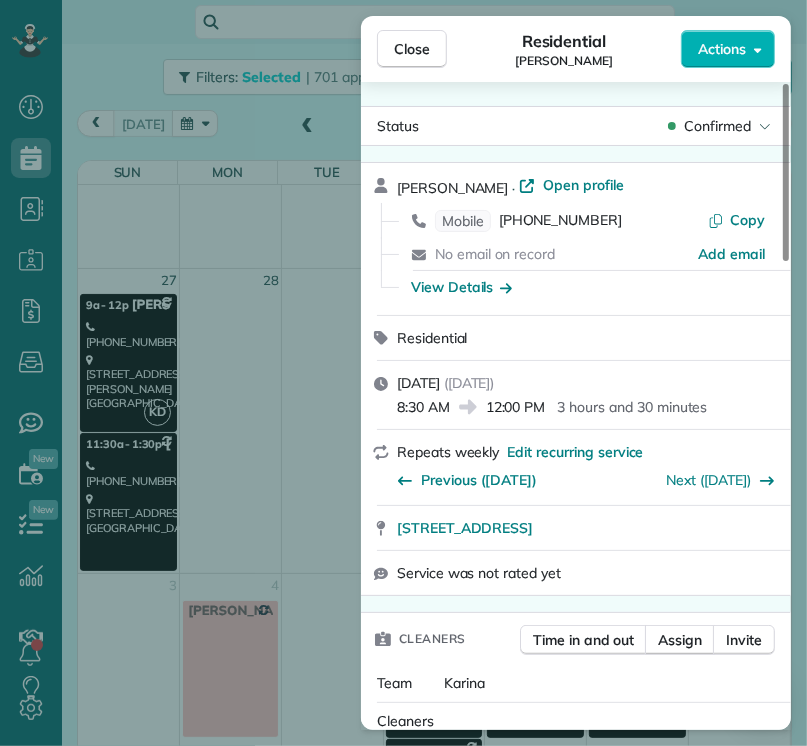 scroll, scrollTop: 1790, scrollLeft: 0, axis: vertical 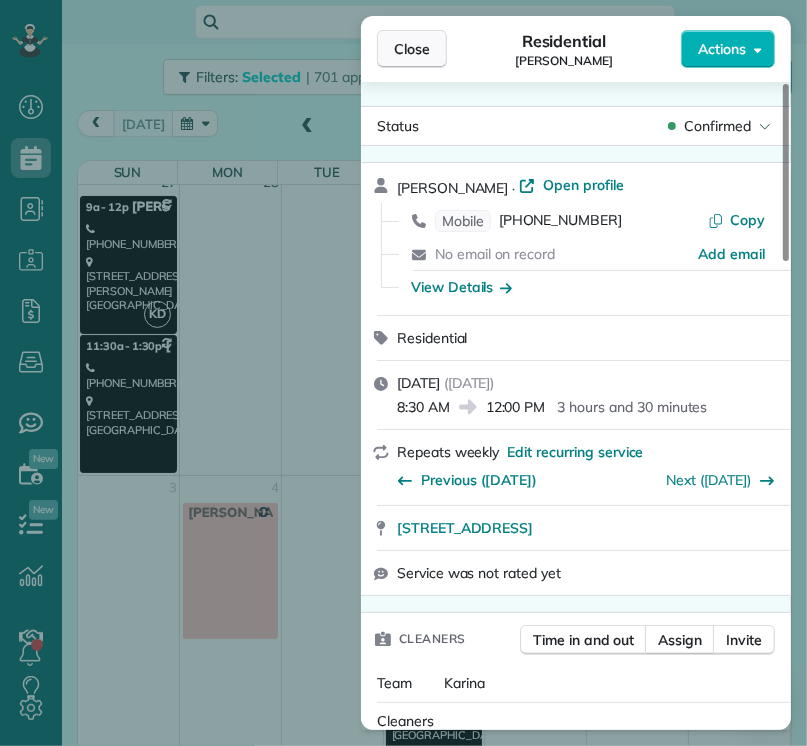 click on "Close" at bounding box center [412, 49] 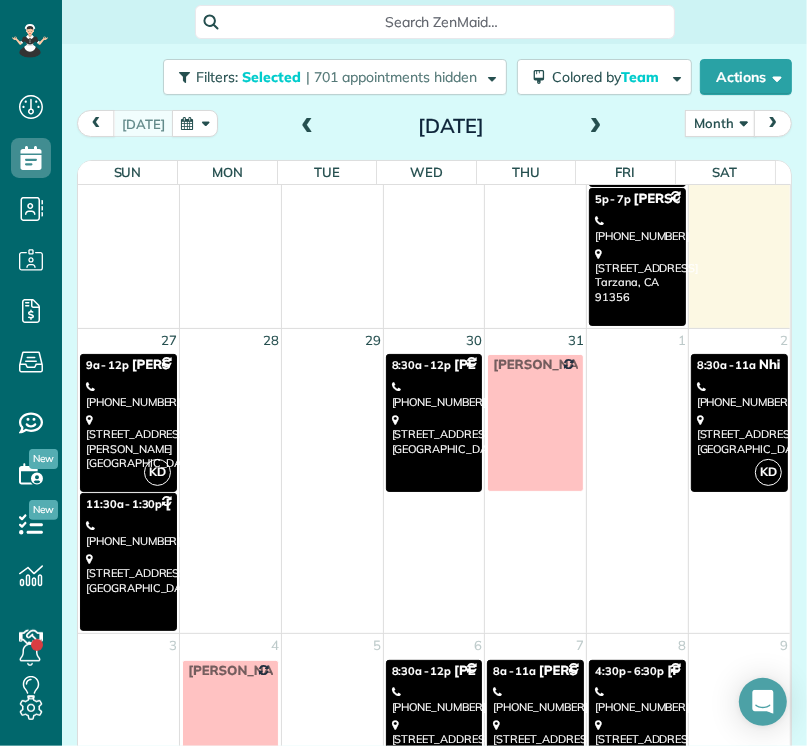 scroll, scrollTop: 1656, scrollLeft: 0, axis: vertical 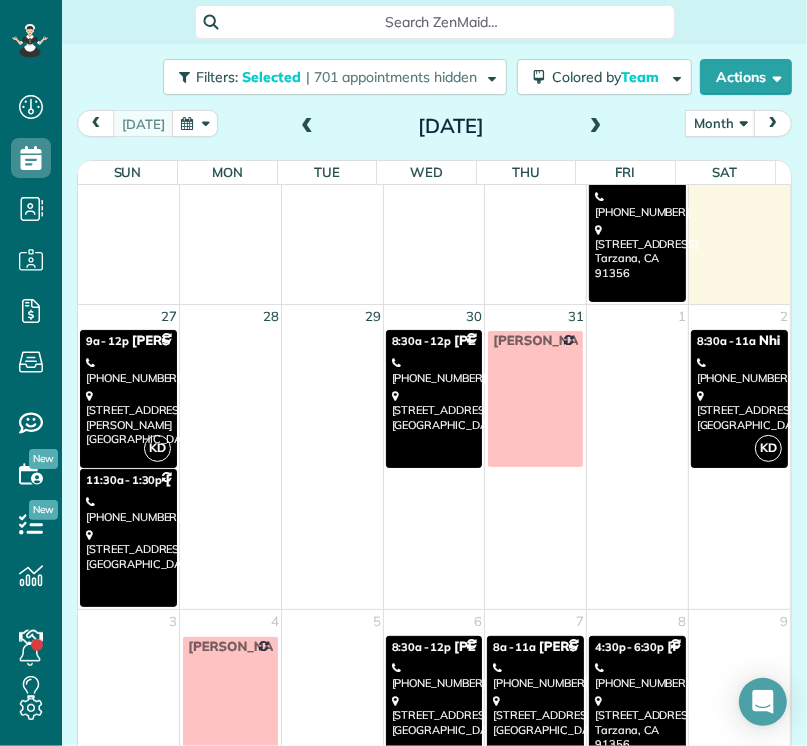click on "[STREET_ADDRESS]" at bounding box center [739, 410] 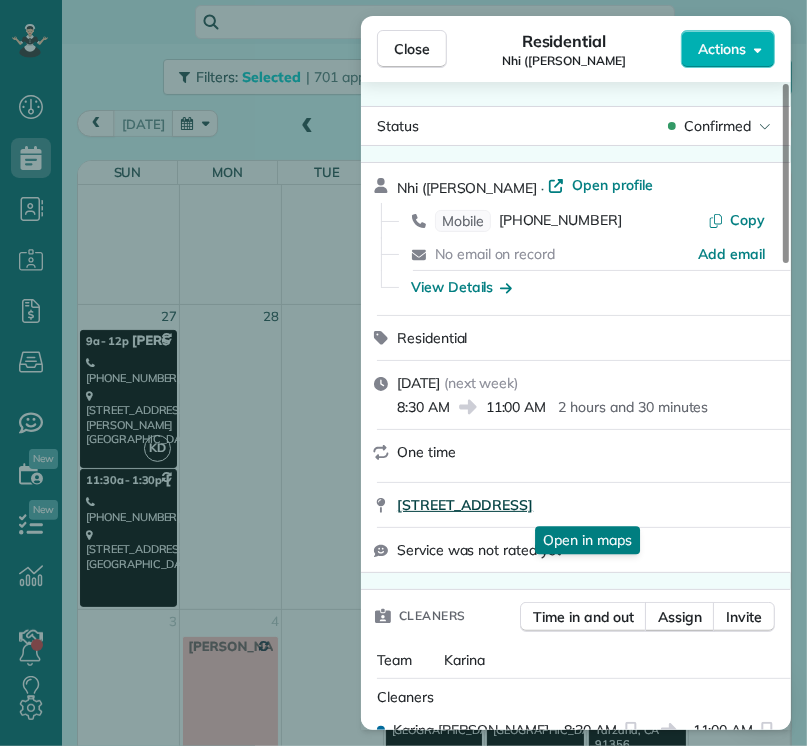 click on "[STREET_ADDRESS]" at bounding box center [465, 505] 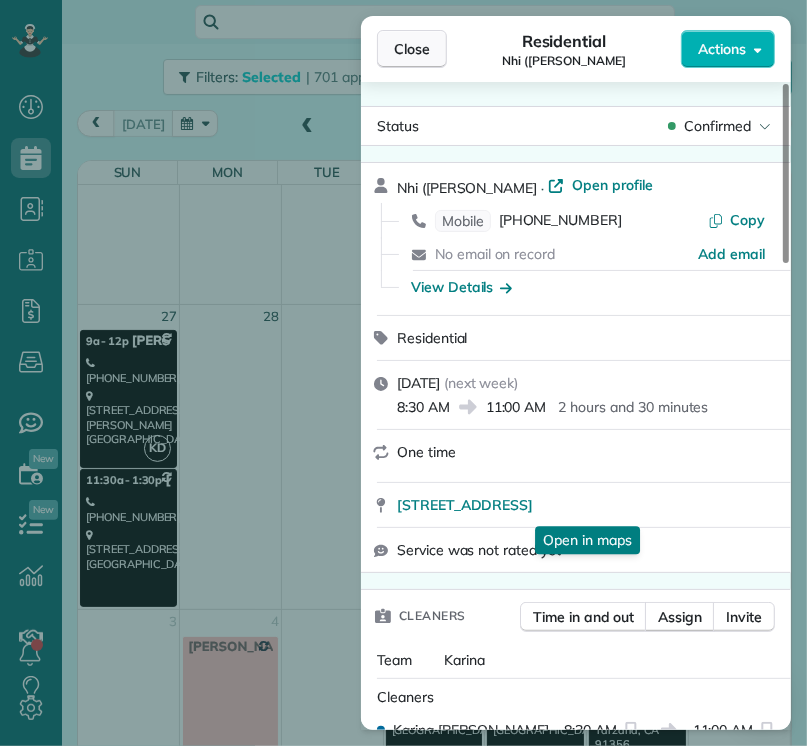 click on "Close" at bounding box center (412, 49) 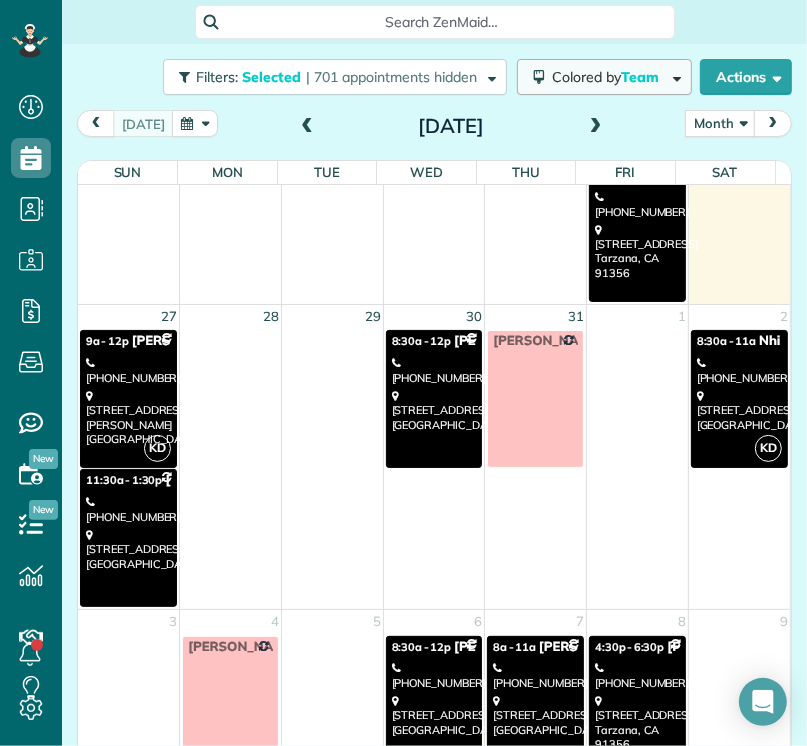 click on "Colored by  Team" at bounding box center [609, 77] 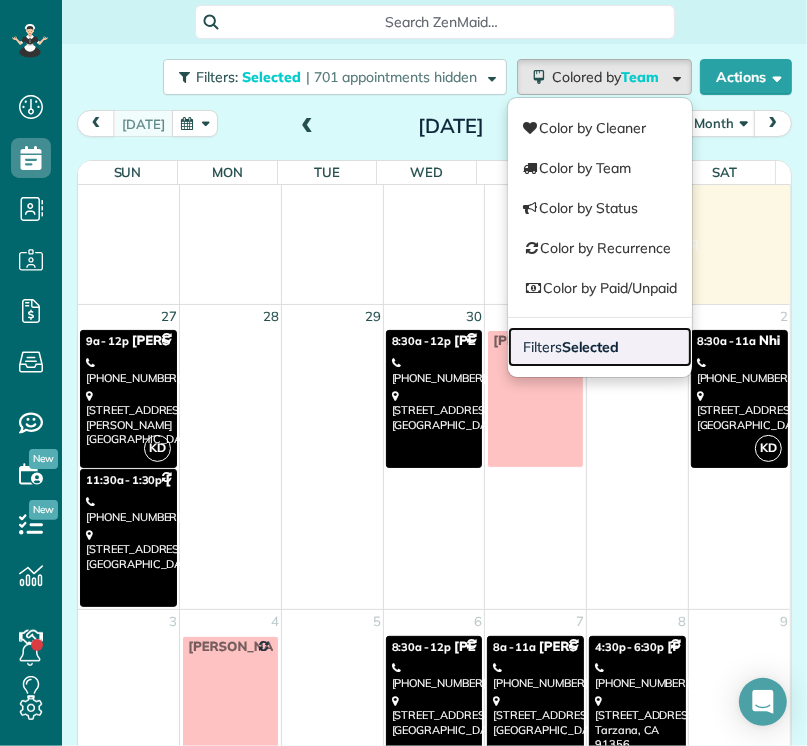 click on "Filters  Selected" at bounding box center [600, 347] 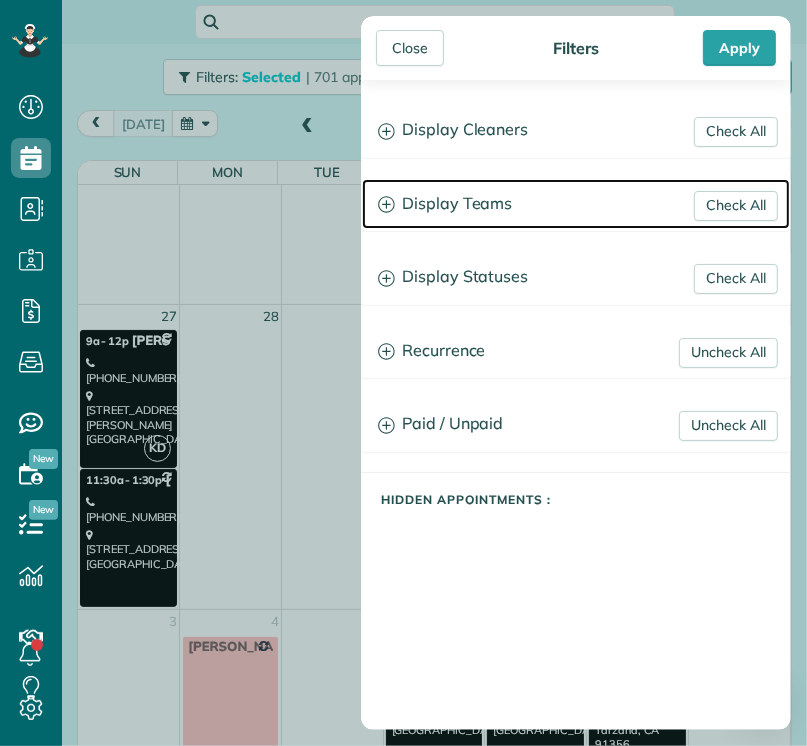 click on "Display Teams" at bounding box center (576, 204) 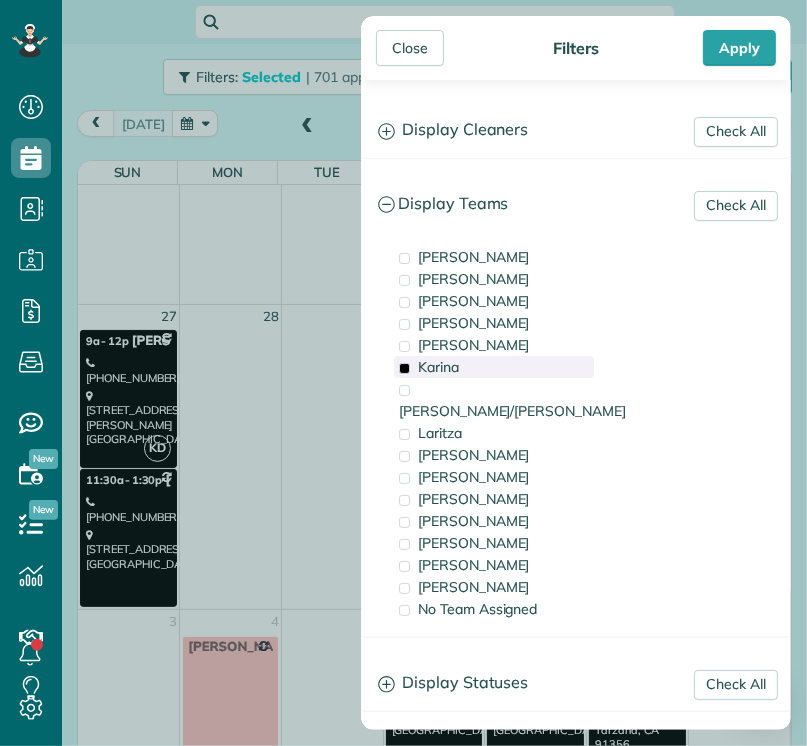 click on "Karina" at bounding box center [438, 367] 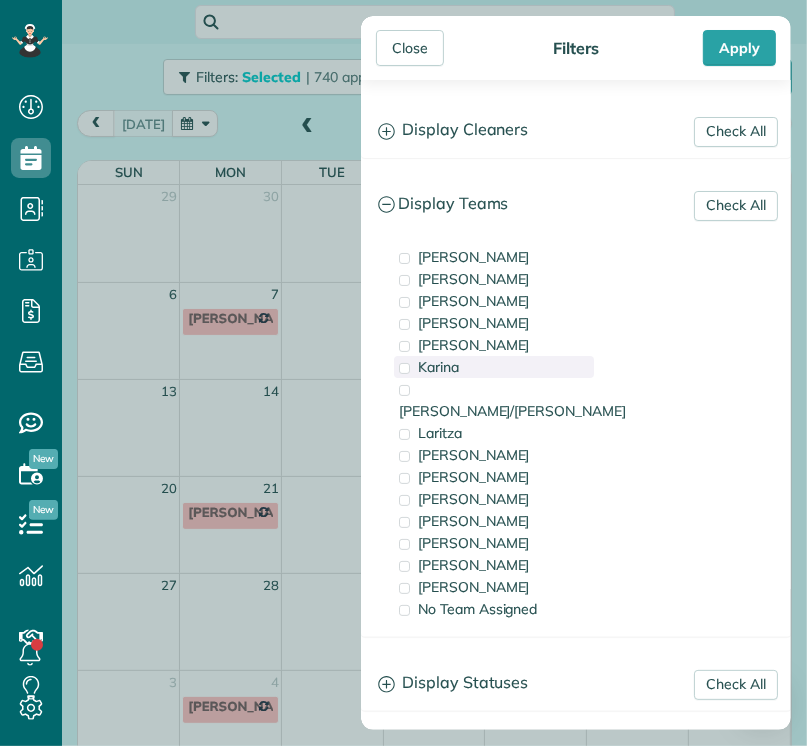 scroll, scrollTop: 0, scrollLeft: 0, axis: both 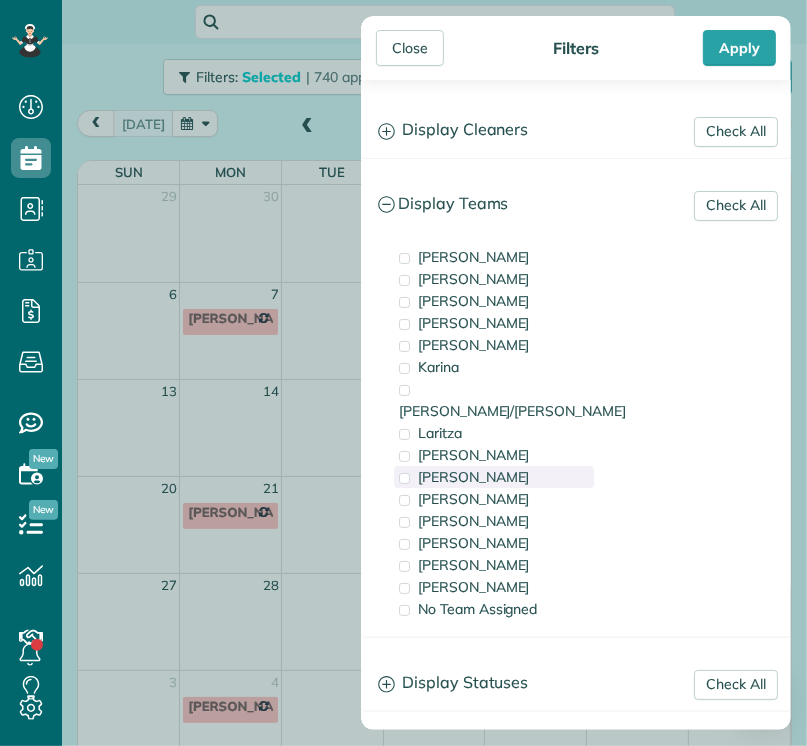 click on "[PERSON_NAME]" at bounding box center [474, 477] 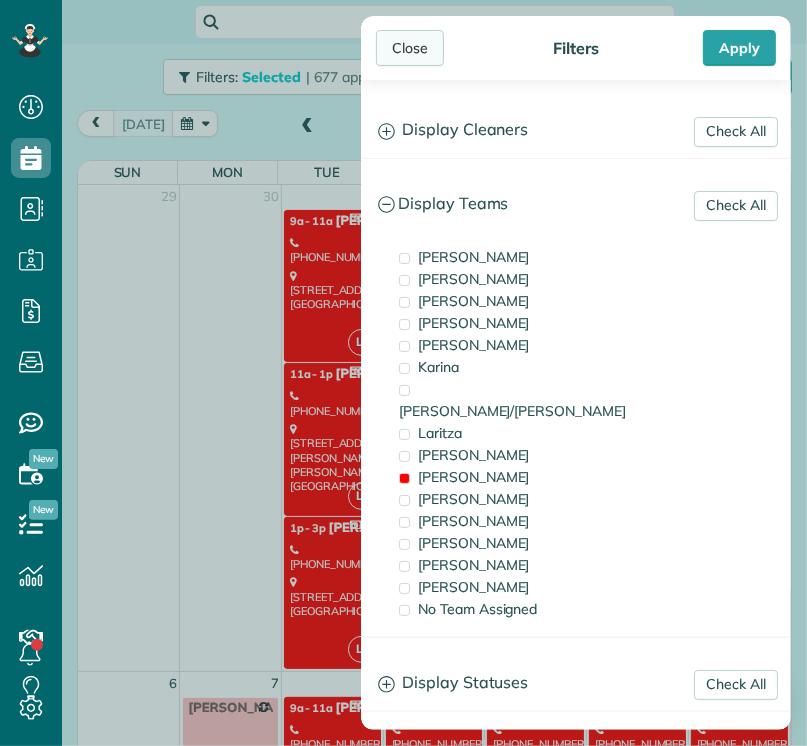 click on "Close" at bounding box center [410, 48] 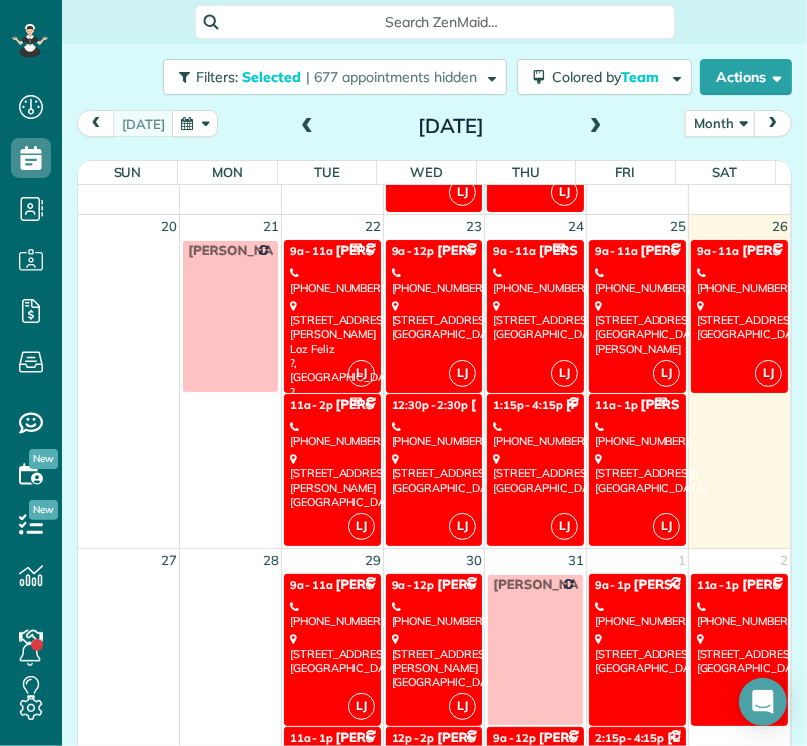 scroll, scrollTop: 1589, scrollLeft: 0, axis: vertical 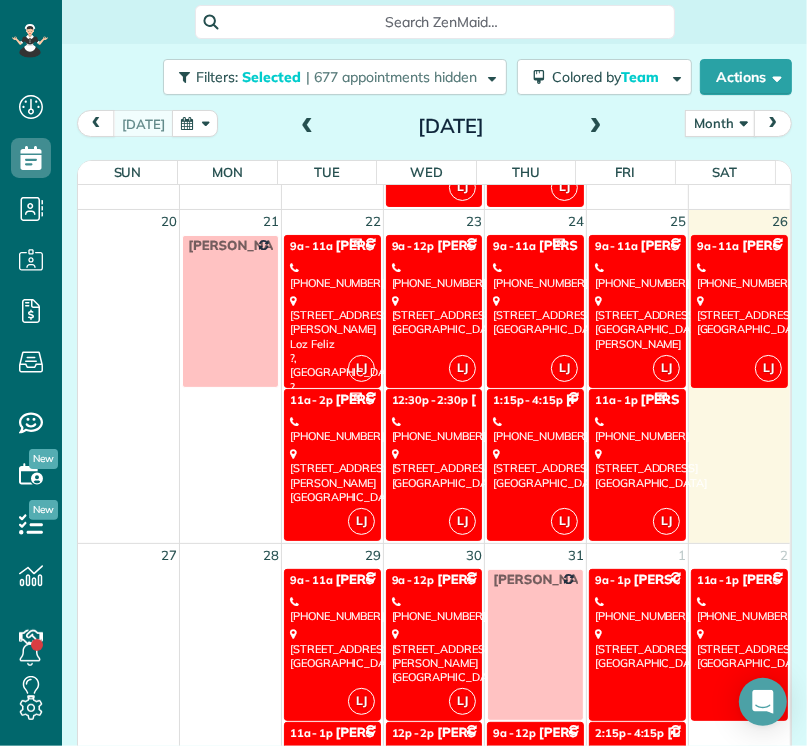 click on "LJ 9a - 11a   [PERSON_NAME] [PHONE_NUMBER] [STREET_ADDRESS]" at bounding box center [535, 311] 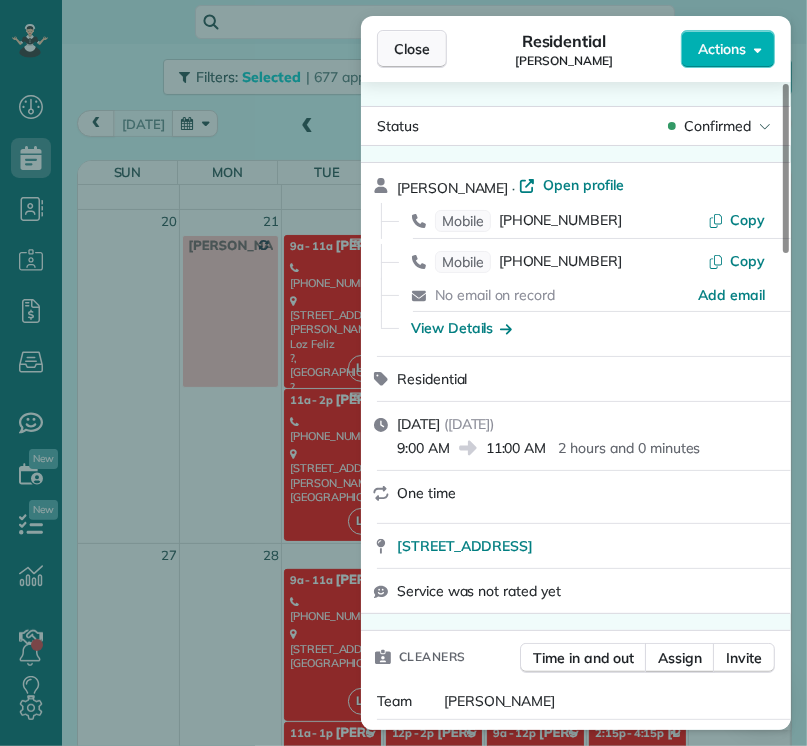 click on "Close" at bounding box center (412, 49) 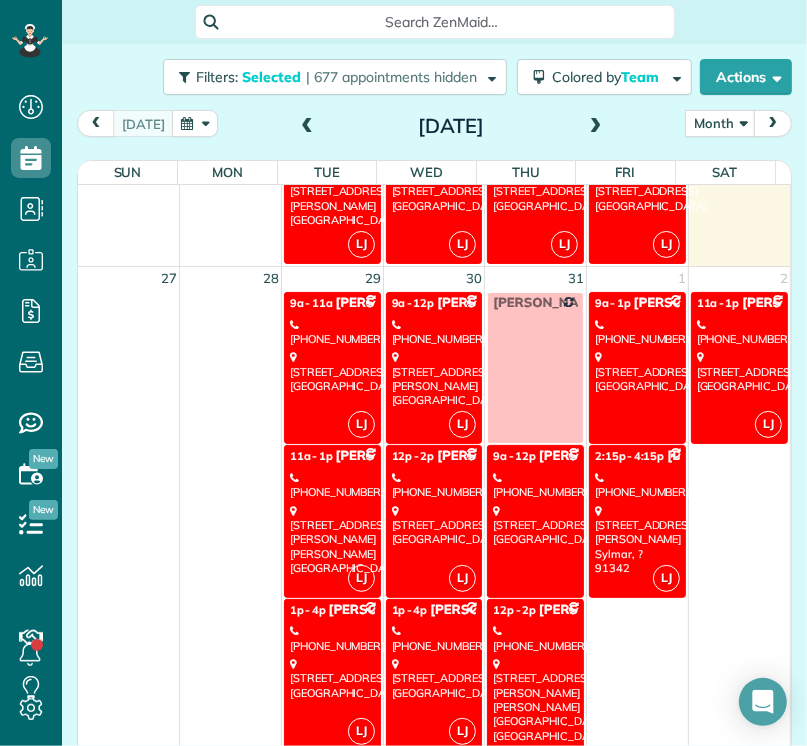 scroll, scrollTop: 1872, scrollLeft: 0, axis: vertical 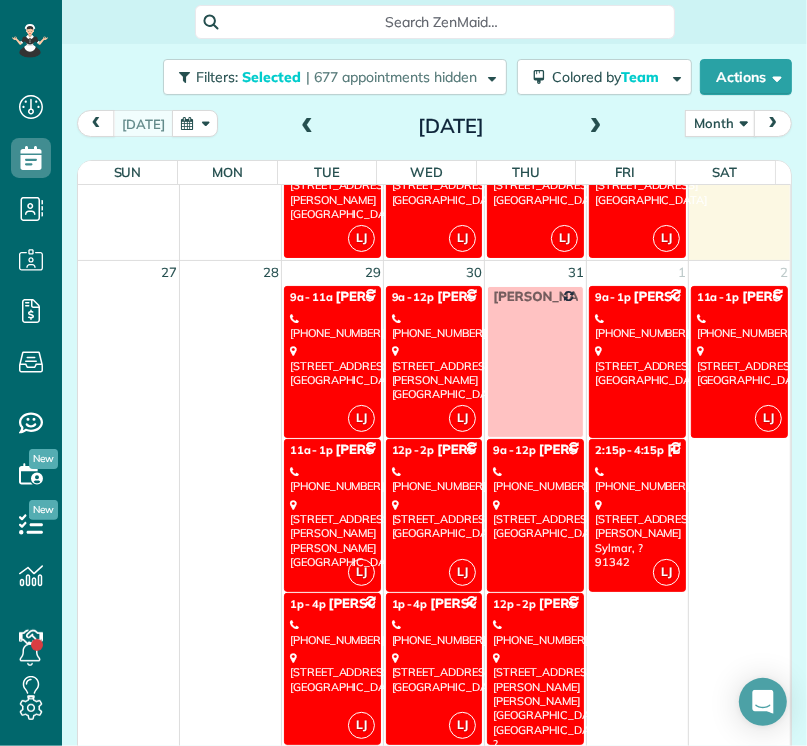 click on "[STREET_ADDRESS] [GEOGRAPHIC_DATA]" at bounding box center [332, 365] 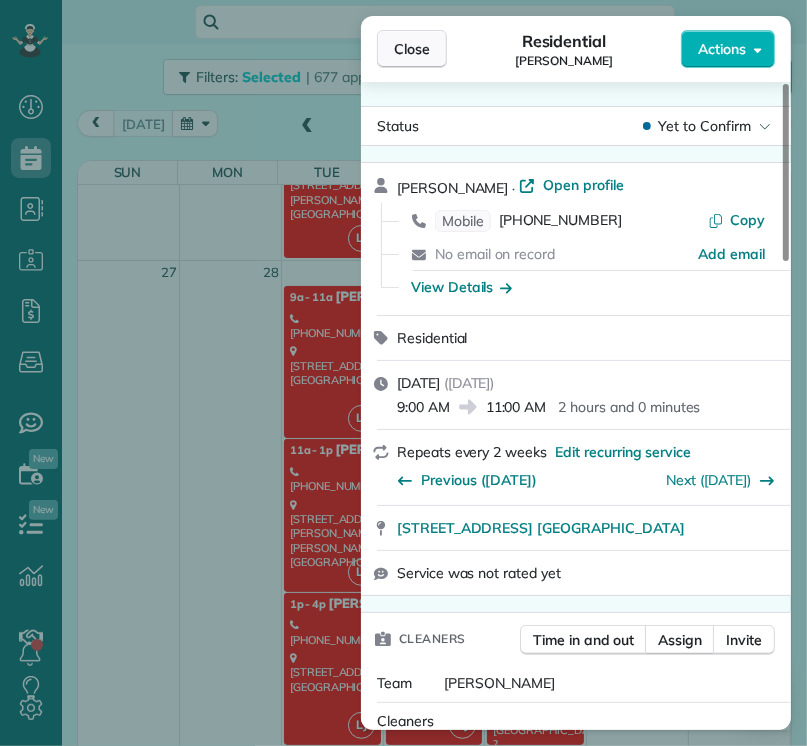 click on "Close" at bounding box center [412, 49] 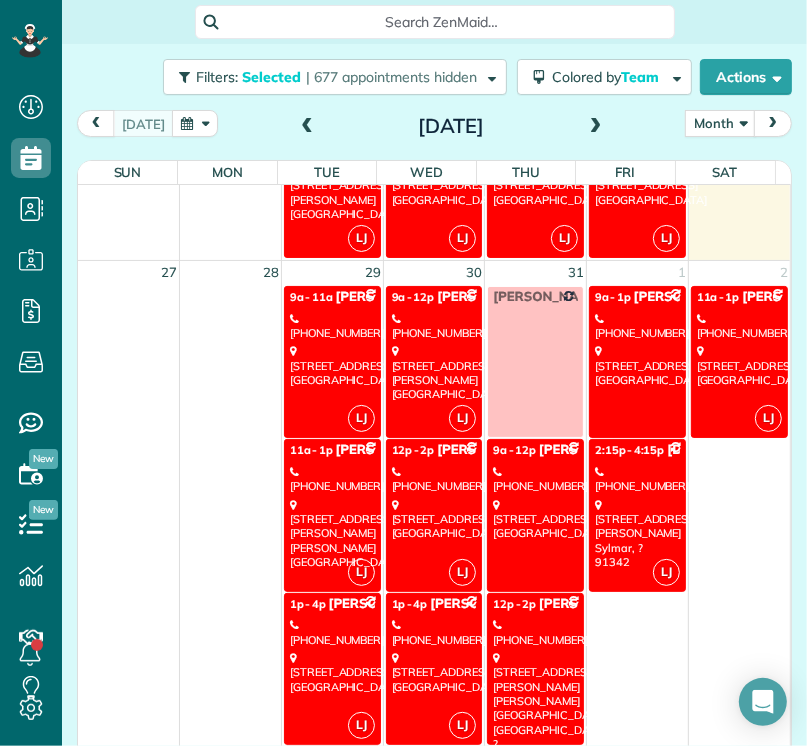 click on "[STREET_ADDRESS][PERSON_NAME][PERSON_NAME]" at bounding box center [332, 533] 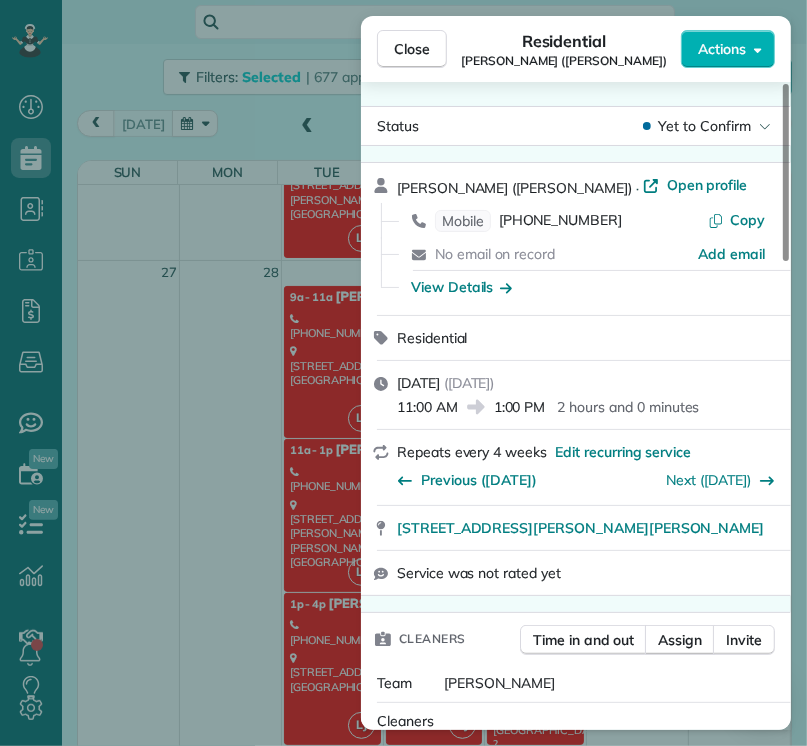 click on "Close Residential [PERSON_NAME] ([PERSON_NAME]) Actions Status Yet to Confirm [PERSON_NAME] ([PERSON_NAME]) · Open profile Mobile [PHONE_NUMBER] Copy No email on record Add email View Details Residential [DATE] ( [DATE] ) 11:00 AM 1:00 PM 2 hours and 0 minutes Repeats every 4 weeks Edit recurring service Previous ([DATE]) Next ([DATE]) [STREET_ADDRESS][PERSON_NAME][PERSON_NAME] Service was not rated yet Cleaners Time in and out Assign Invite Team [PERSON_NAME] Cleaners [PERSON_NAME] 11:00 AM 1:00 PM Checklist Try Now Keep this appointment up to your standards. Stay on top of every detail, keep your cleaners organised, and your client happy. Assign a checklist Watch a 5 min demo Billing Billing actions Price $115.00 Overcharge $0.00 Discount $0.00 Coupon discount - Primary tax - Secondary tax - Total appointment price $115.00 Tips collected New feature! $0.00 Unpaid Mark as paid Total including tip $115.00 Get paid online in no-time! Send an invoice and reward your cleaners with tips Key # -" at bounding box center (403, 373) 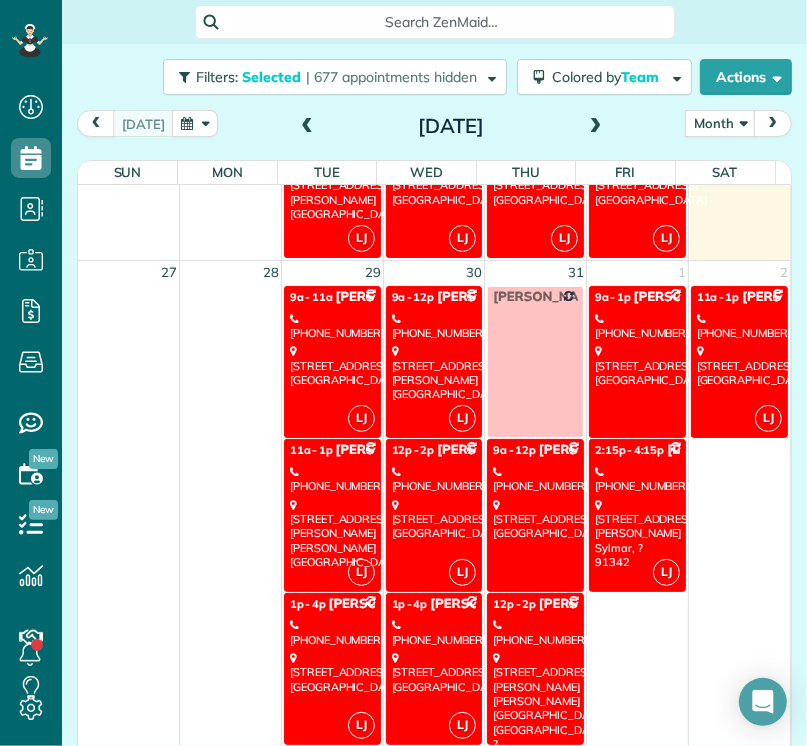 click on "[STREET_ADDRESS]" at bounding box center (332, 672) 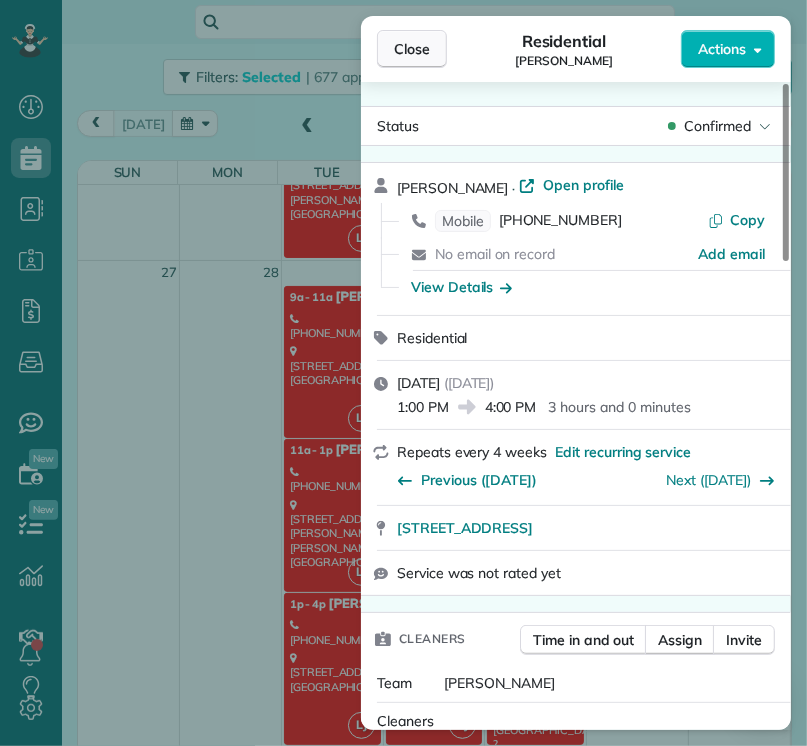 click on "Close" at bounding box center (412, 49) 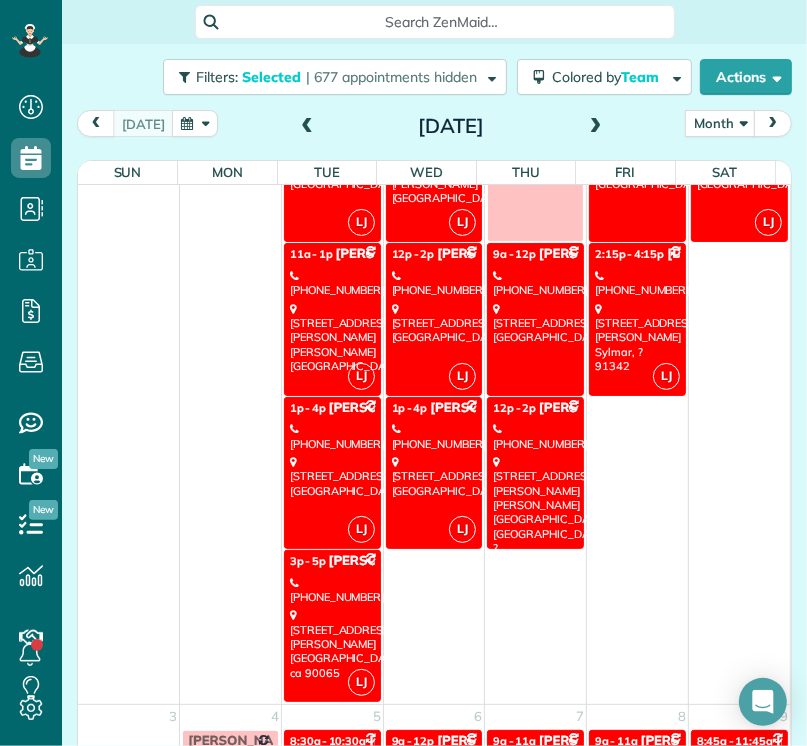 scroll, scrollTop: 2064, scrollLeft: 0, axis: vertical 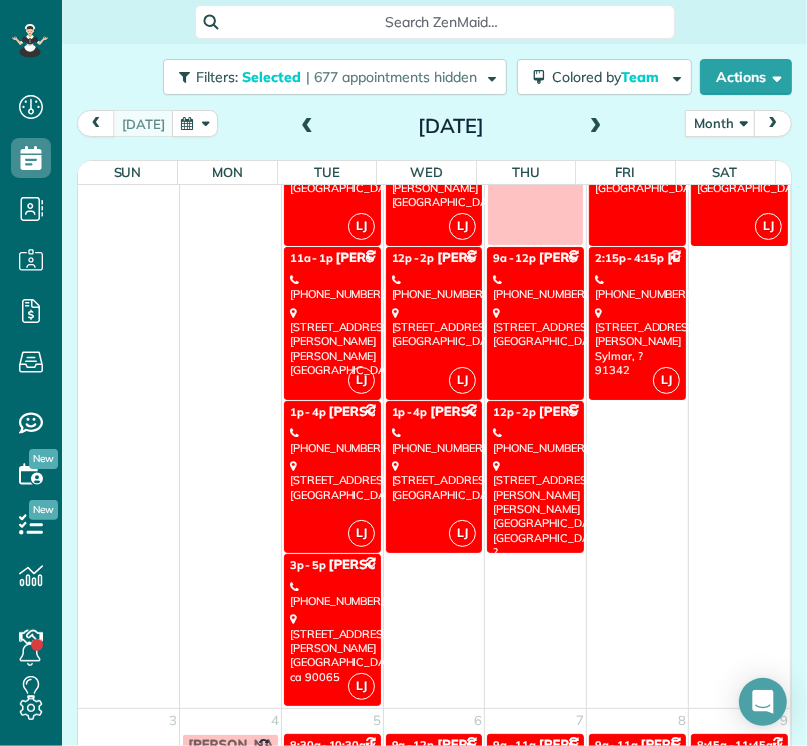 click on "[STREET_ADDRESS][PERSON_NAME]" at bounding box center (332, 647) 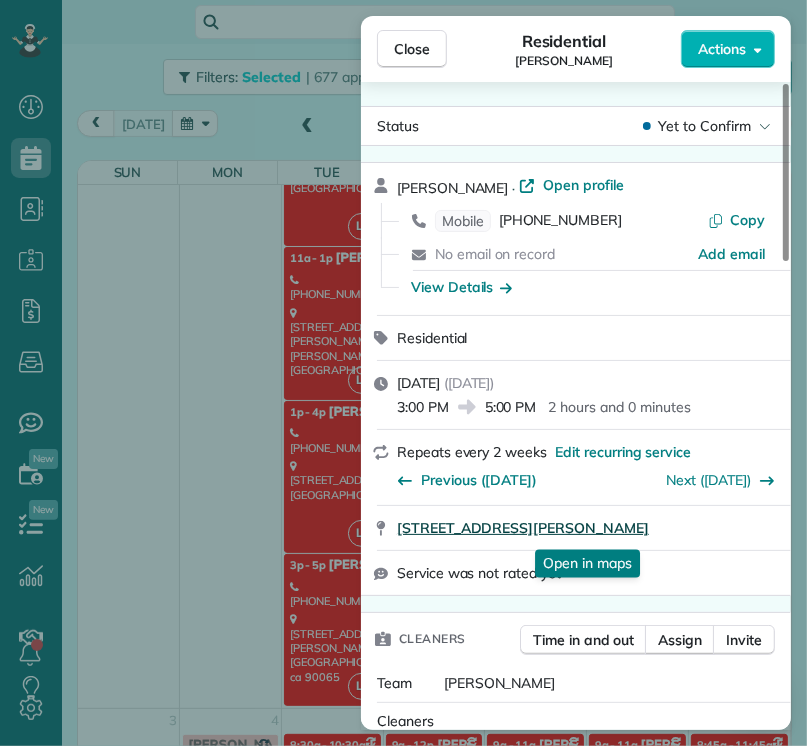 click on "[STREET_ADDRESS][PERSON_NAME]" at bounding box center (523, 528) 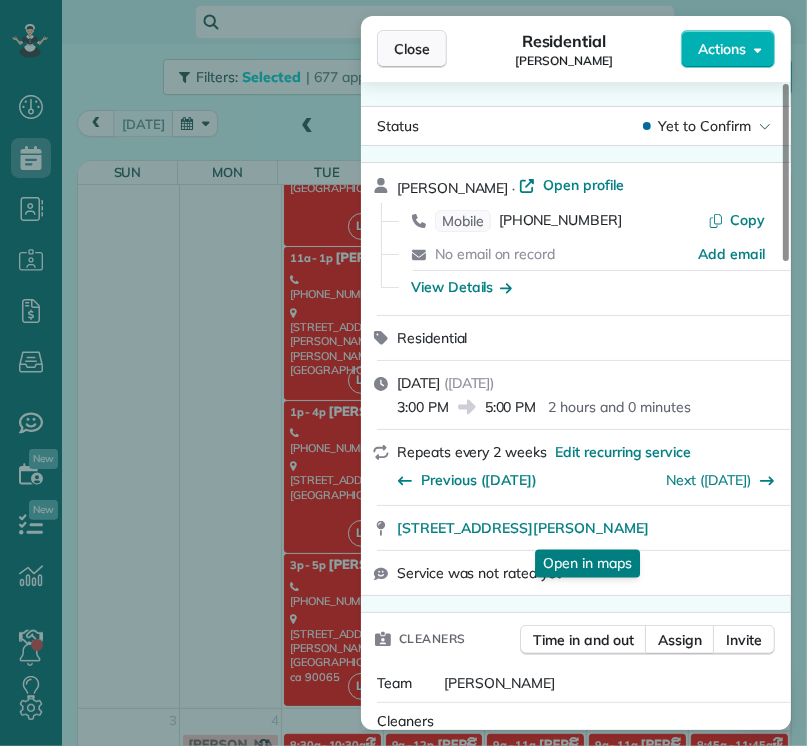 click on "Close" at bounding box center [412, 49] 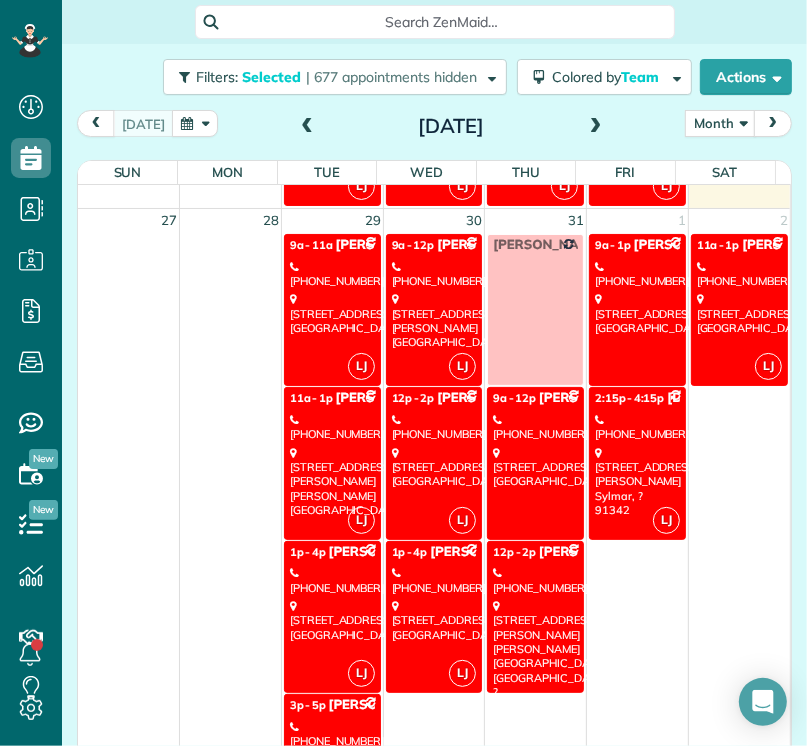 scroll, scrollTop: 1926, scrollLeft: 0, axis: vertical 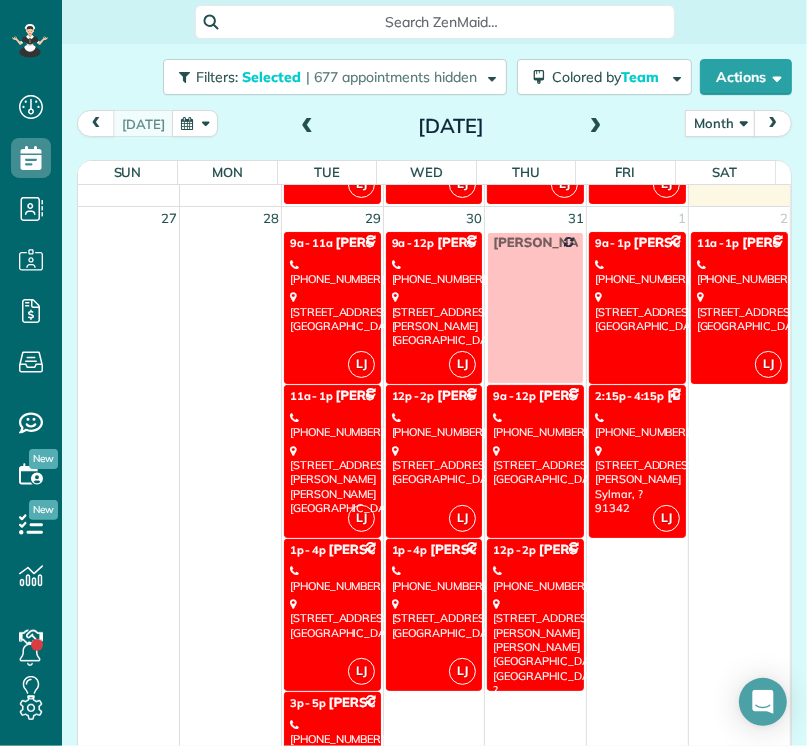 click on "[STREET_ADDRESS][PERSON_NAME]" at bounding box center [434, 318] 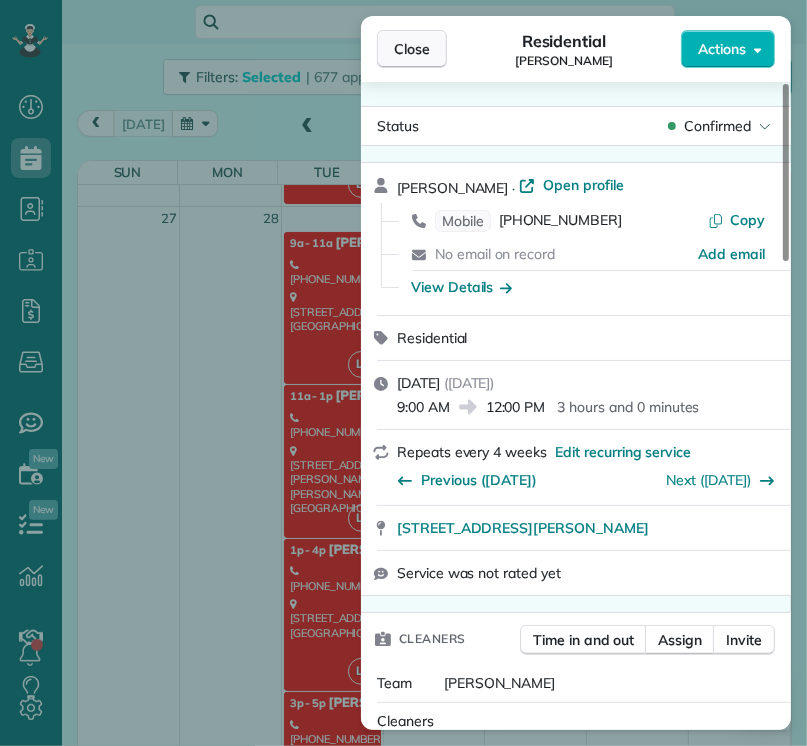 click on "Close" at bounding box center (412, 49) 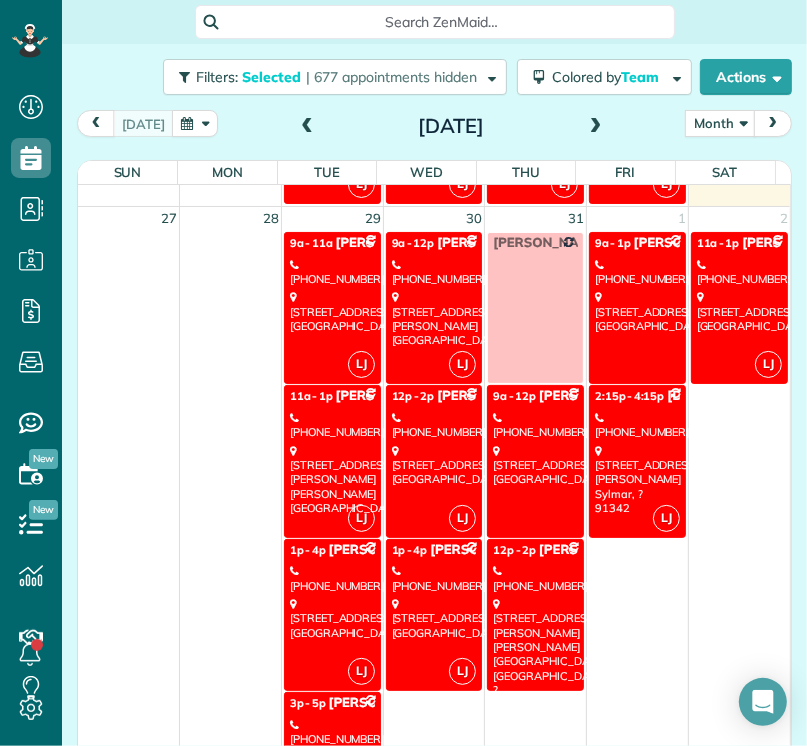 click on "[PHONE_NUMBER]" at bounding box center (434, 425) 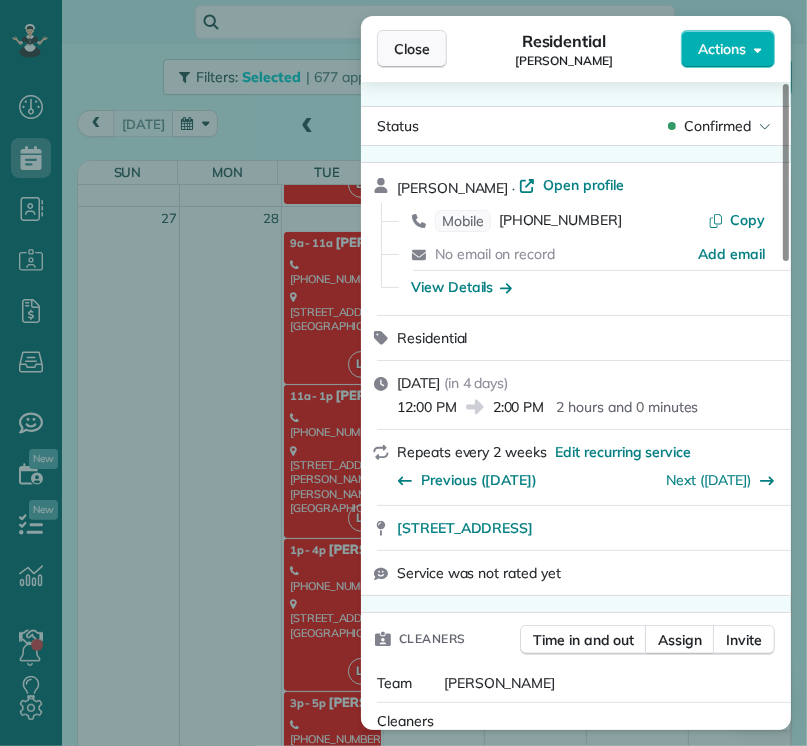 click on "Close" at bounding box center [412, 49] 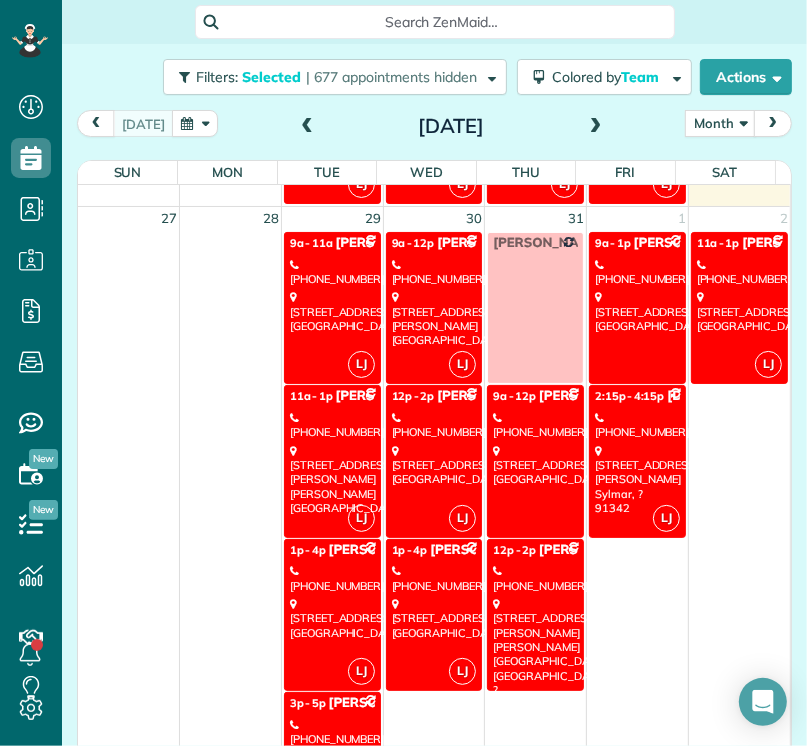 click on "Close" at bounding box center (412, 49) 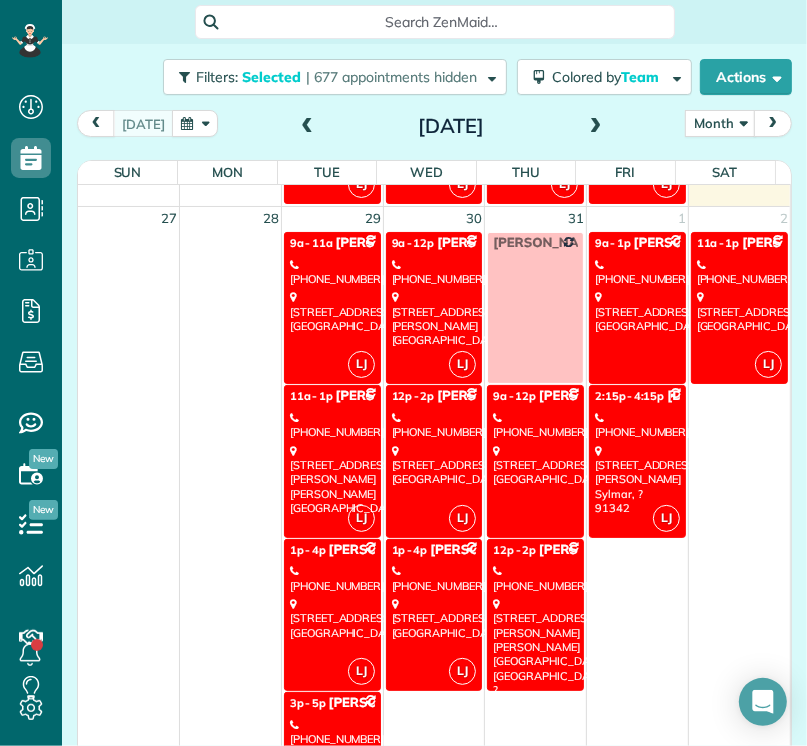 click on "[PHONE_NUMBER]" at bounding box center (535, 425) 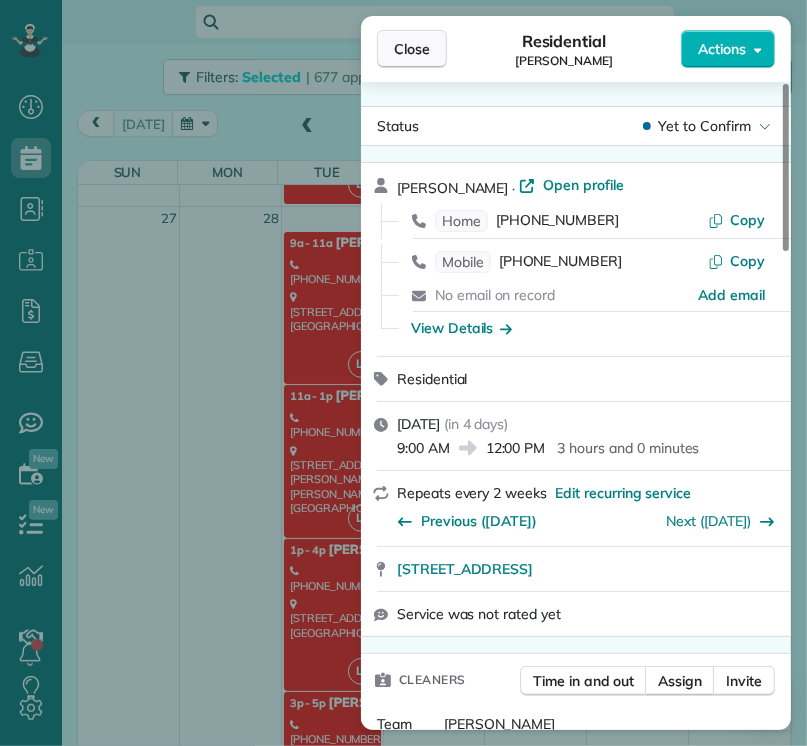 click on "Close" at bounding box center [412, 49] 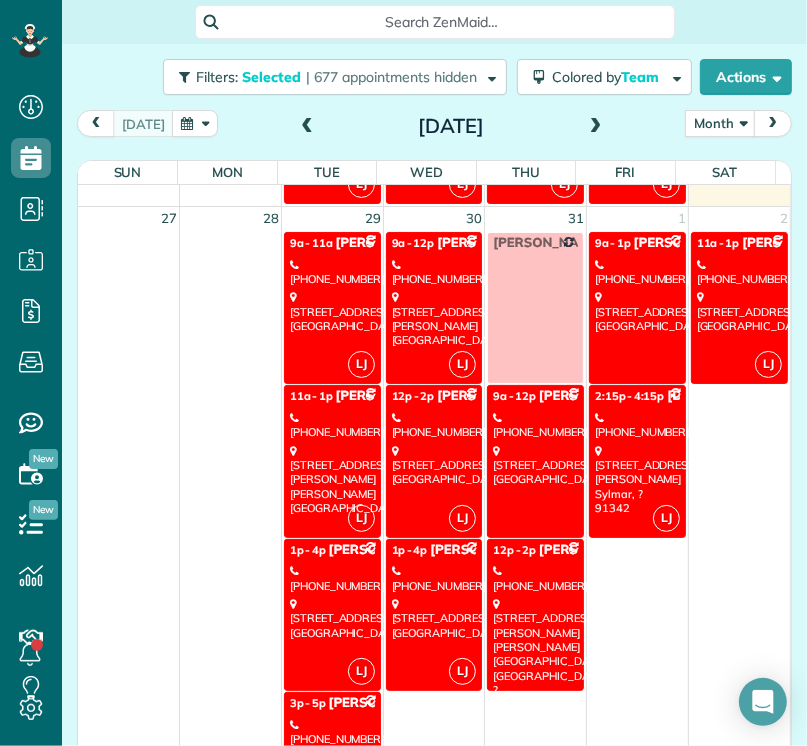 click on "[STREET_ADDRESS][PERSON_NAME][PERSON_NAME] ?" at bounding box center (535, 647) 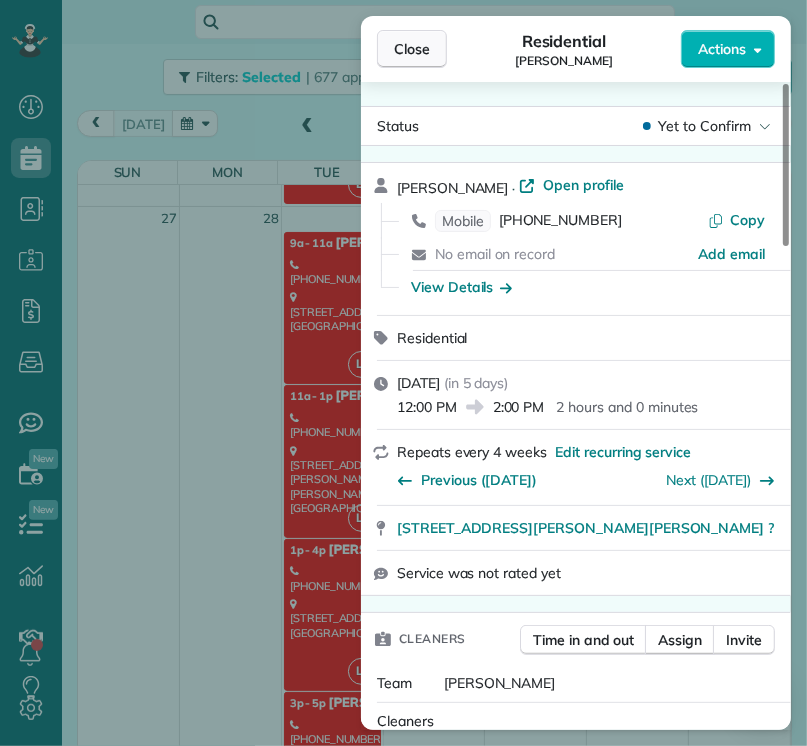 click on "Close" at bounding box center (412, 49) 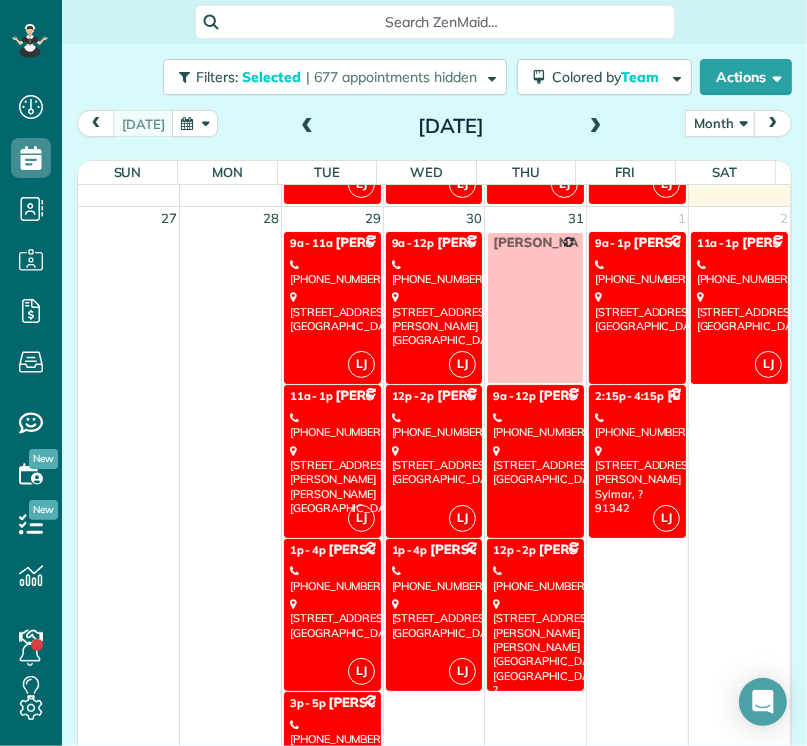click on "[STREET_ADDRESS]" at bounding box center [637, 311] 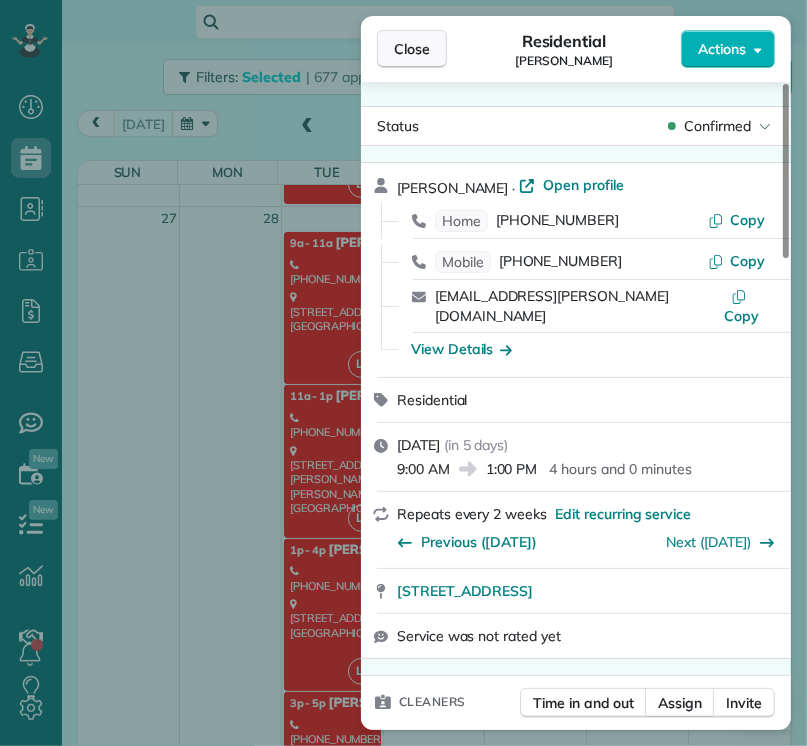 click on "Close" at bounding box center (412, 49) 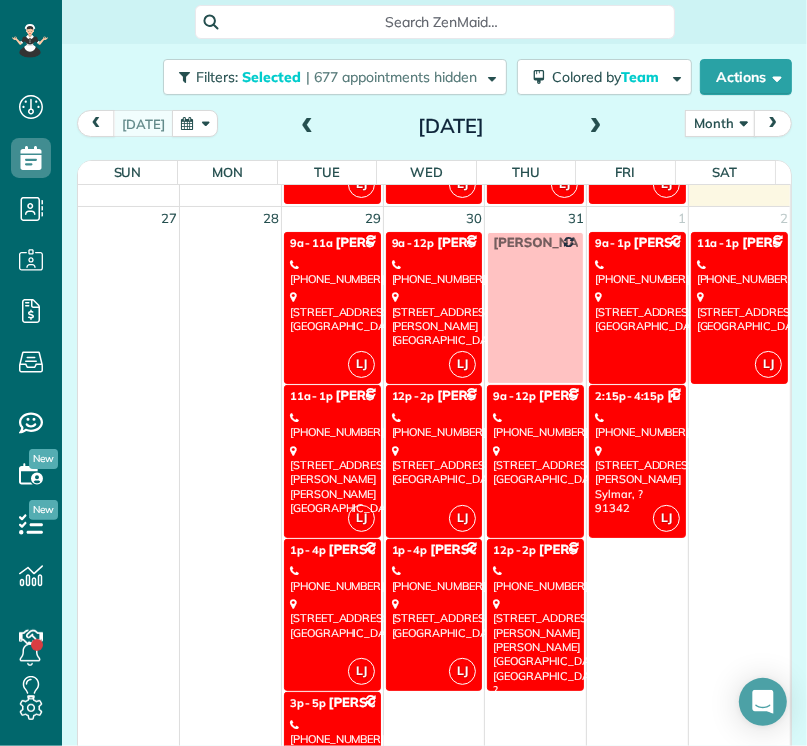click on "LJ 2:15p - 4:15p   [PERSON_NAME] [PHONE_NUMBER] [STREET_ADDRESS][PERSON_NAME]" at bounding box center [637, 461] 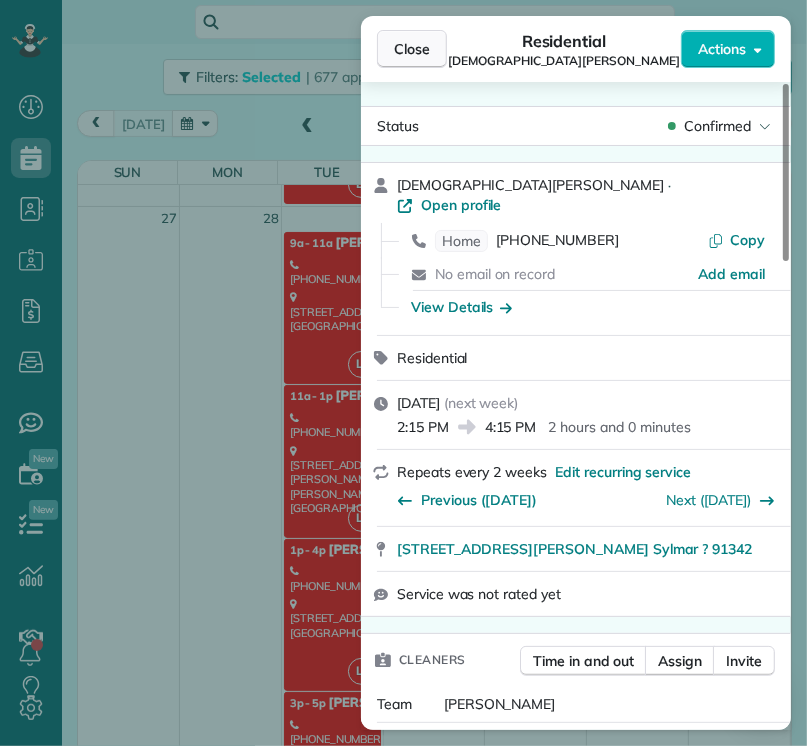click on "Close" at bounding box center [412, 49] 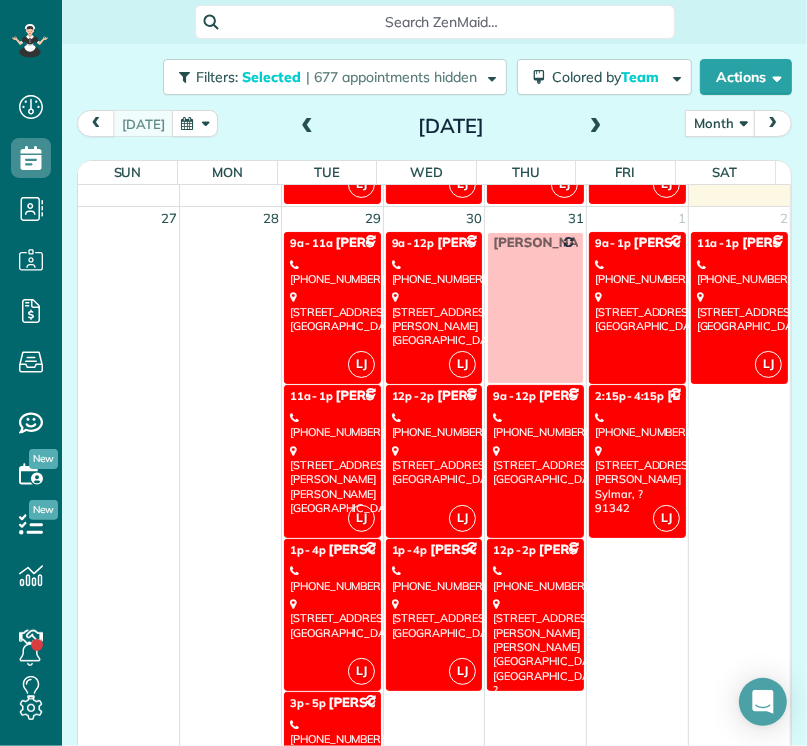 click on "[STREET_ADDRESS]" at bounding box center [739, 311] 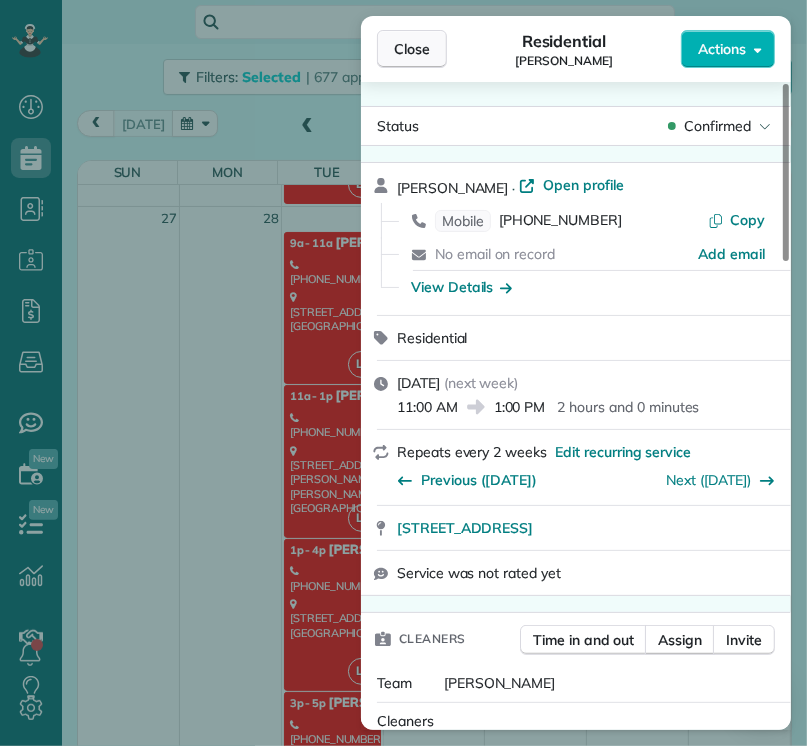 click on "Close" at bounding box center [412, 49] 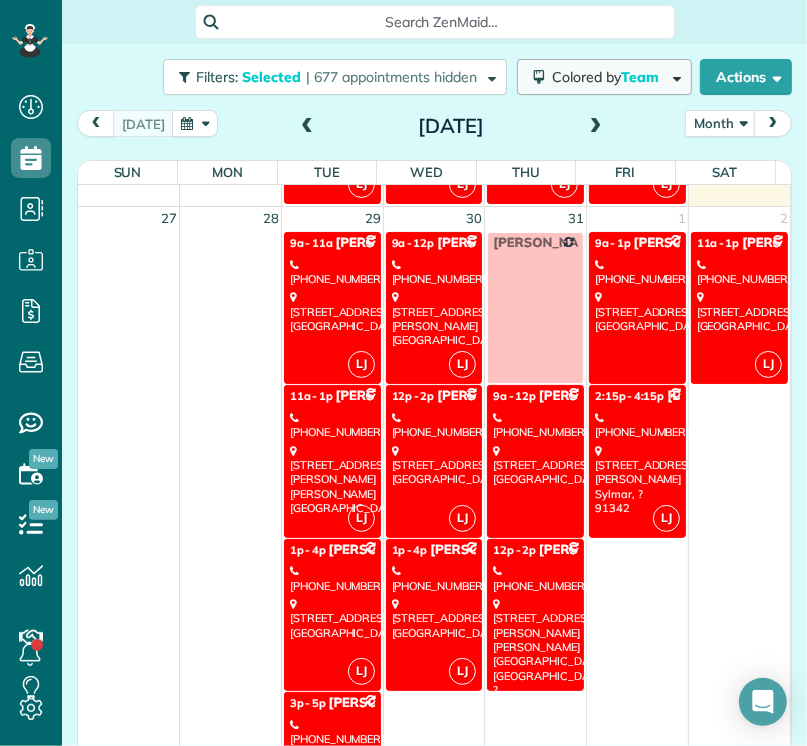 click on "Colored by  Team" at bounding box center (609, 77) 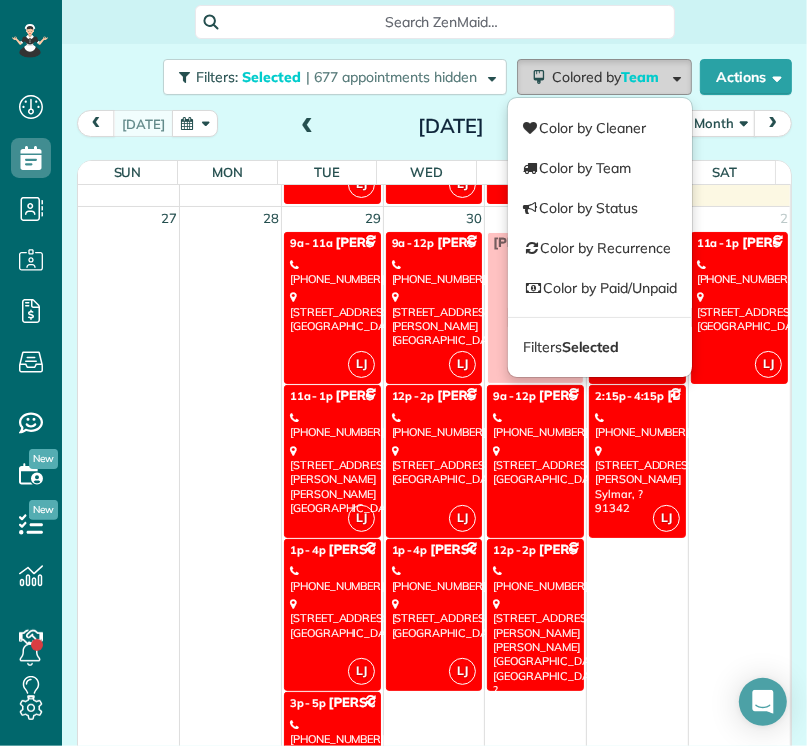 click on "Colored by  Team" at bounding box center (609, 77) 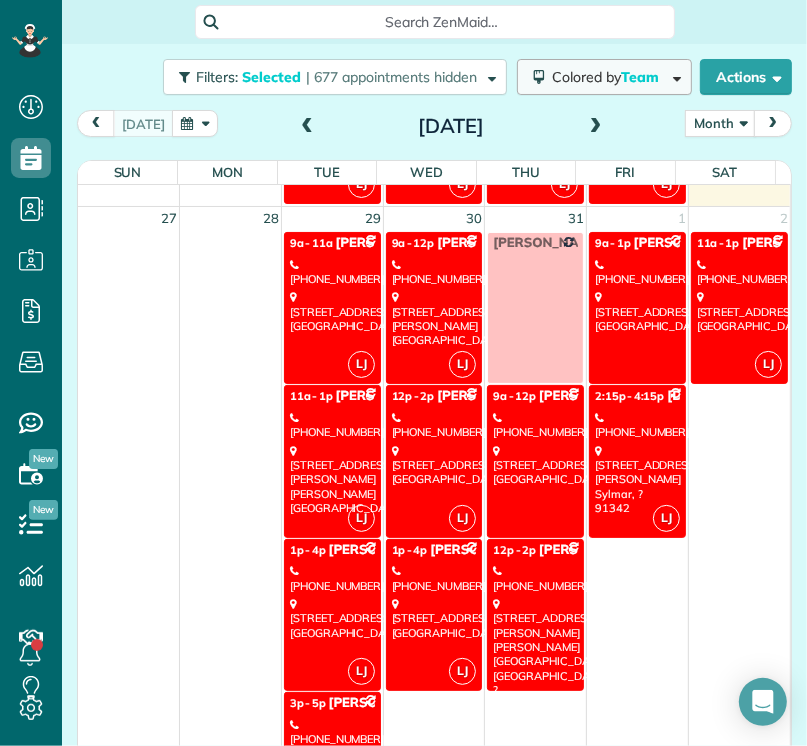 click on "Colored by  Team" at bounding box center [609, 77] 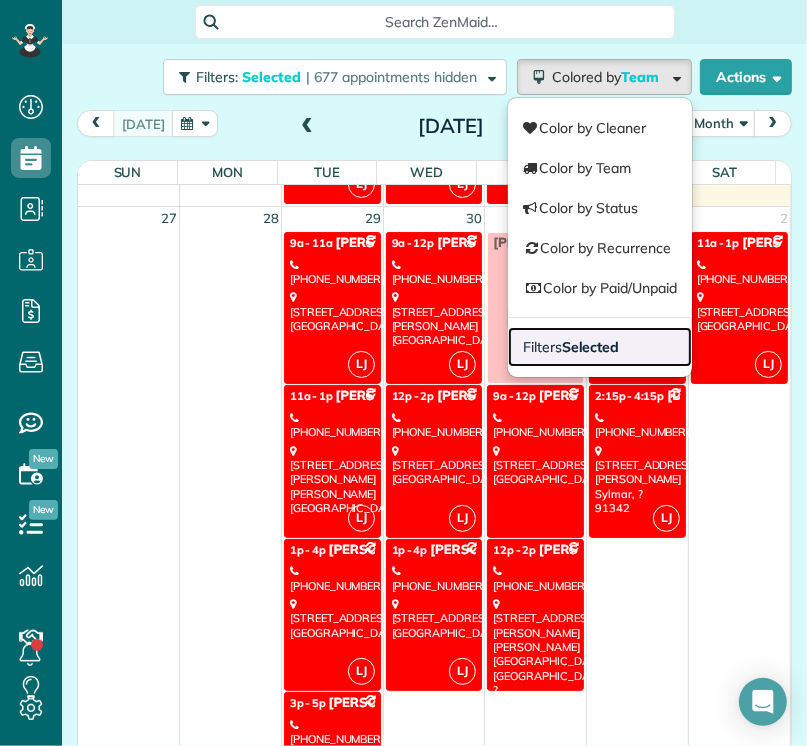 click on "Filters  Selected" at bounding box center [600, 347] 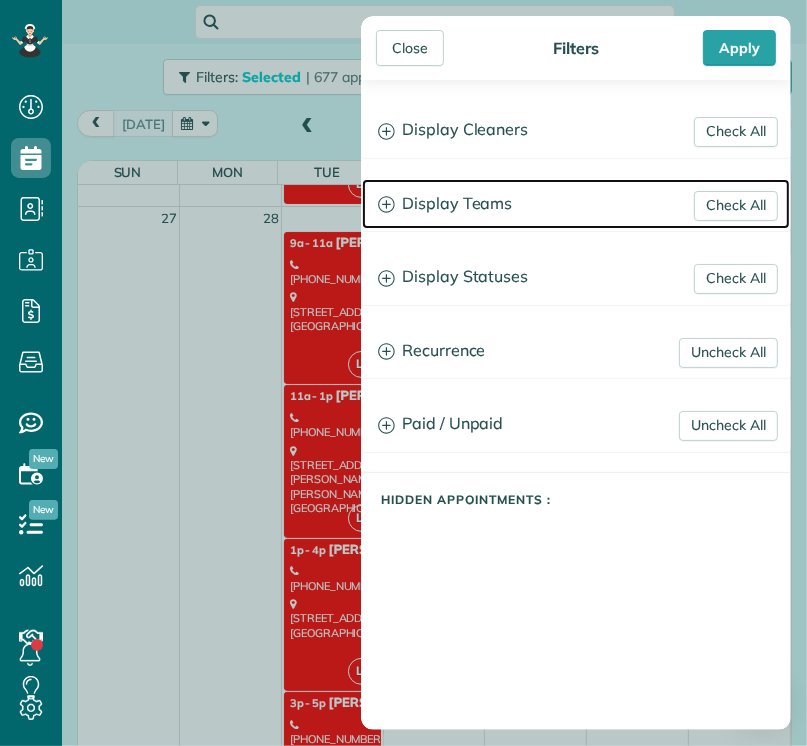 click on "Display Teams" at bounding box center [576, 204] 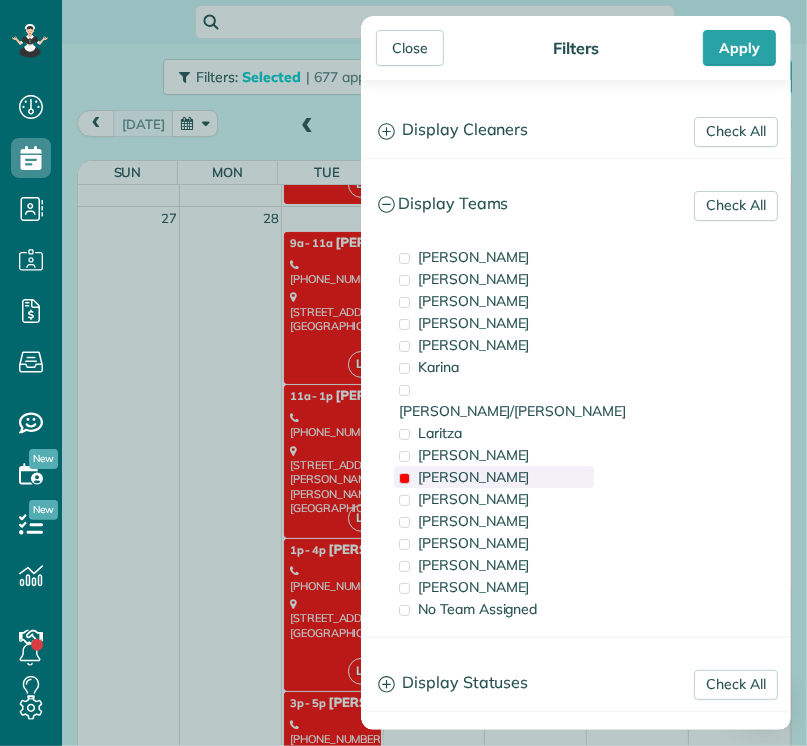click on "[PERSON_NAME]" at bounding box center [474, 477] 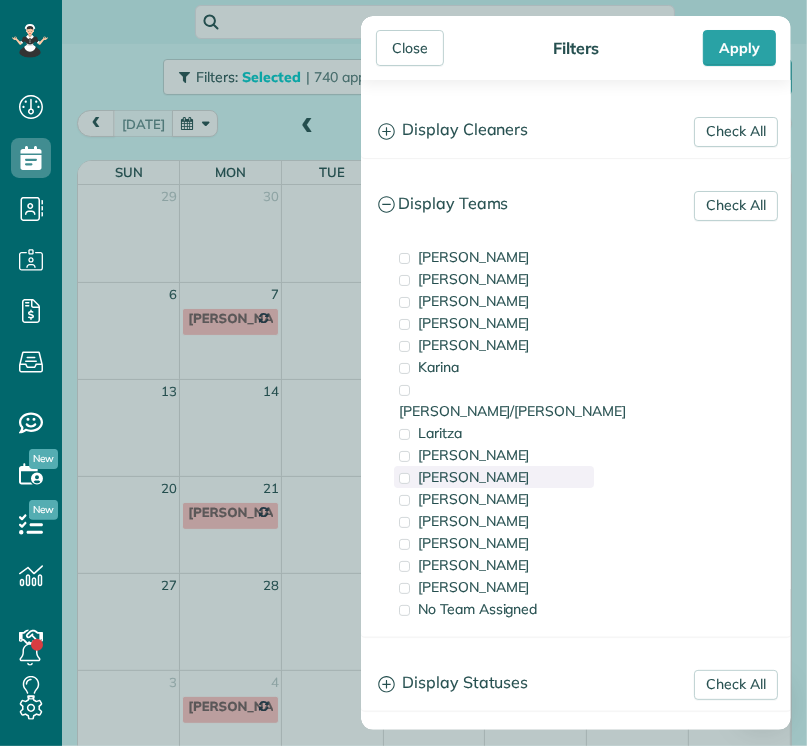 scroll, scrollTop: 0, scrollLeft: 0, axis: both 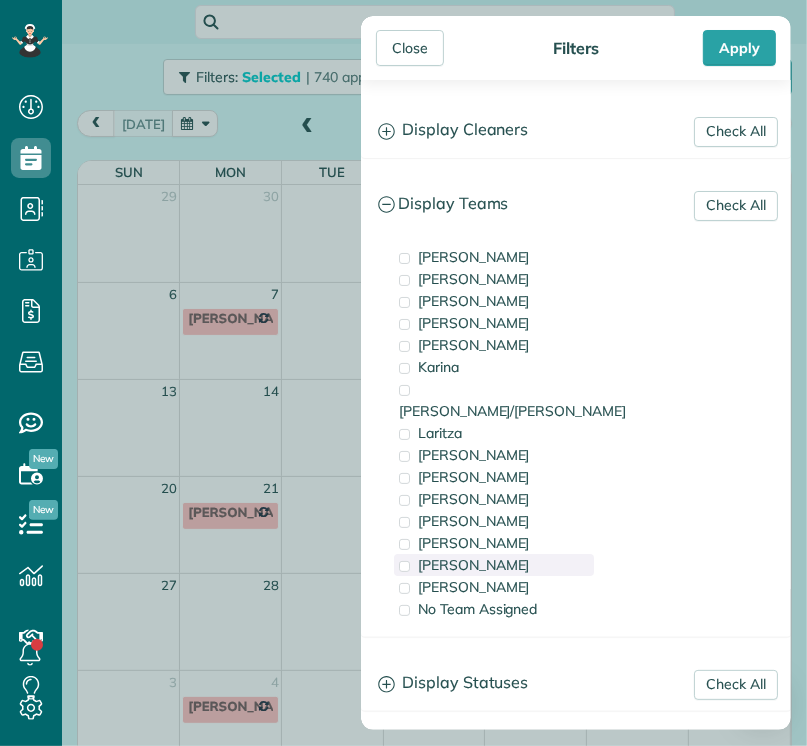 click on "[PERSON_NAME]" at bounding box center (494, 565) 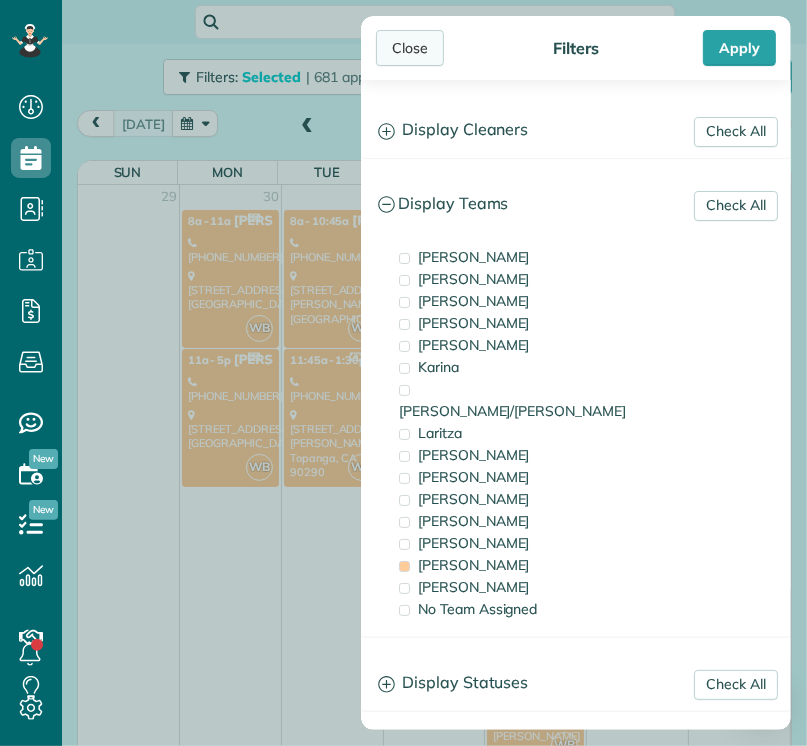 click on "Close" at bounding box center (410, 48) 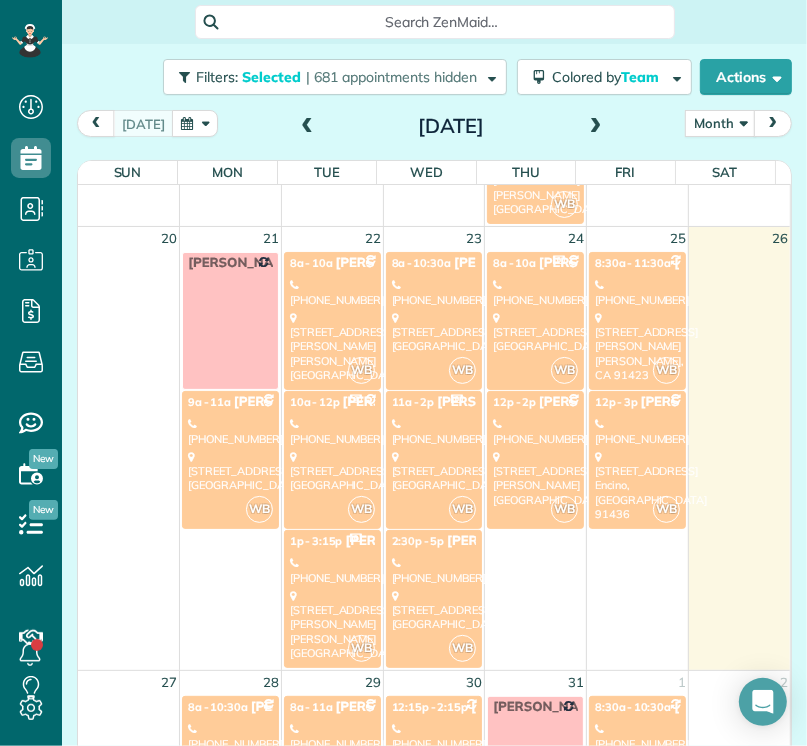scroll, scrollTop: 1570, scrollLeft: 0, axis: vertical 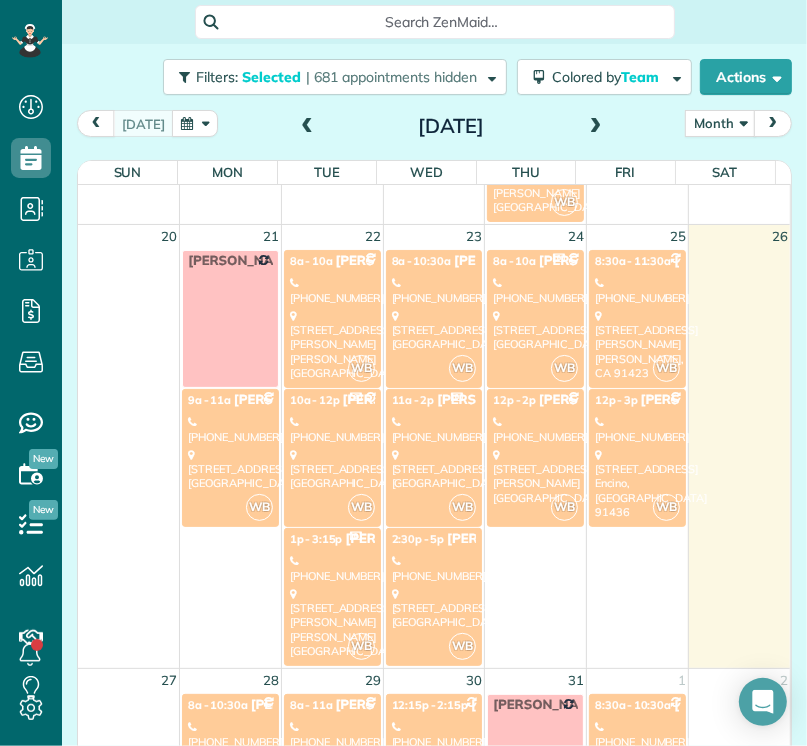 click on "[PHONE_NUMBER]" at bounding box center (434, 290) 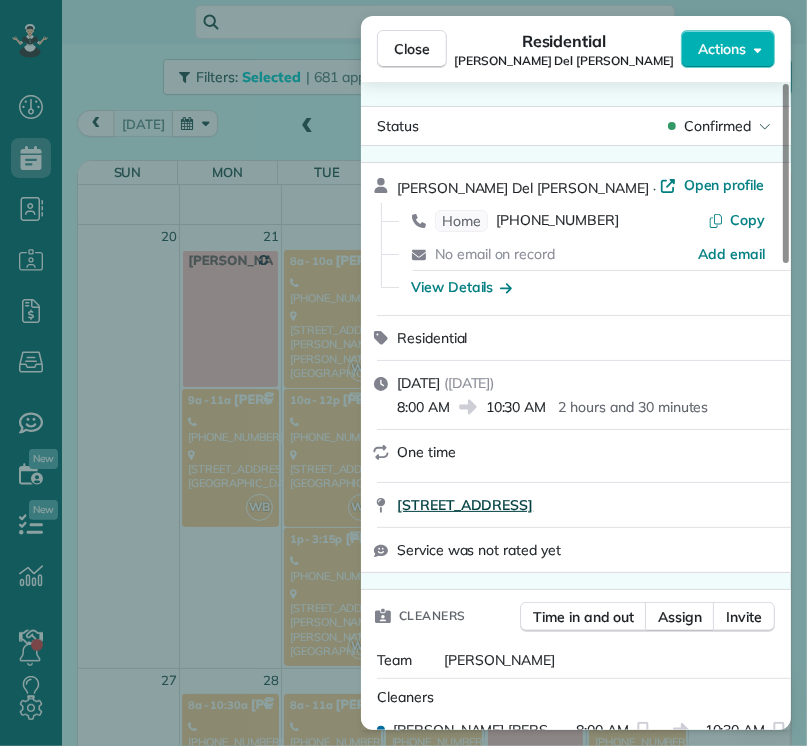 click on "[STREET_ADDRESS]" at bounding box center [465, 505] 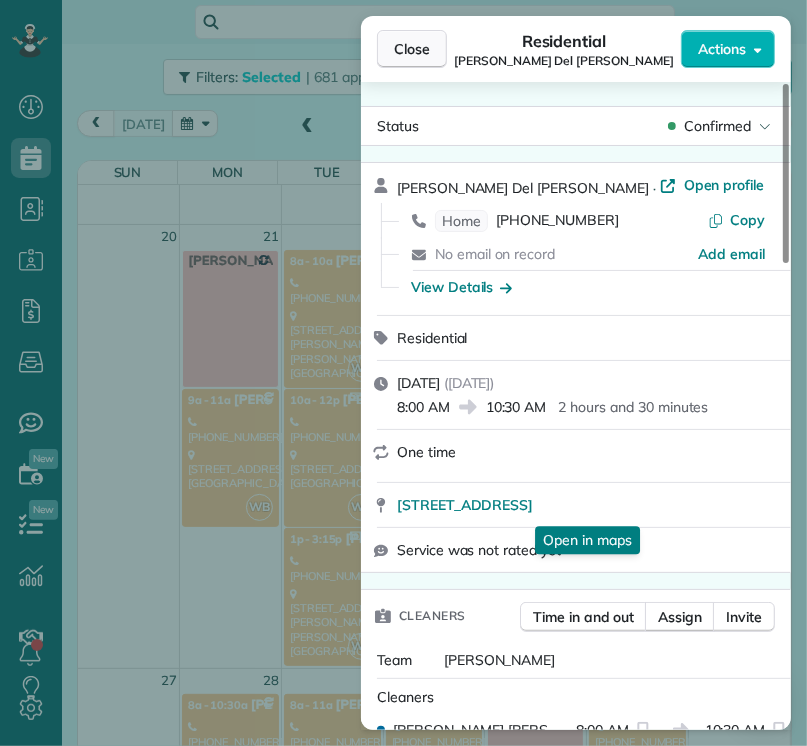 click on "Close" at bounding box center (412, 49) 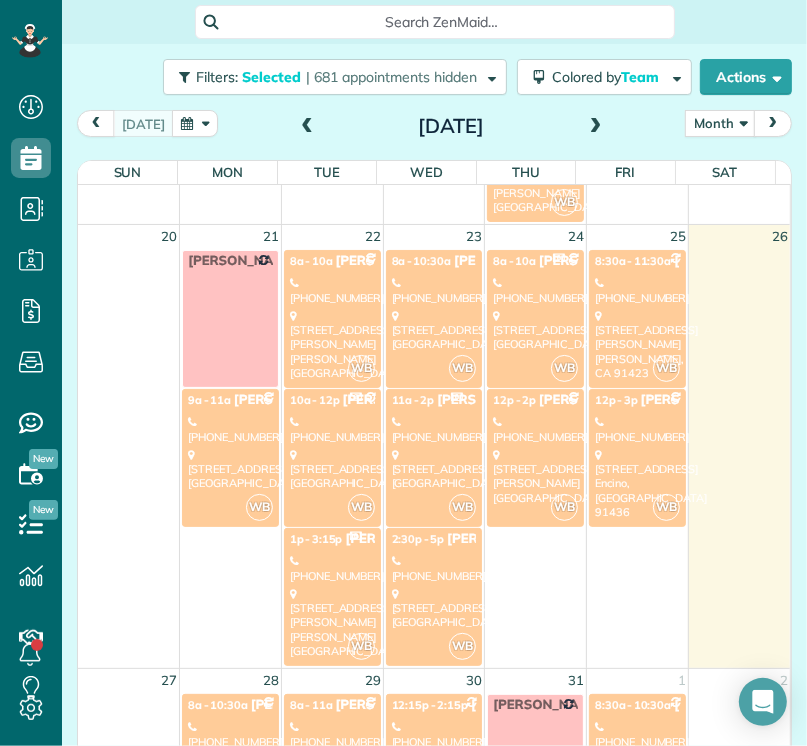 click on "[PHONE_NUMBER]" at bounding box center [434, 429] 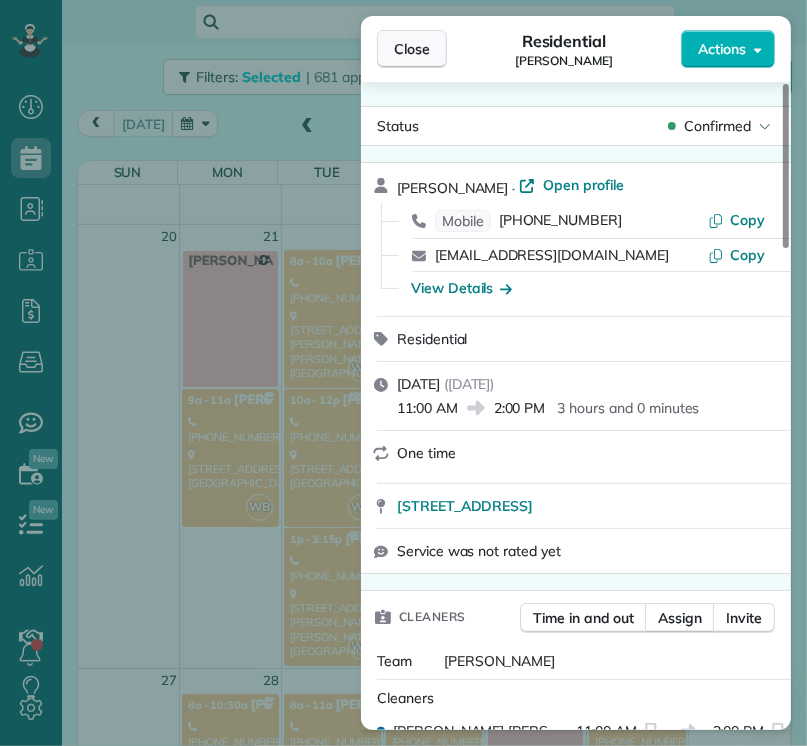 click on "Close" at bounding box center (412, 49) 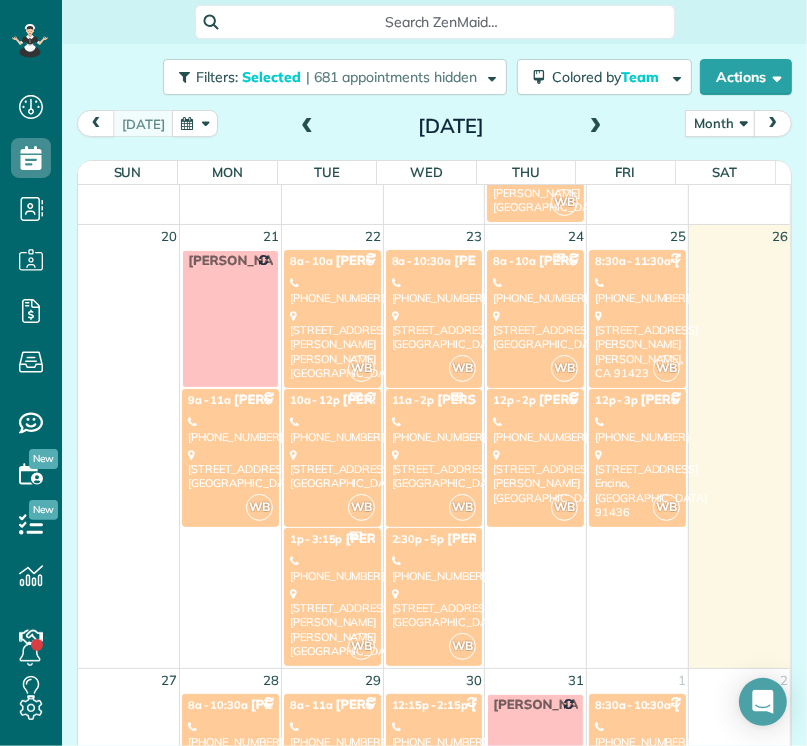 click on "WB 2:30p - 5p   [PERSON_NAME] [PHONE_NUMBER] [STREET_ADDRESS]" at bounding box center [434, 597] 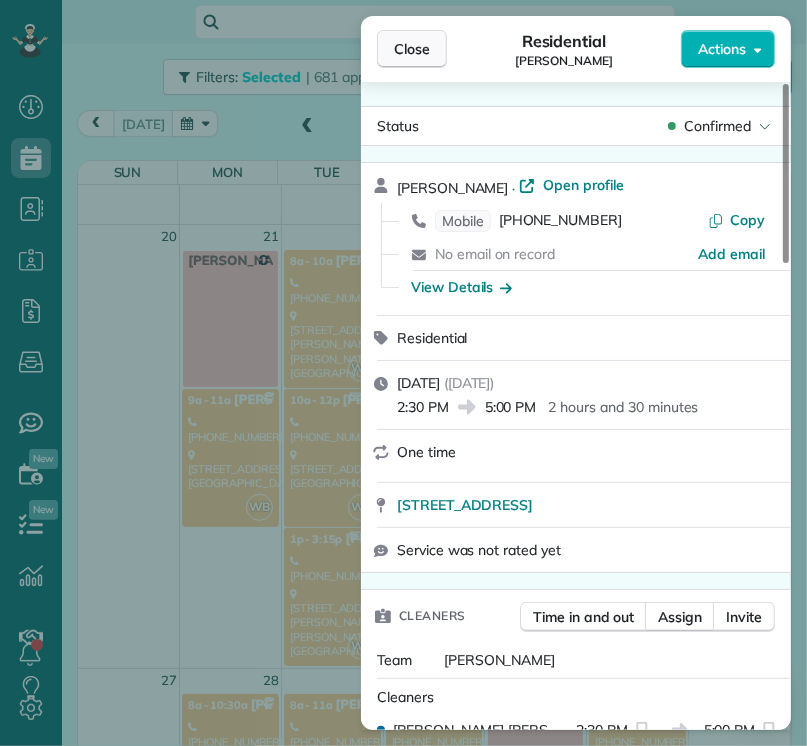 click on "Close" at bounding box center (412, 49) 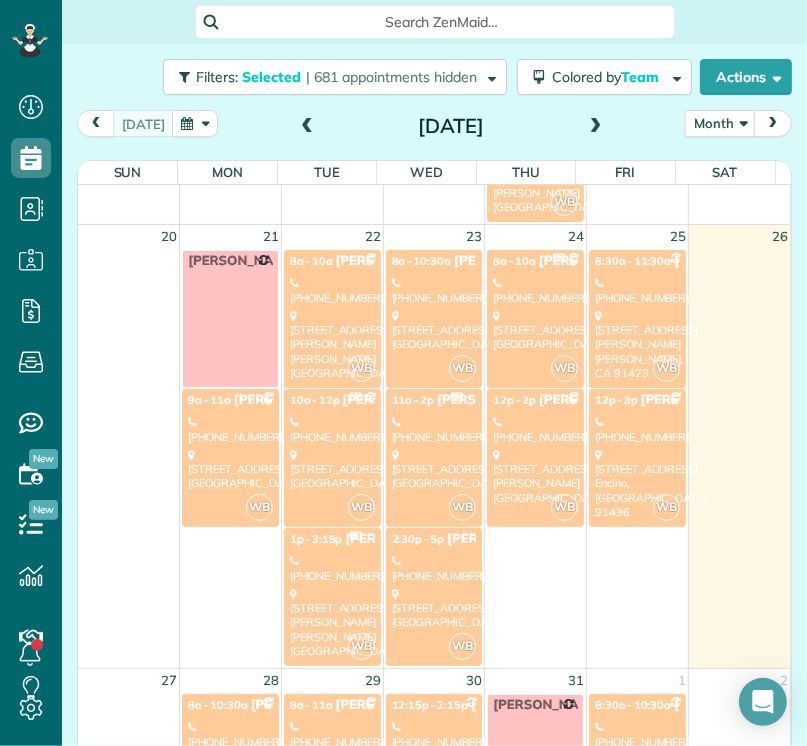 click on "[STREET_ADDRESS]" at bounding box center [637, 483] 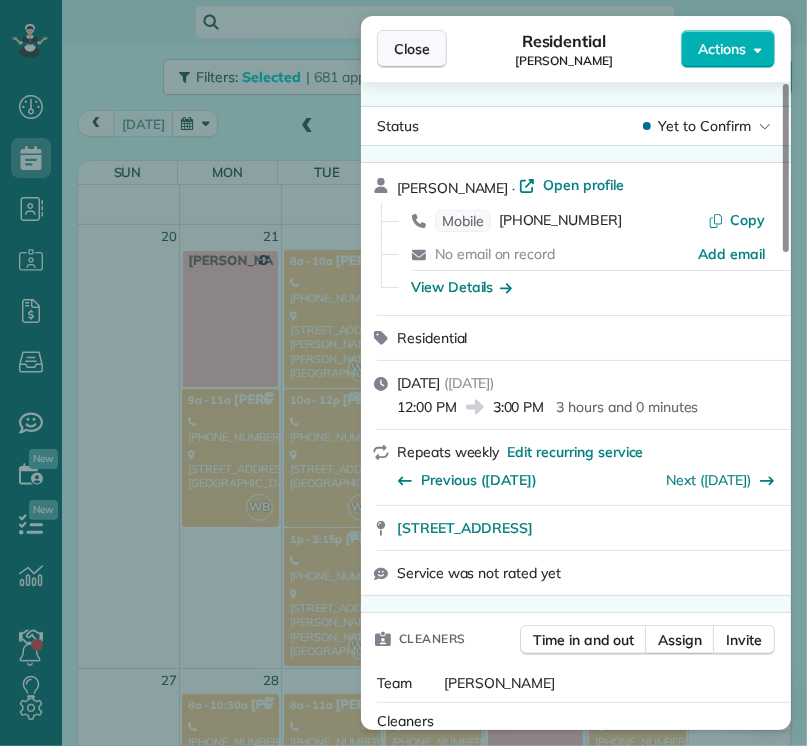 click on "Close" at bounding box center (412, 49) 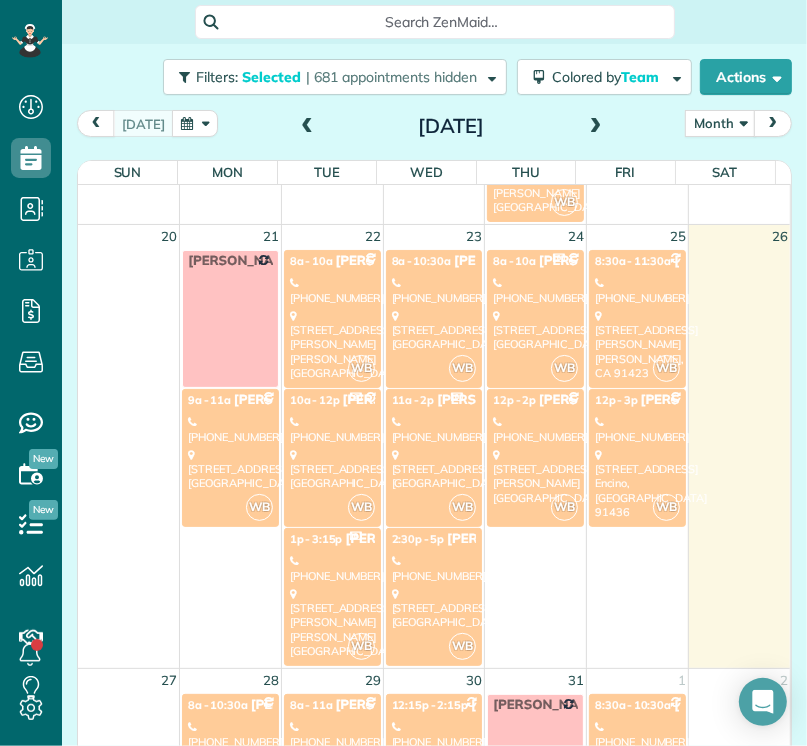click on "[STREET_ADDRESS][PERSON_NAME]" at bounding box center (637, 344) 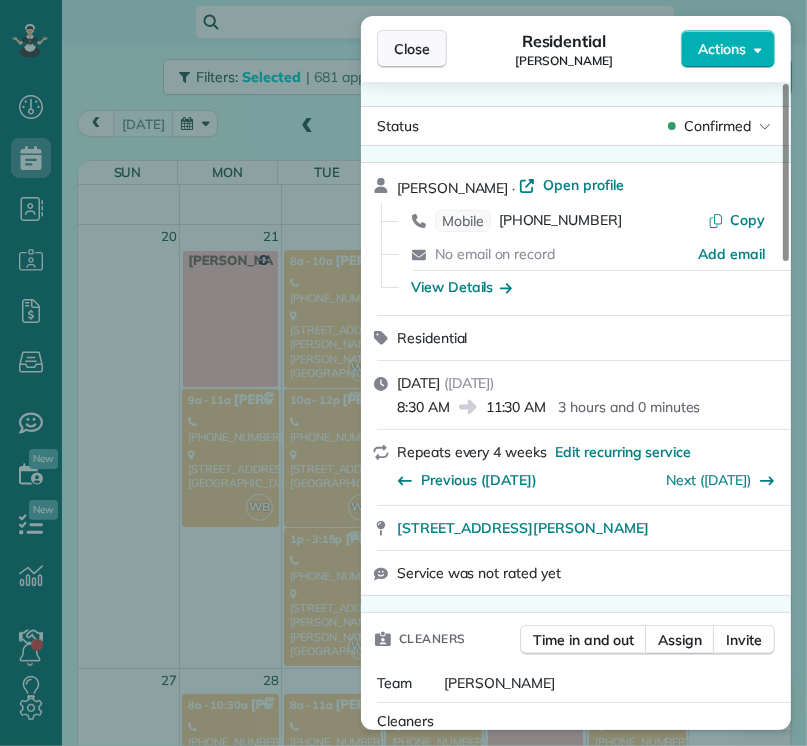 click on "Close" at bounding box center [412, 49] 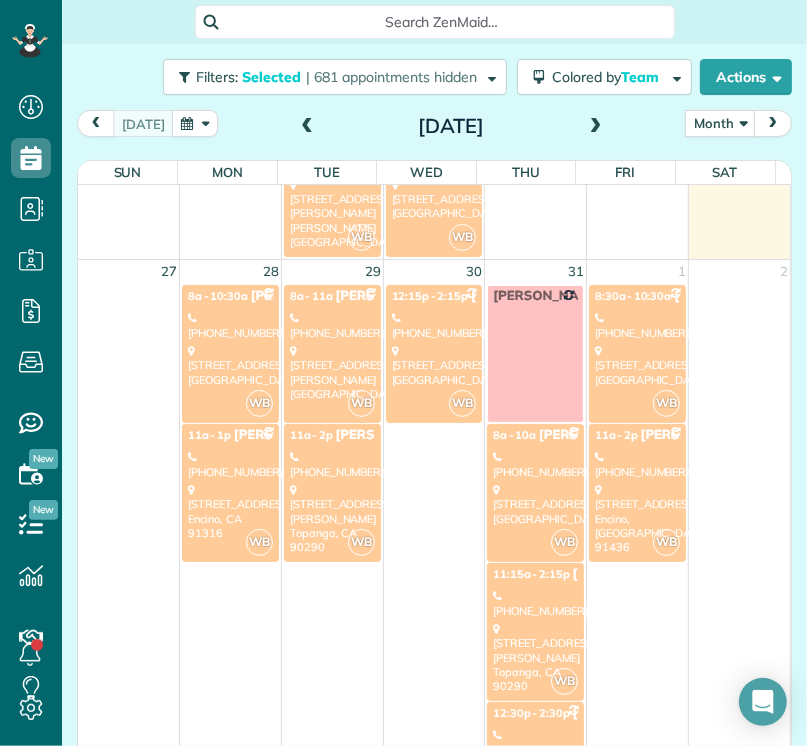 scroll, scrollTop: 1994, scrollLeft: 0, axis: vertical 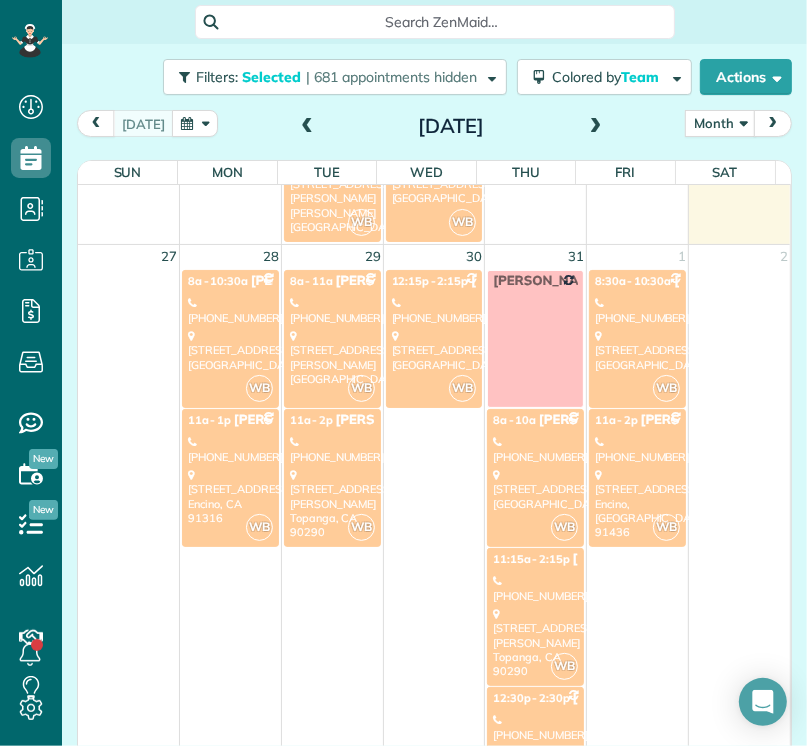 click on "[STREET_ADDRESS]" at bounding box center [230, 350] 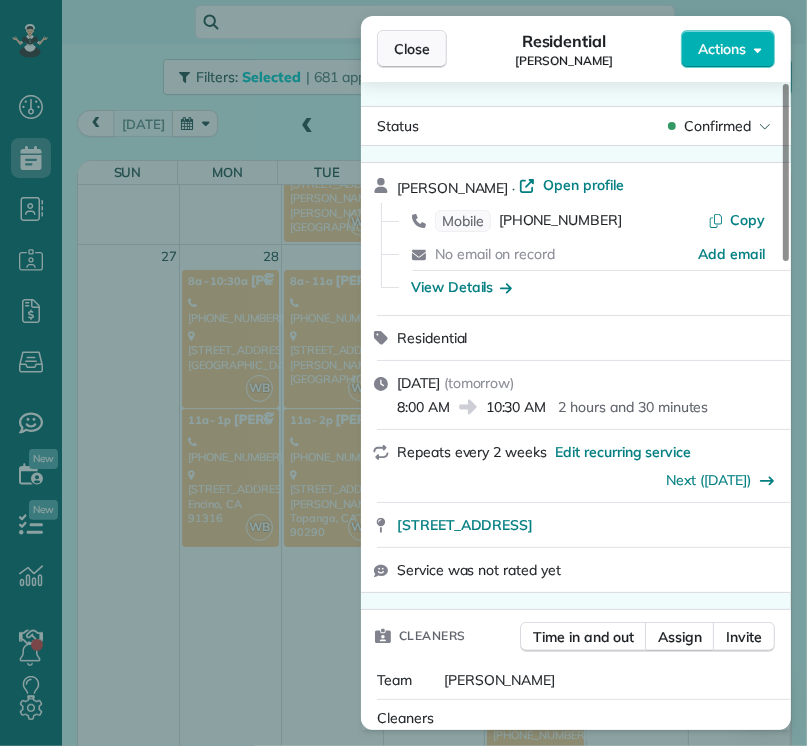 click on "Close" at bounding box center (412, 49) 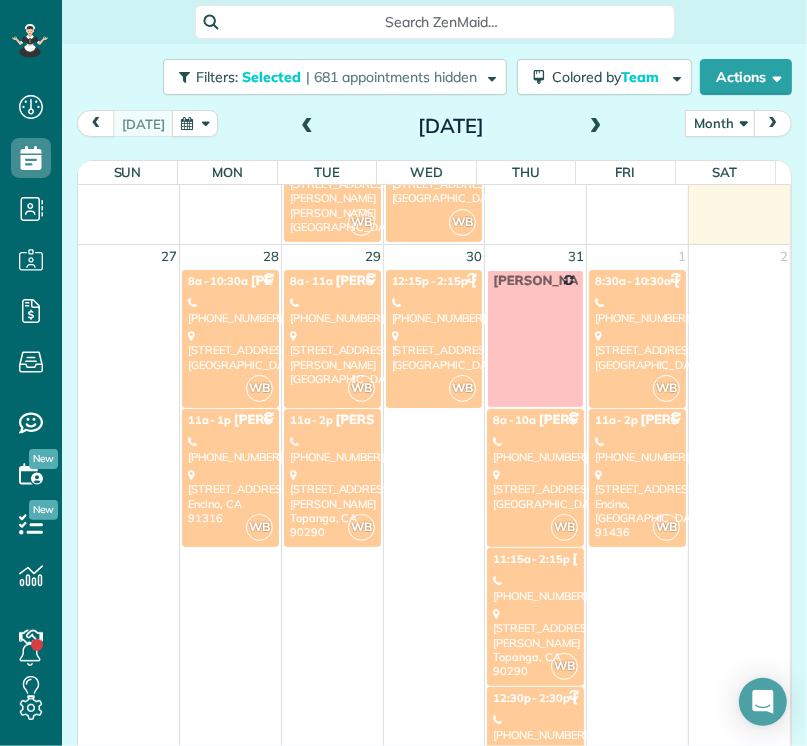 click on "[PHONE_NUMBER]" at bounding box center [230, 449] 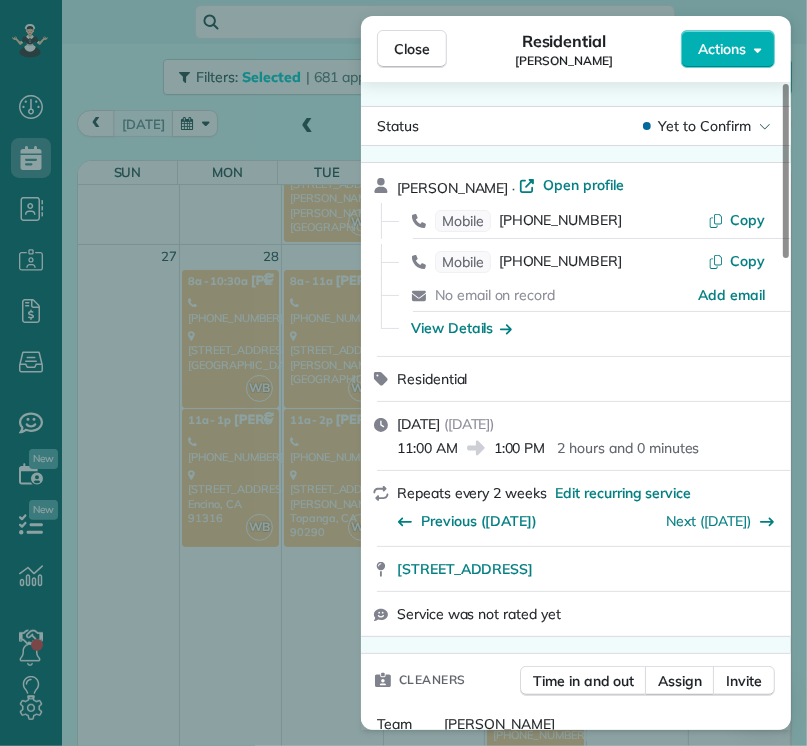 scroll, scrollTop: 2508, scrollLeft: 0, axis: vertical 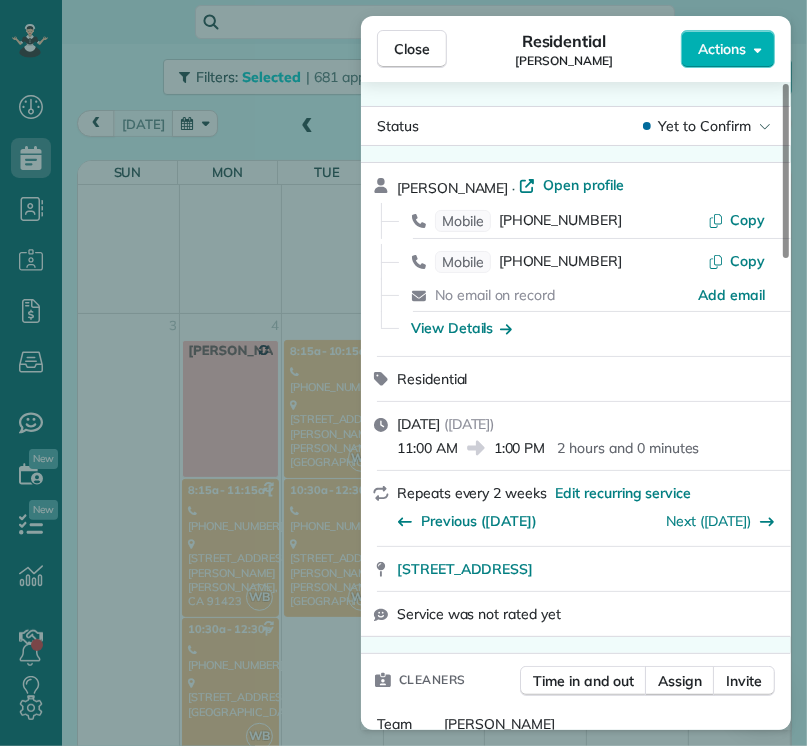 type 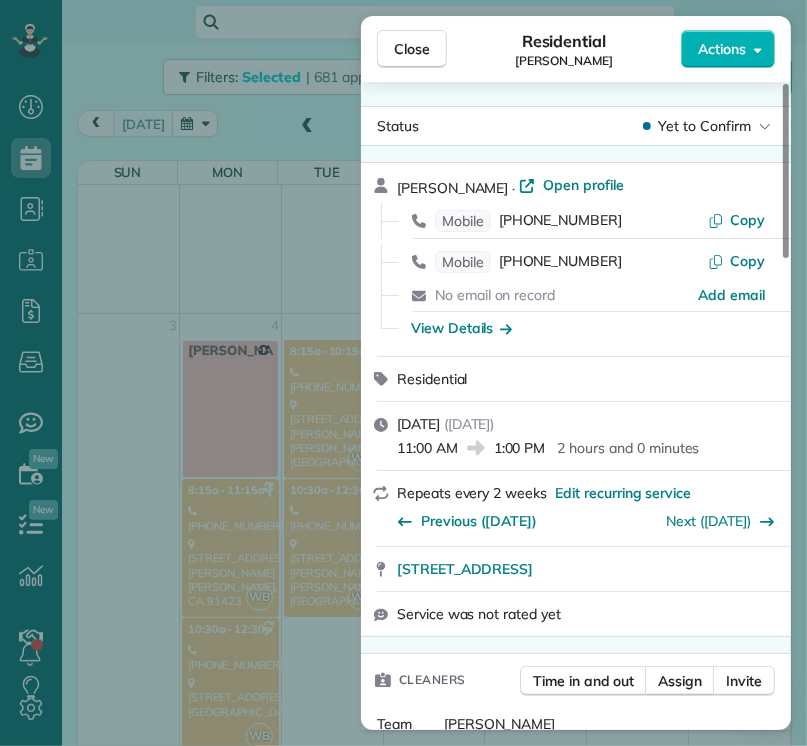 click on "Close" at bounding box center (412, 49) 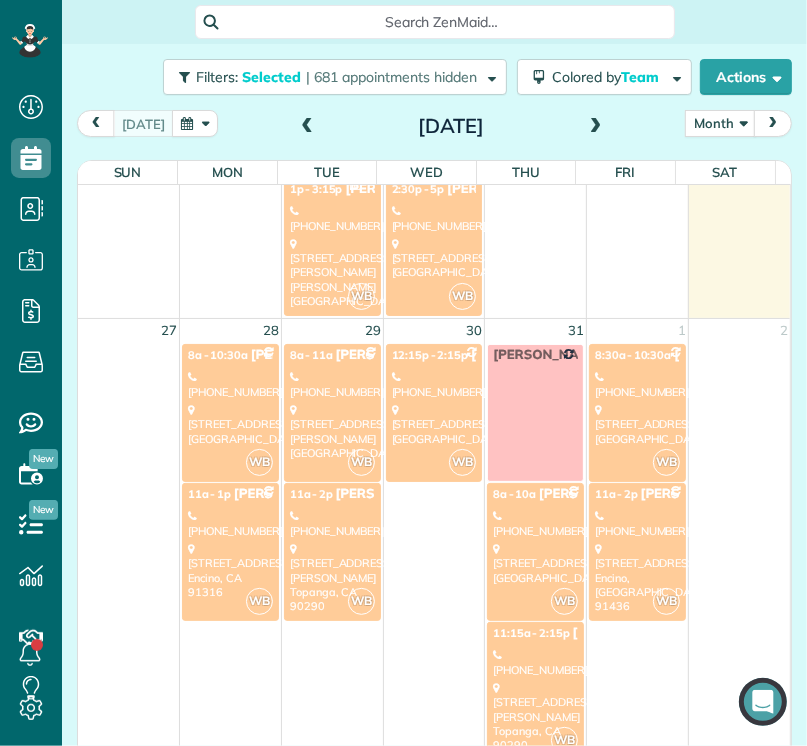 scroll, scrollTop: 1916, scrollLeft: 0, axis: vertical 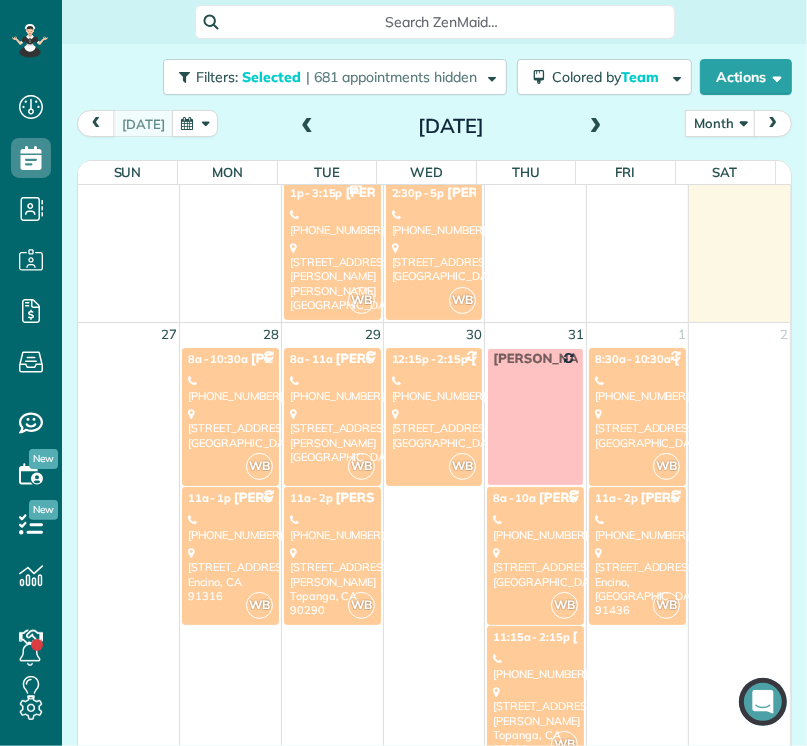click on "[PHONE_NUMBER]" at bounding box center [230, 527] 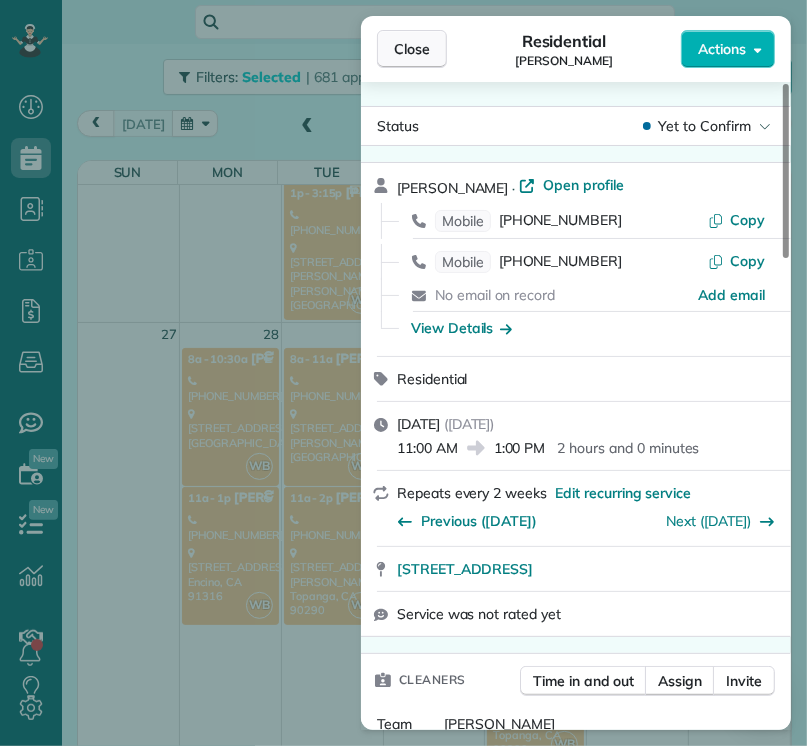 click on "Close" at bounding box center (412, 49) 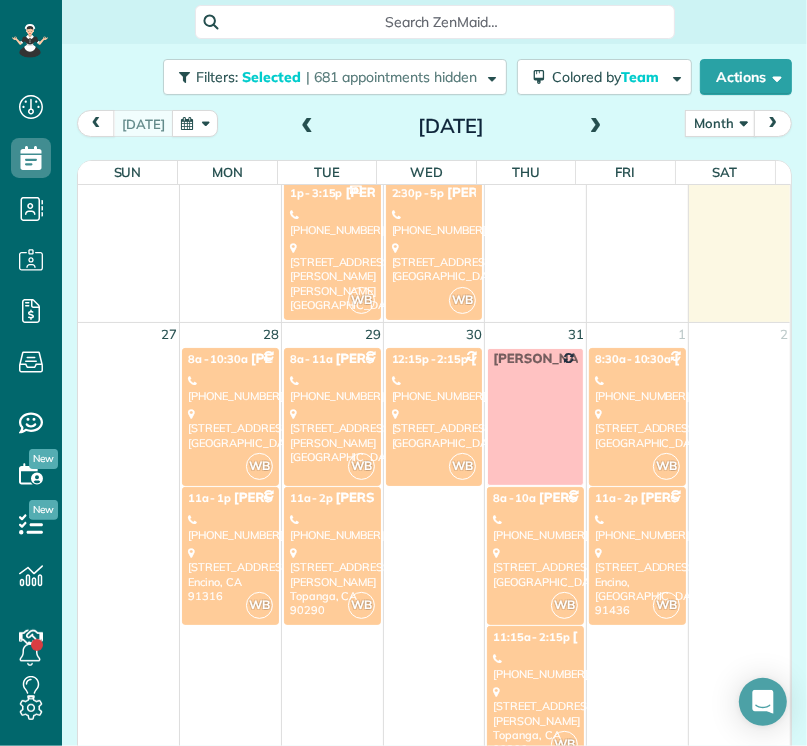 click on "[STREET_ADDRESS][PERSON_NAME]" at bounding box center (332, 435) 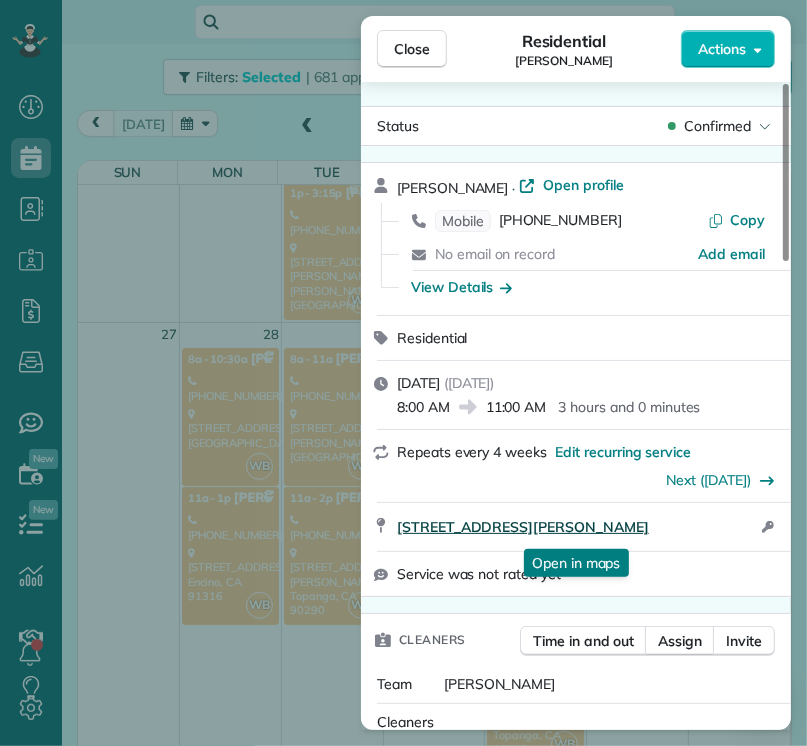 click on "[STREET_ADDRESS][PERSON_NAME]" at bounding box center [523, 527] 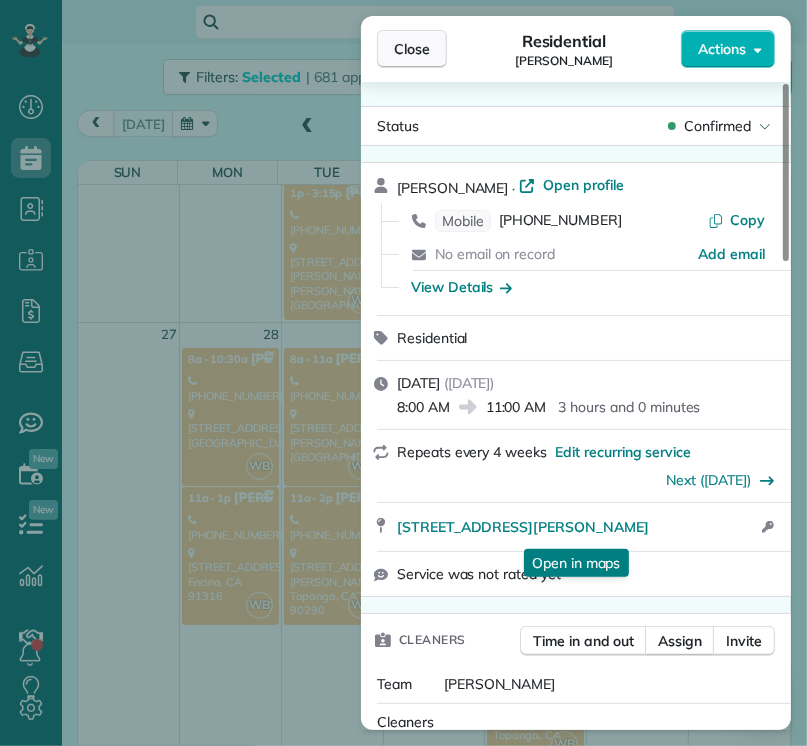click on "Close" at bounding box center (412, 49) 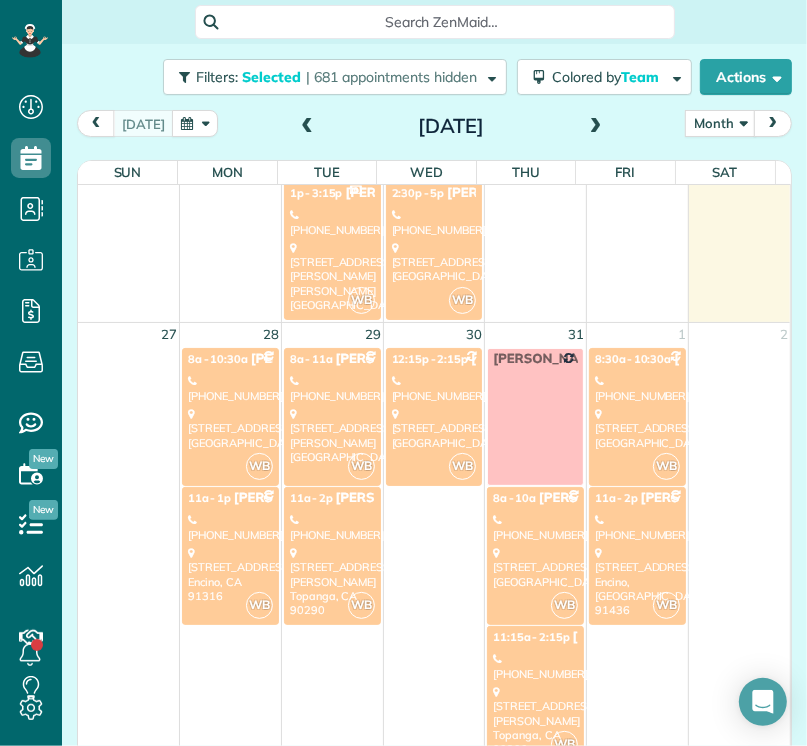 click on "[PHONE_NUMBER]" at bounding box center (332, 527) 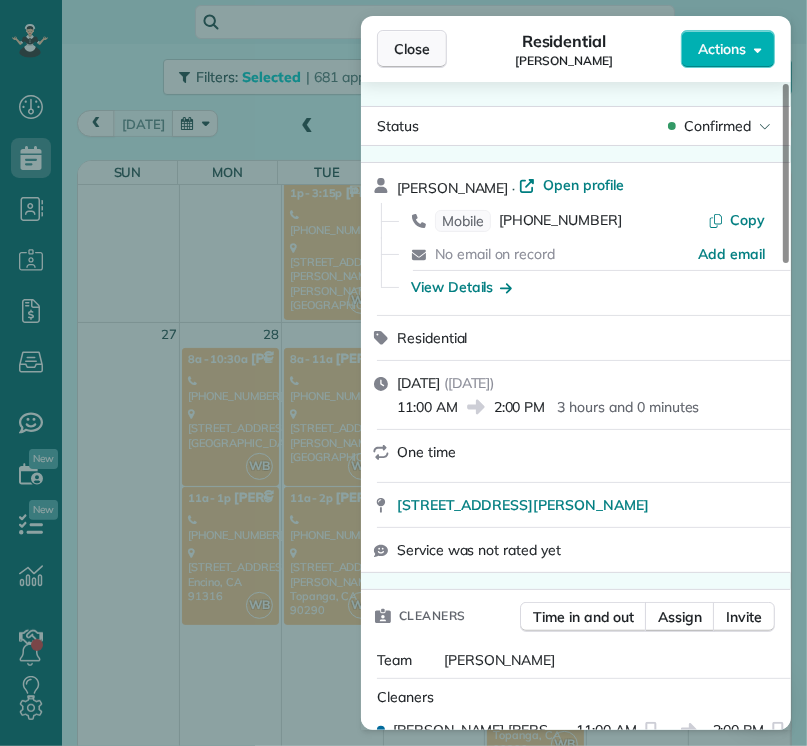 click on "Close" at bounding box center (412, 49) 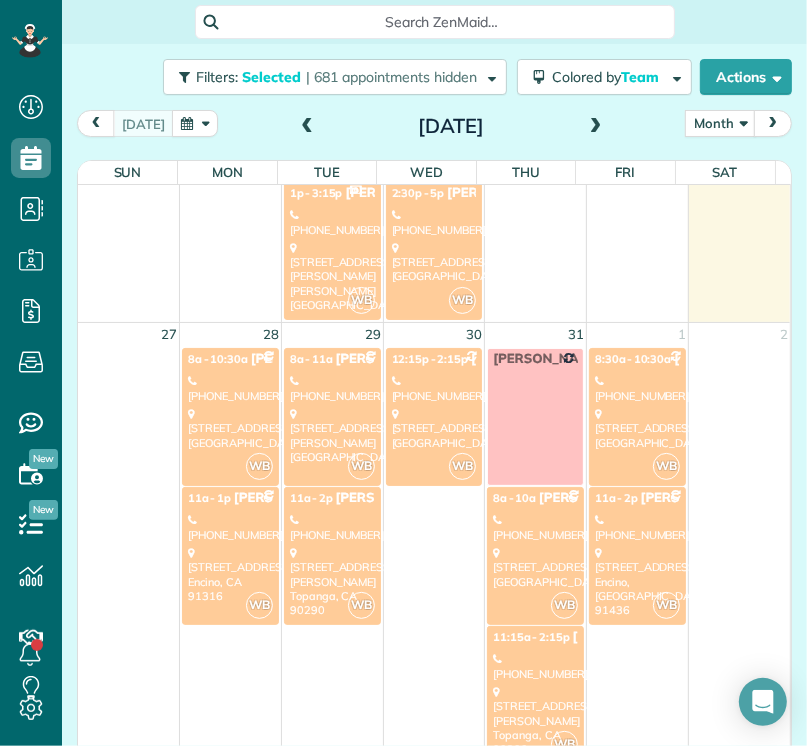 click on "[PHONE_NUMBER]" at bounding box center [434, 388] 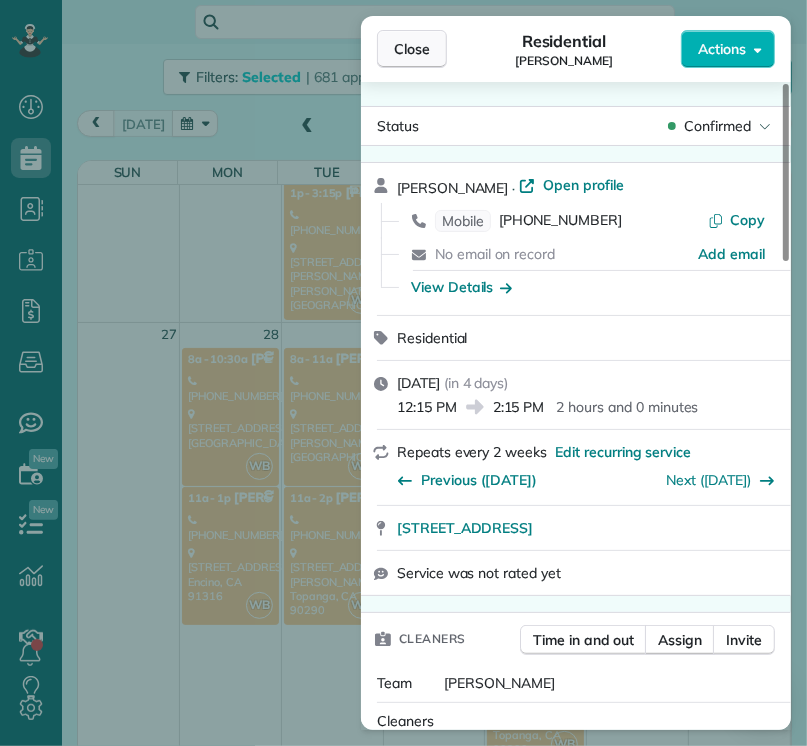 click on "Close" at bounding box center (412, 49) 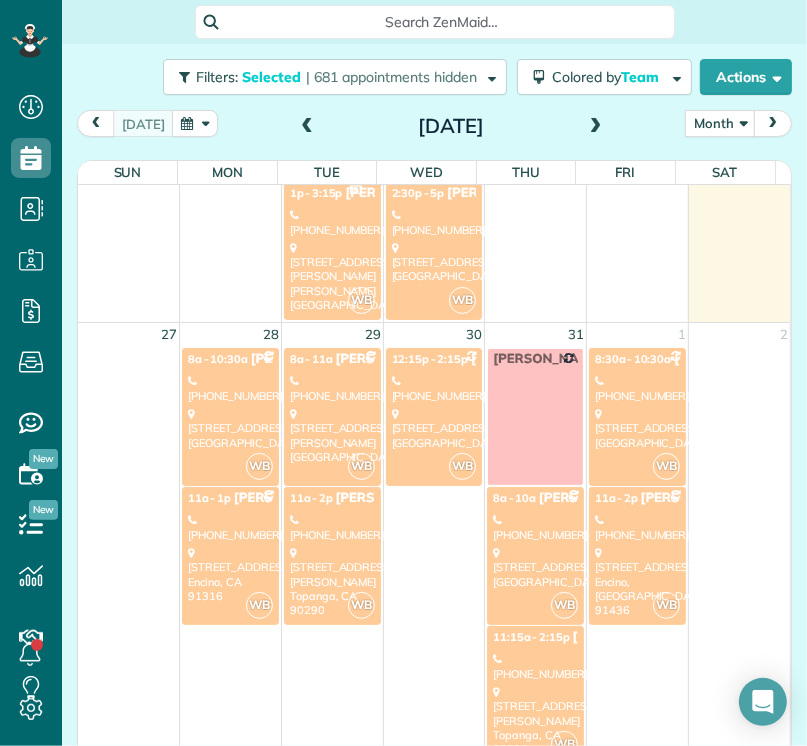 click on "[PHONE_NUMBER]" at bounding box center (535, 527) 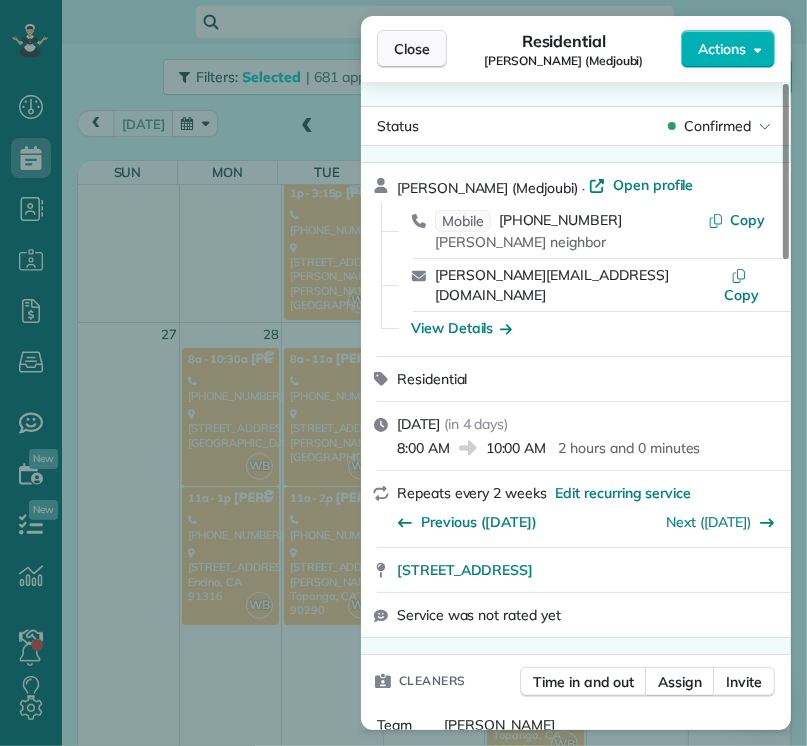 click on "Close" at bounding box center (412, 49) 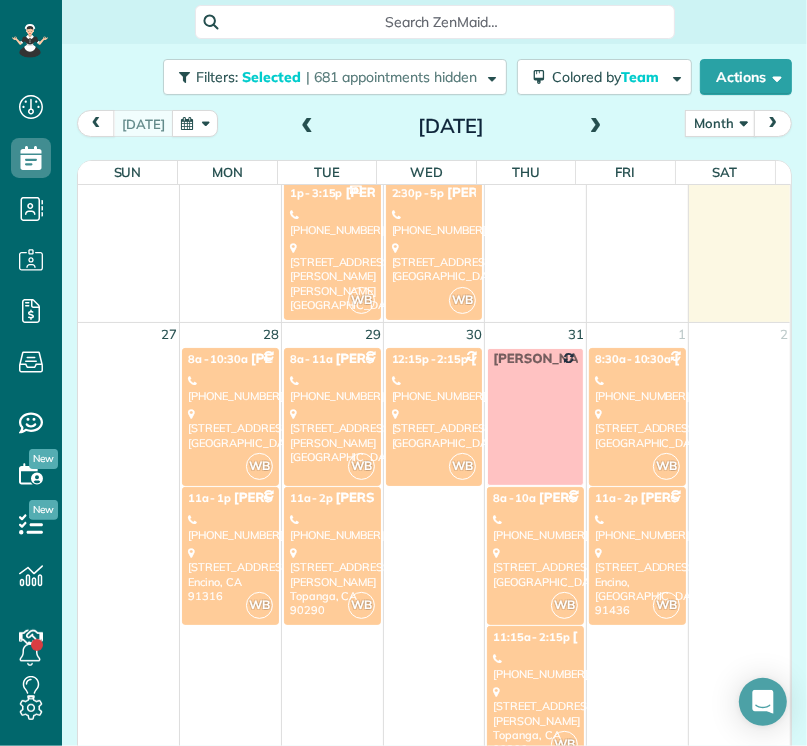 click on "[PHONE_NUMBER]" at bounding box center [535, 666] 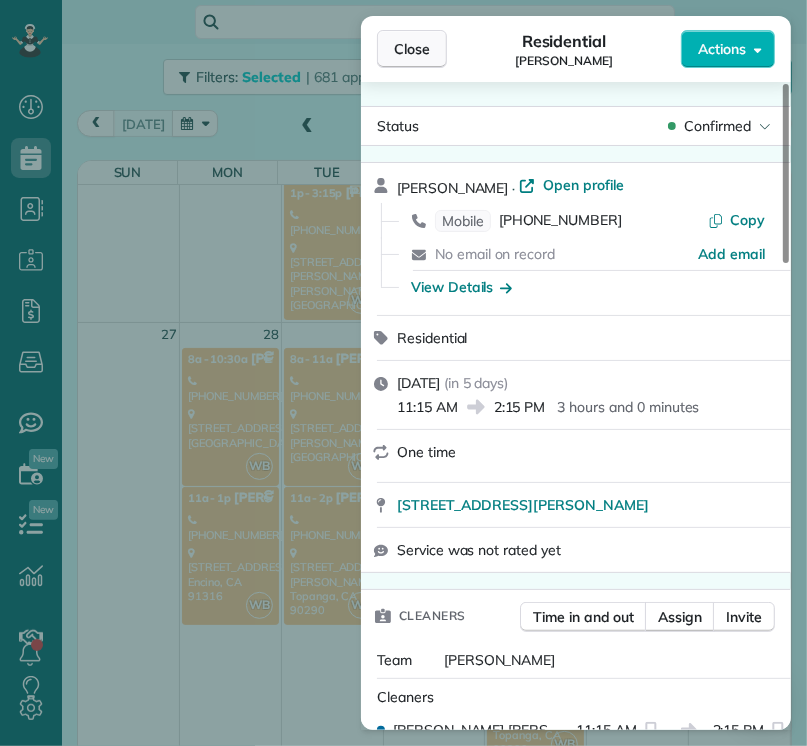 click on "Close" at bounding box center [412, 49] 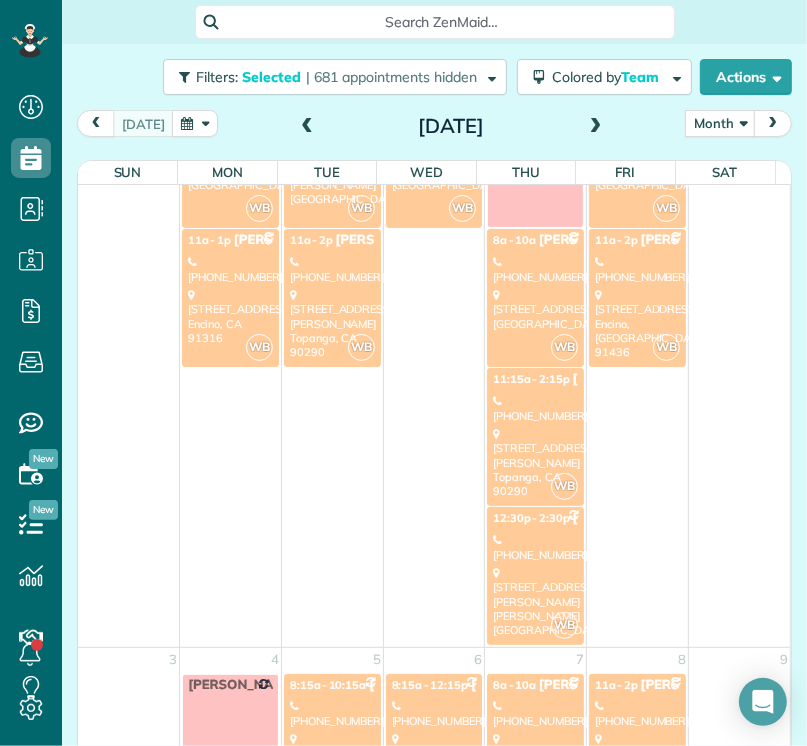 scroll, scrollTop: 2178, scrollLeft: 0, axis: vertical 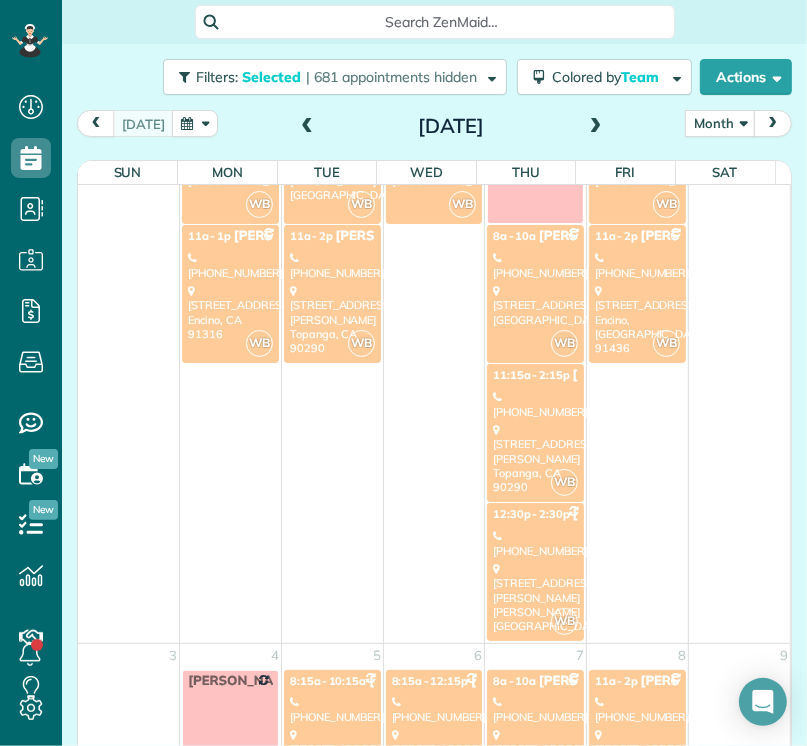 click on "[STREET_ADDRESS][PERSON_NAME][PERSON_NAME]" at bounding box center (535, 597) 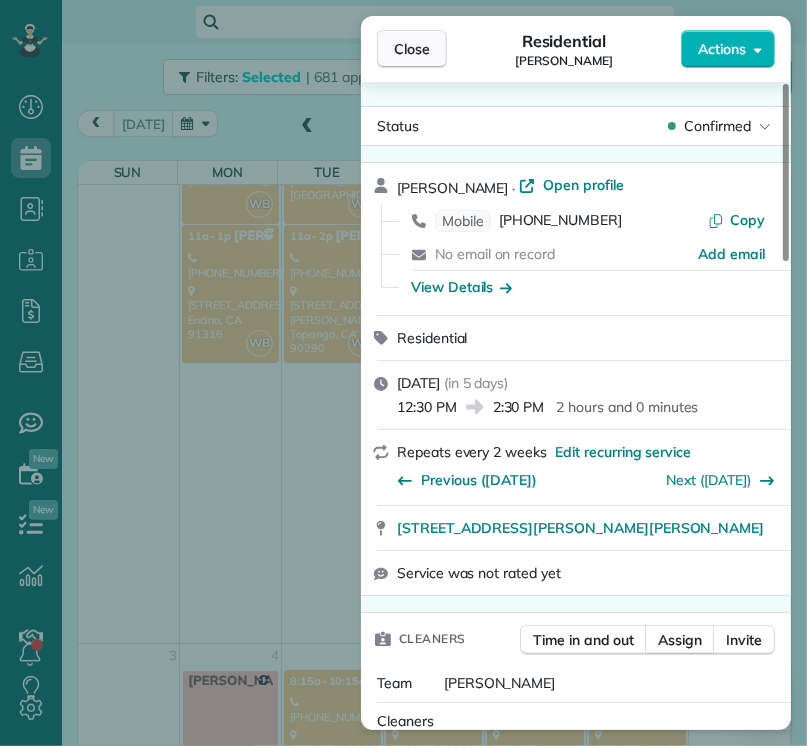 click on "Close" at bounding box center (412, 49) 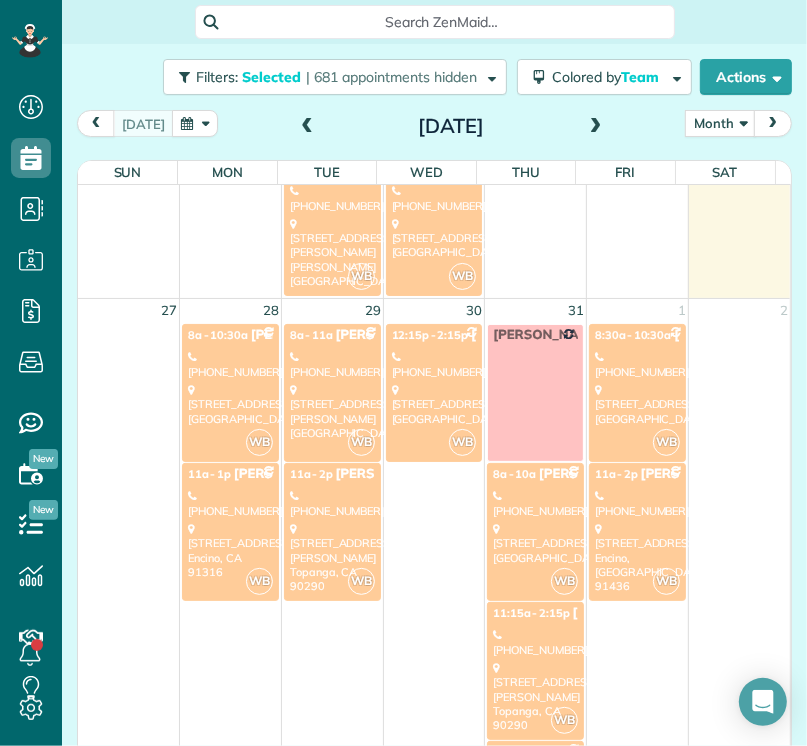 scroll, scrollTop: 1936, scrollLeft: 0, axis: vertical 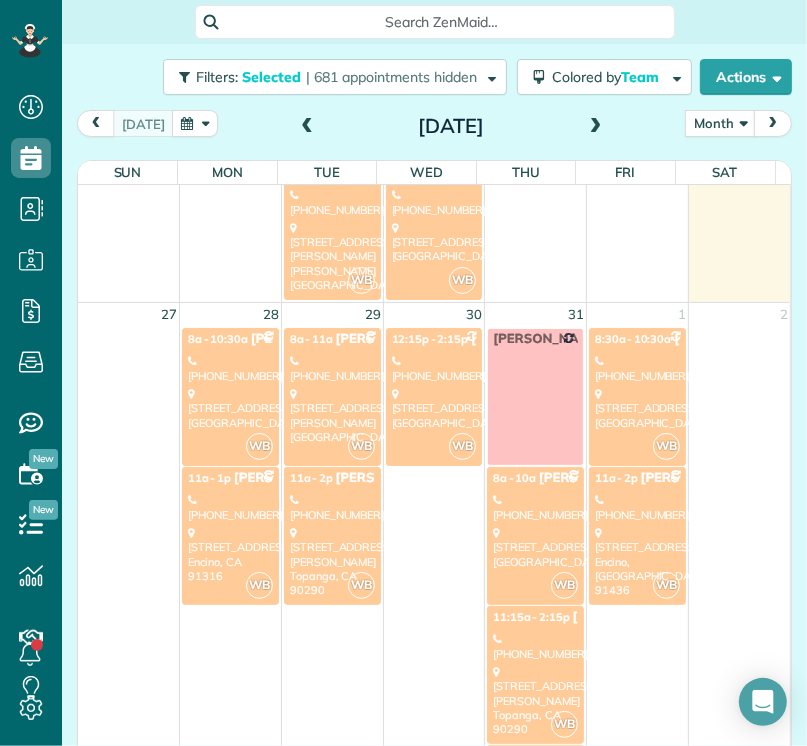 click on "[STREET_ADDRESS]" at bounding box center [637, 408] 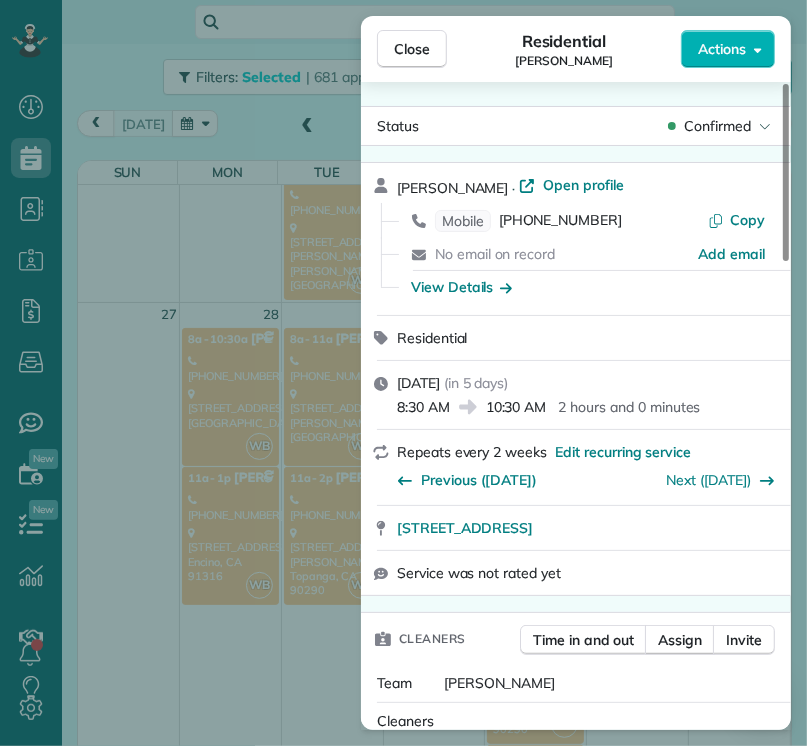 scroll, scrollTop: 2450, scrollLeft: 0, axis: vertical 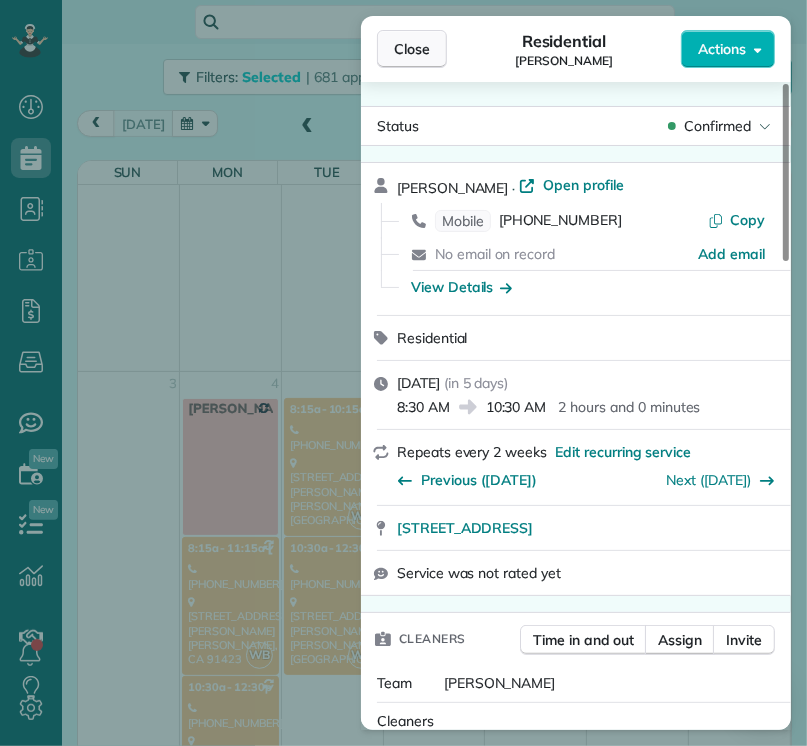 click on "Close" at bounding box center (412, 49) 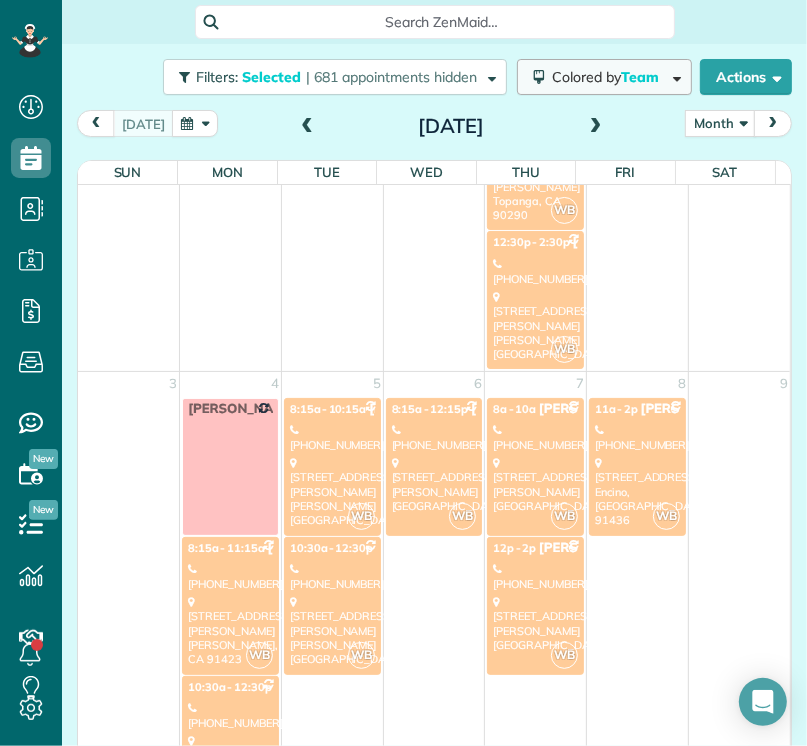 click on "Colored by  Team" at bounding box center (604, 77) 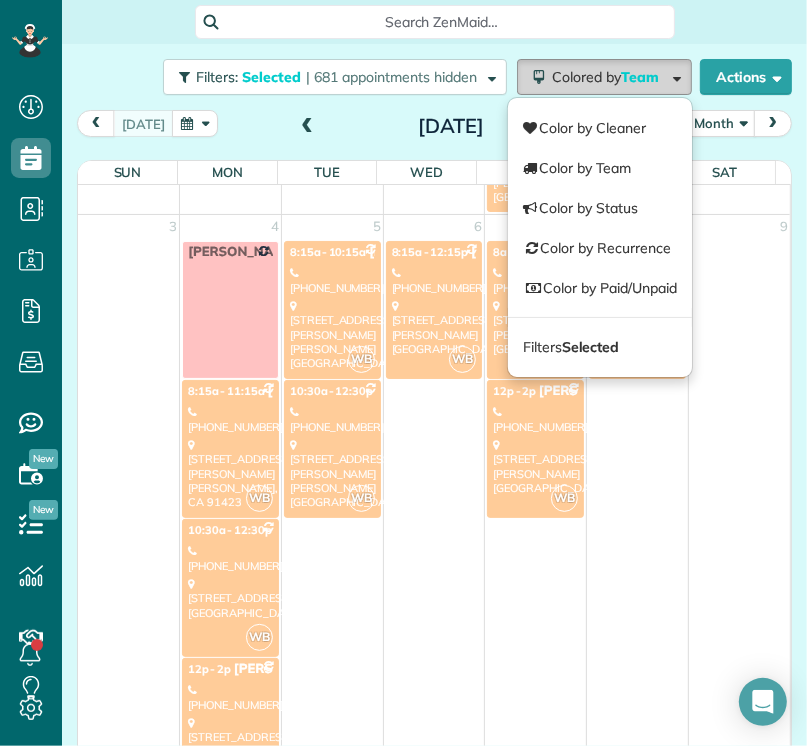 scroll, scrollTop: 2622, scrollLeft: 0, axis: vertical 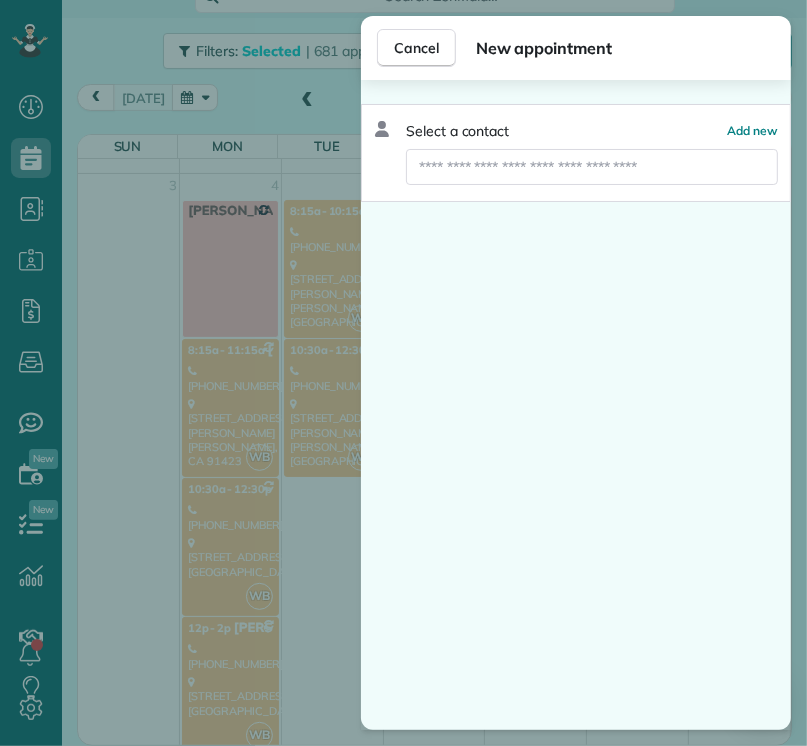 click on "Cancel New appointment Select a contact Add new" at bounding box center (403, 373) 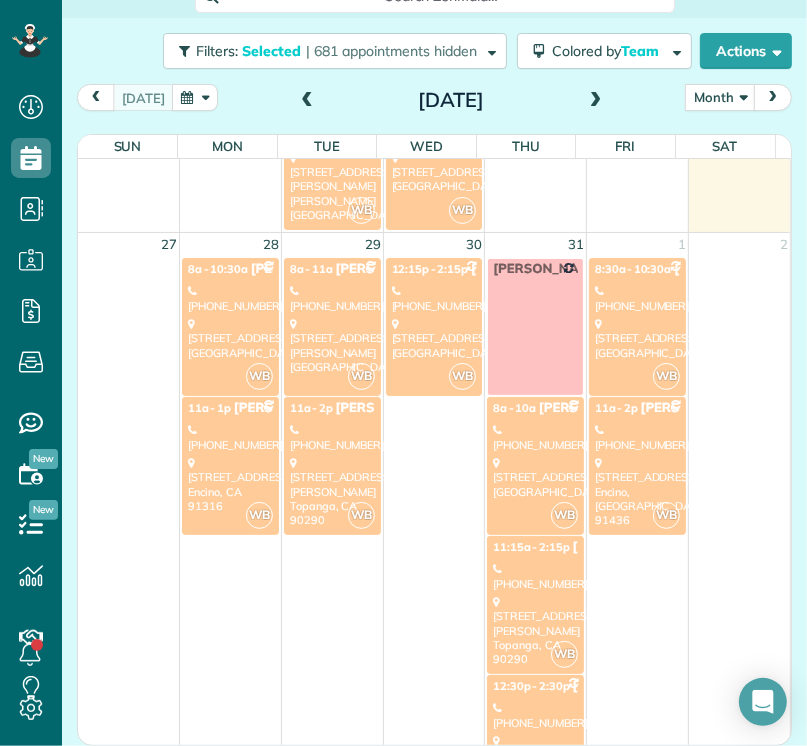scroll, scrollTop: 1978, scrollLeft: 0, axis: vertical 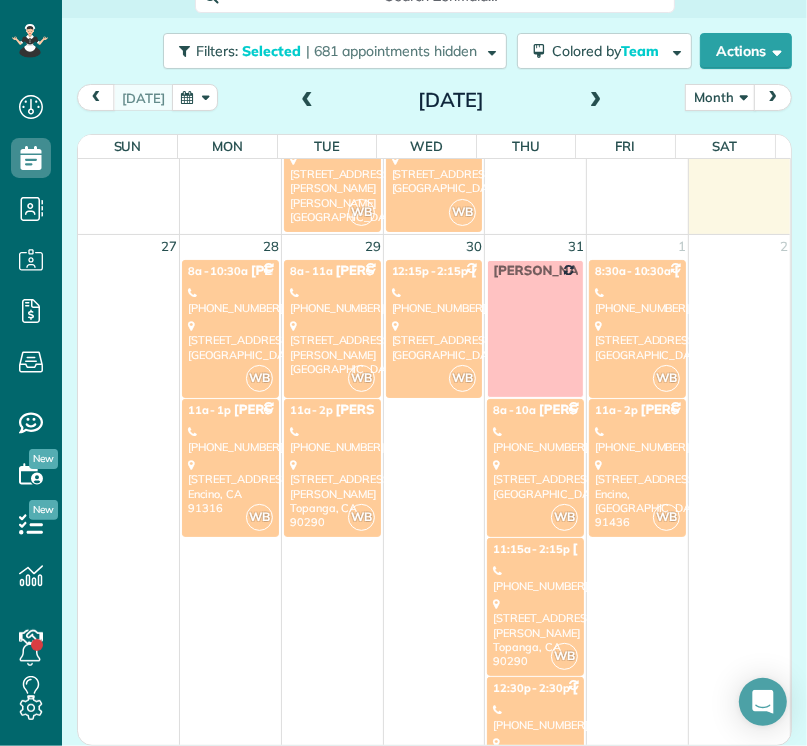 click on "WB" at bounding box center (666, 378) 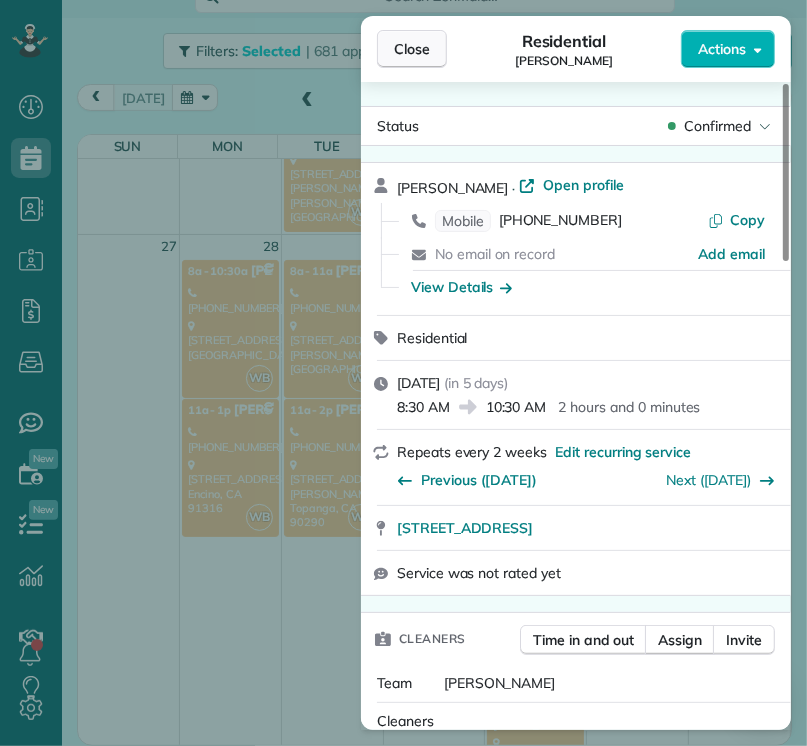 click on "Close" at bounding box center (412, 49) 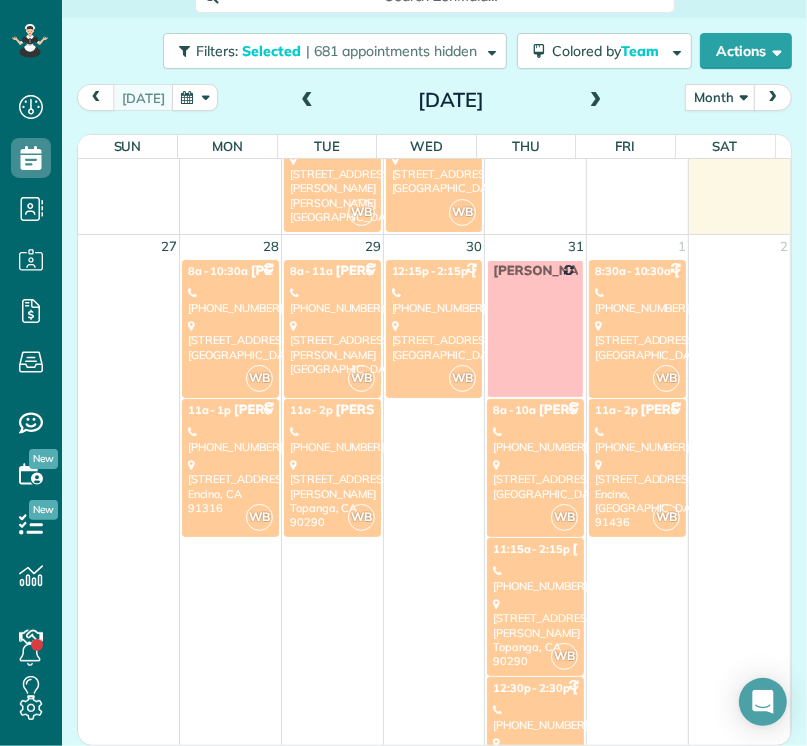 click on "[PHONE_NUMBER]" at bounding box center (637, 439) 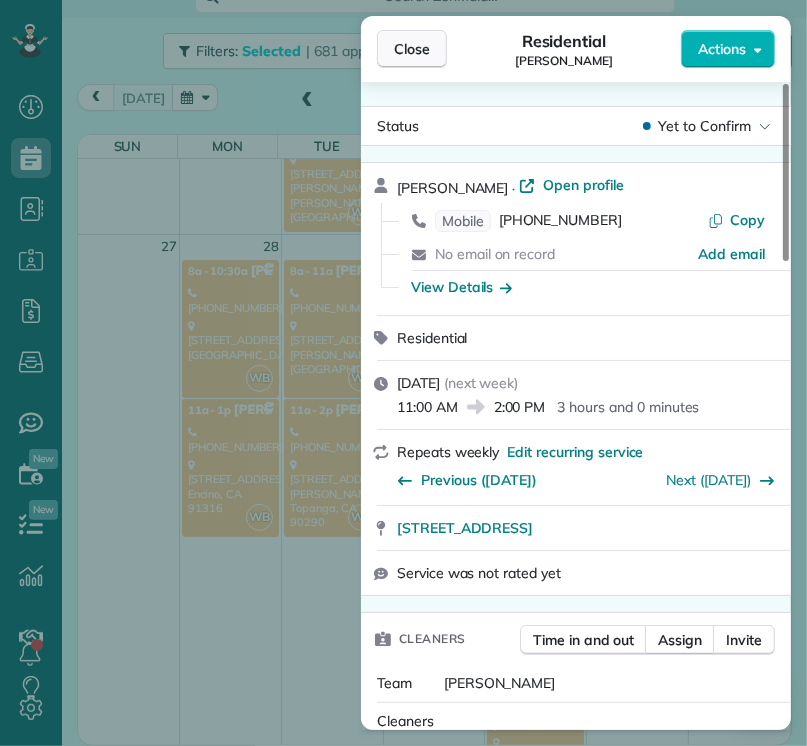 click on "Close" at bounding box center [412, 49] 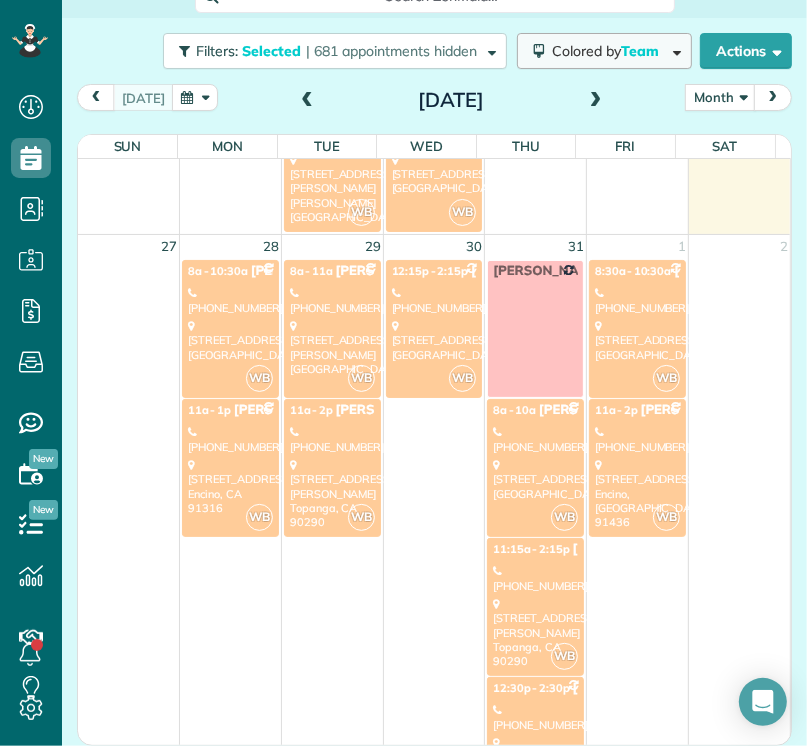click on "Colored by  Team" at bounding box center (609, 51) 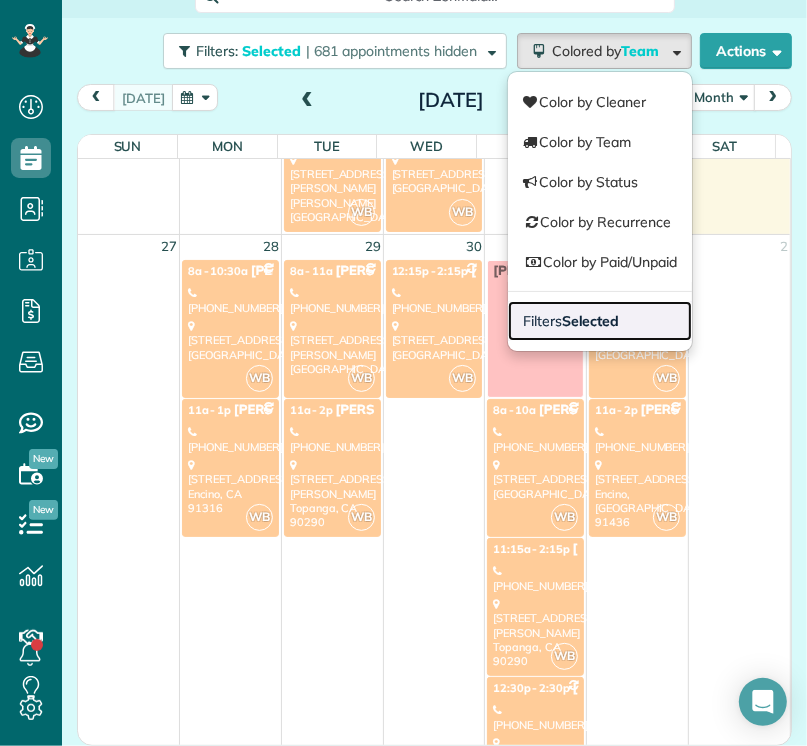 click on "Selected" at bounding box center [591, 321] 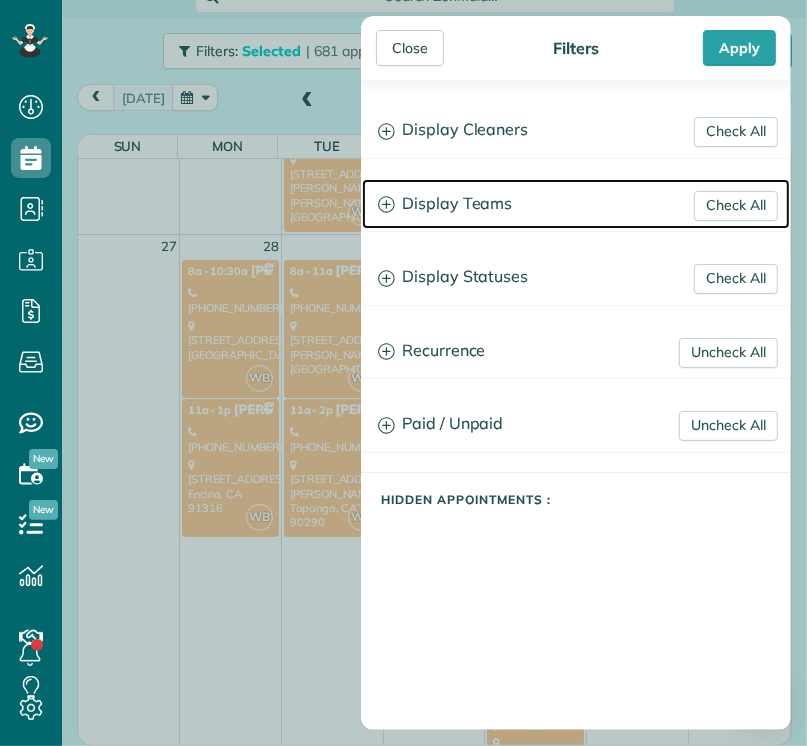 click on "Display Teams" at bounding box center [576, 204] 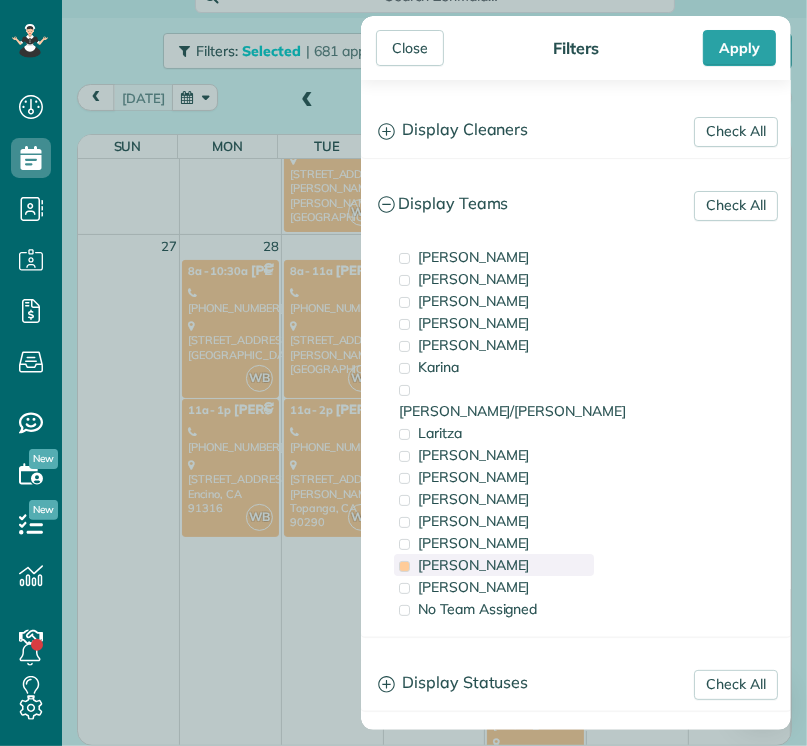 click on "[PERSON_NAME]" at bounding box center (474, 565) 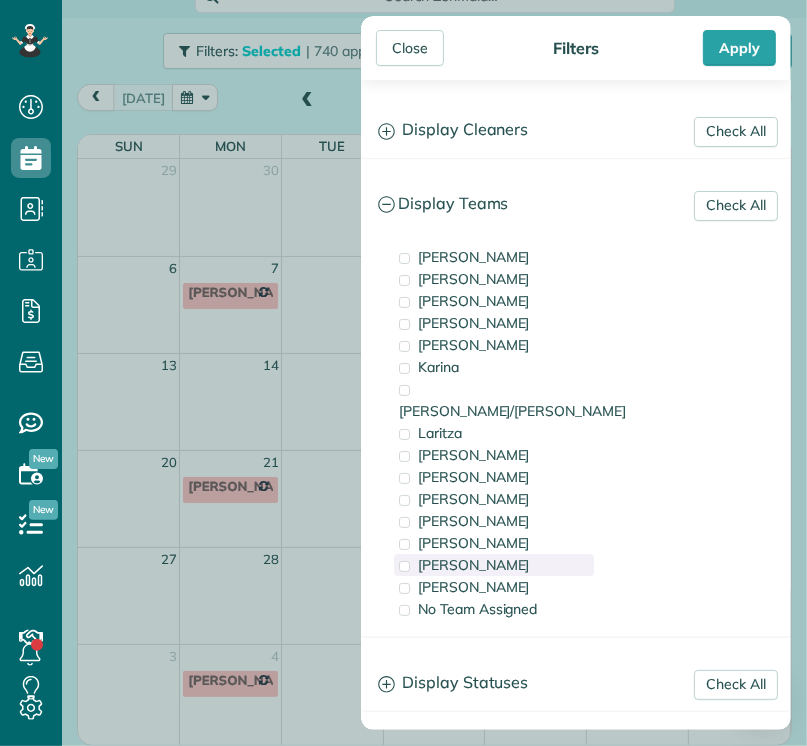 scroll, scrollTop: 0, scrollLeft: 0, axis: both 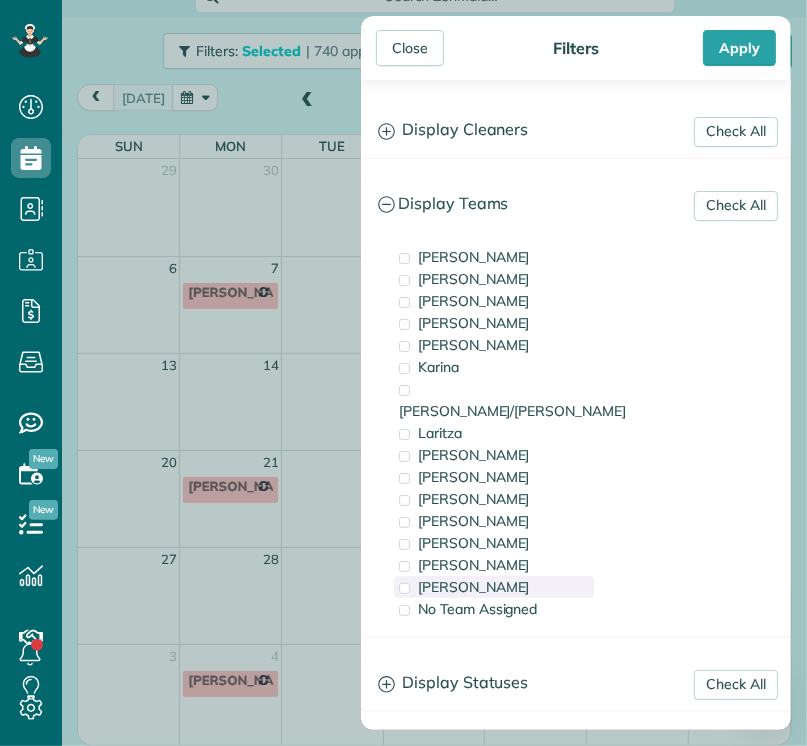 click on "[PERSON_NAME]" at bounding box center (494, 587) 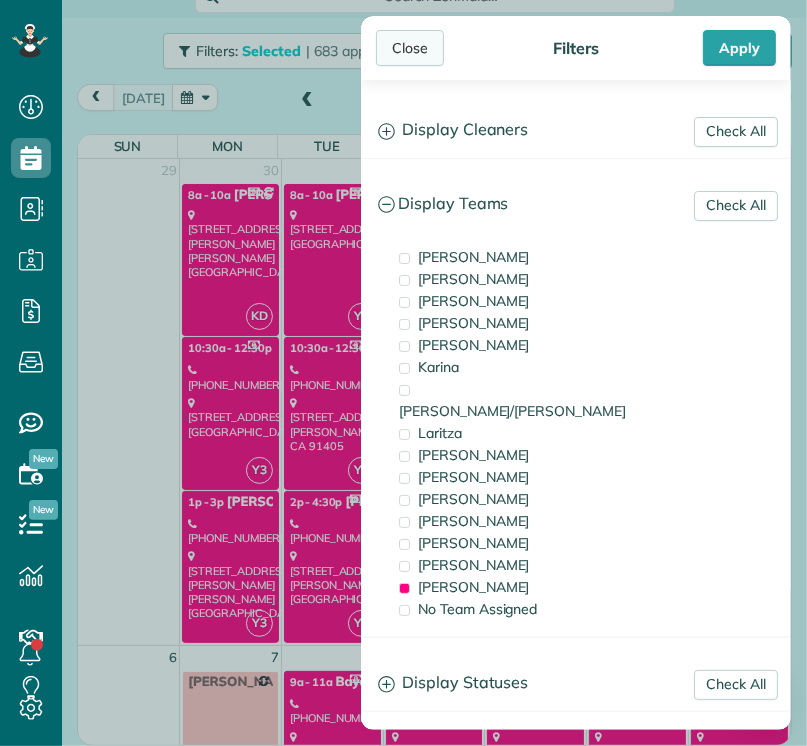 click on "Close" at bounding box center (410, 48) 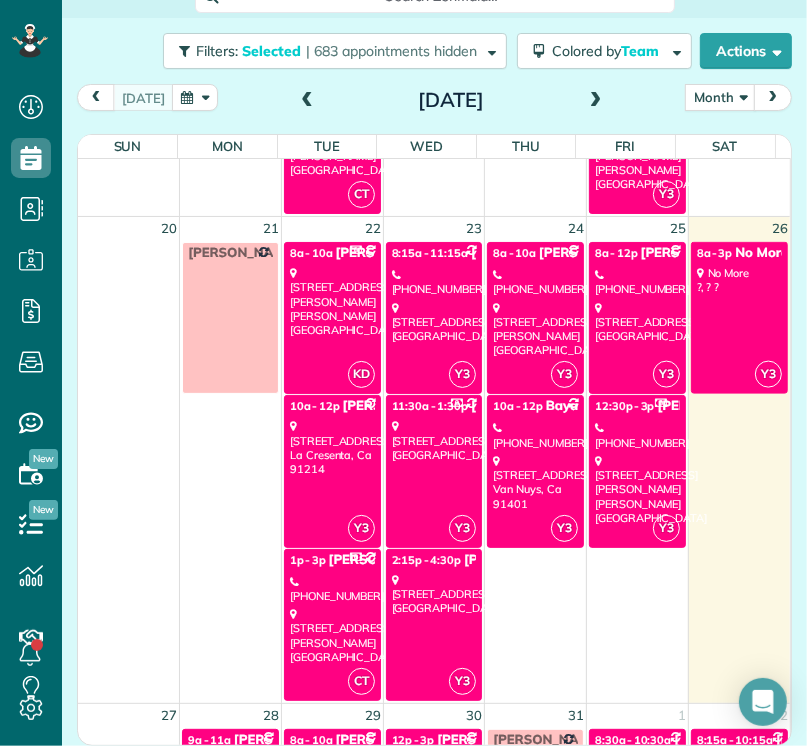 scroll, scrollTop: 1406, scrollLeft: 0, axis: vertical 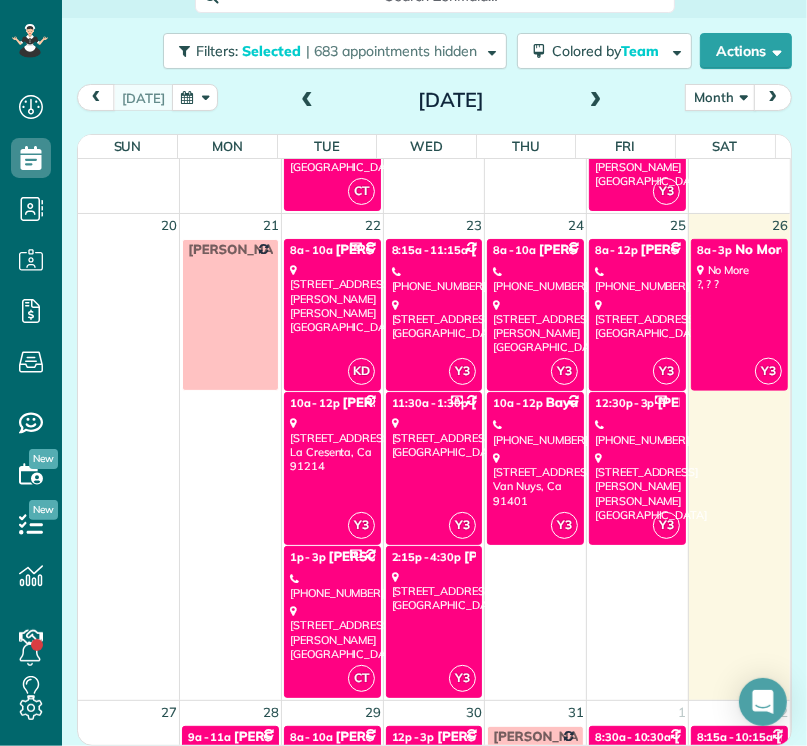 click on "[STREET_ADDRESS]" at bounding box center [434, 591] 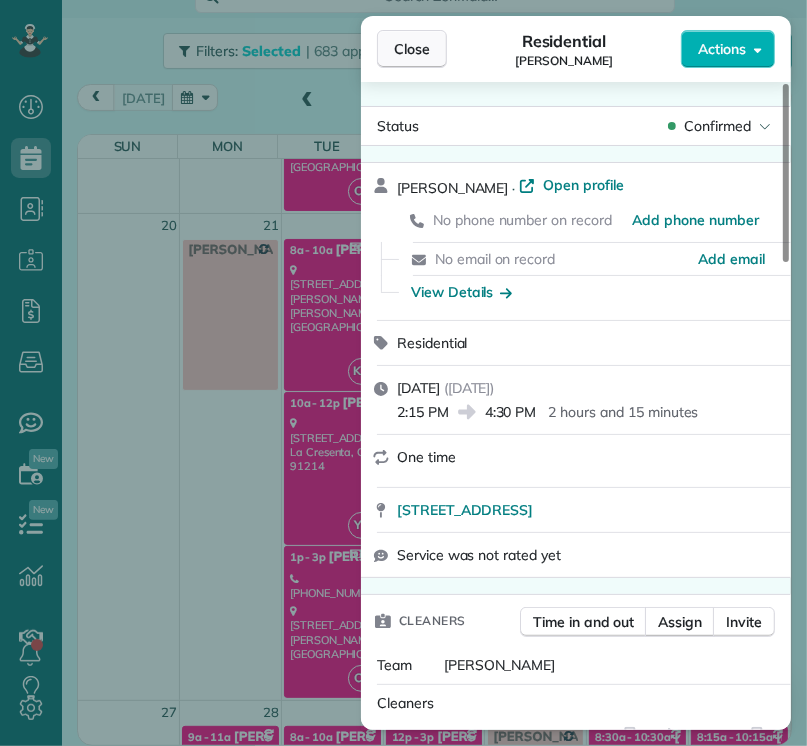 click on "Close" at bounding box center [412, 49] 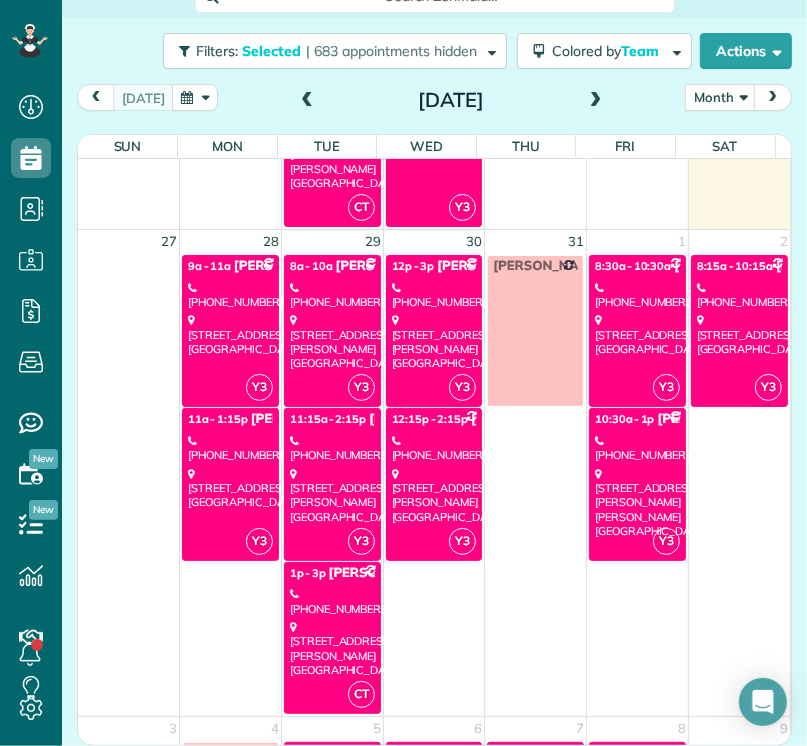 scroll, scrollTop: 1891, scrollLeft: 0, axis: vertical 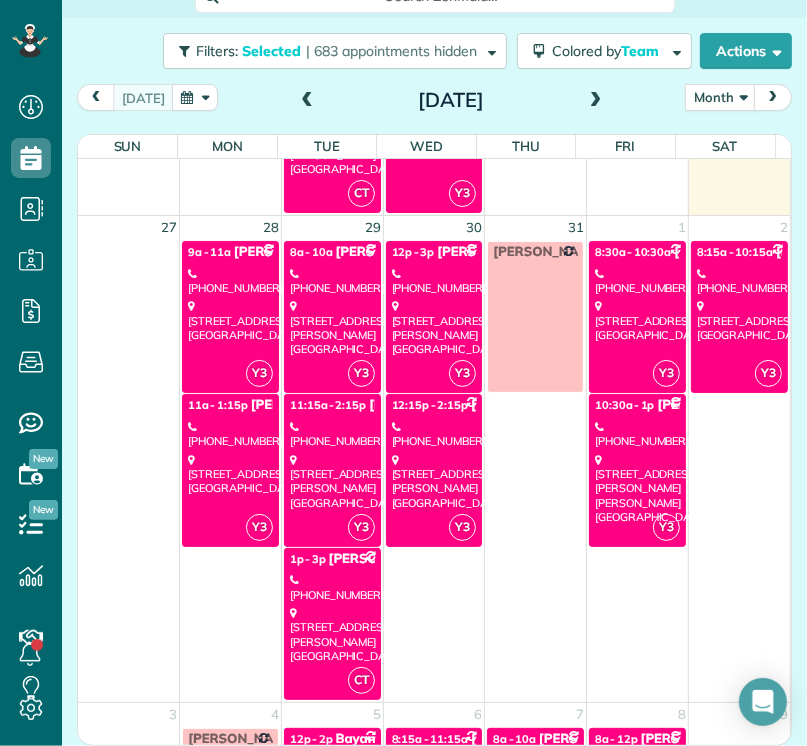 click on "[STREET_ADDRESS]" at bounding box center [230, 320] 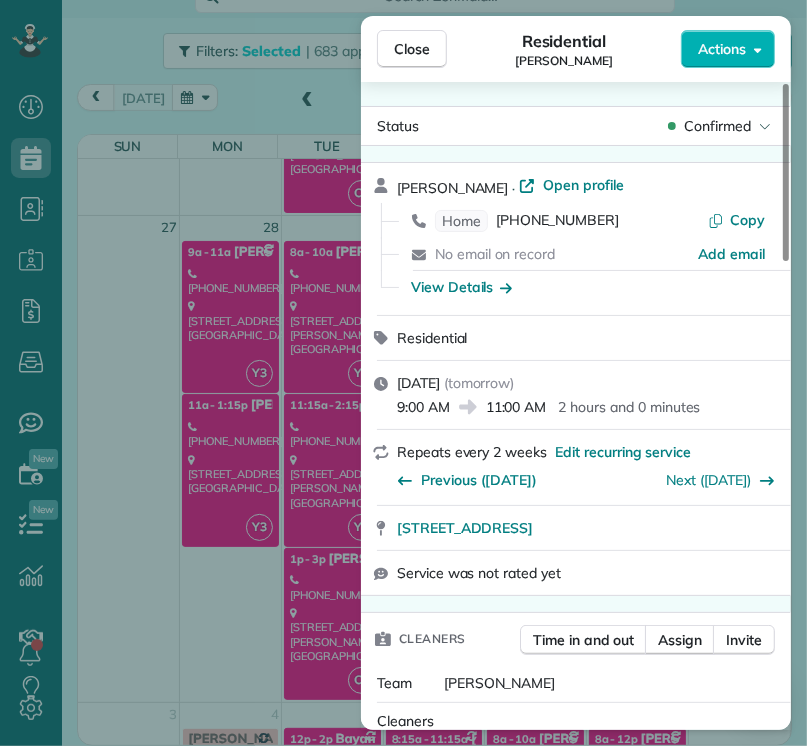 click on "Close Residential [PERSON_NAME] Actions Status Confirmed [PERSON_NAME] · Open profile Home [PHONE_NUMBER] Copy No email on record Add email View Details Residential [DATE] ( [DATE] ) 9:00 AM 11:00 AM 2 hours and 0 minutes Repeats every 2 weeks Edit recurring service Previous ([DATE]) Next ([DATE]) [STREET_ADDRESS] Service was not rated yet Cleaners Time in and out Assign Invite Team Yuri Cleaners [PERSON_NAME]   9:00 AM 11:00 AM Checklist Try Now Keep this appointment up to your standards. Stay on top of every detail, keep your cleaners organised, and your client happy. Assign a checklist Watch a 5 min demo Billing Billing actions Price $165.00 Overcharge $0.00 Discount $0.00 Coupon discount - Primary tax - Secondary tax - Total appointment price $165.00 Tips collected New feature! $0.00 Unpaid Mark as paid Total including tip $165.00 Get paid online in no-time! Send an invoice and reward your cleaners with tips Charge customer credit card Appointment custom fields Key #" at bounding box center [403, 373] 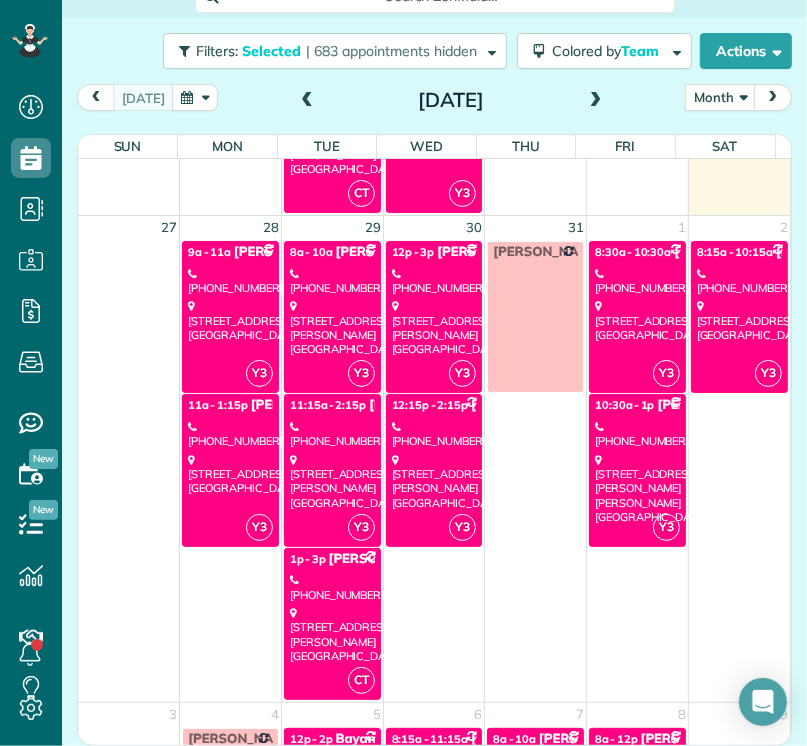 click on "Close Residential [PERSON_NAME] Actions Status Confirmed [PERSON_NAME] · Open profile Home [PHONE_NUMBER] Copy No email on record Add email View Details Residential [DATE] ( [DATE] ) 9:00 AM 11:00 AM 2 hours and 0 minutes Repeats every 2 weeks Edit recurring service Previous ([DATE]) Next ([DATE]) [STREET_ADDRESS] Service was not rated yet Cleaners Time in and out Assign Invite Team Yuri Cleaners [PERSON_NAME]   9:00 AM 11:00 AM Checklist Try Now Keep this appointment up to your standards. Stay on top of every detail, keep your cleaners organised, and your client happy. Assign a checklist Watch a 5 min demo Billing Billing actions Price $165.00 Overcharge $0.00 Discount $0.00 Coupon discount - Primary tax - Secondary tax - Total appointment price $165.00 Tips collected New feature! $0.00 Unpaid Mark as paid Total including tip $165.00 Get paid online in no-time! Send an invoice and reward your cleaners with tips Charge customer credit card Appointment custom fields Key #" at bounding box center [403, 373] 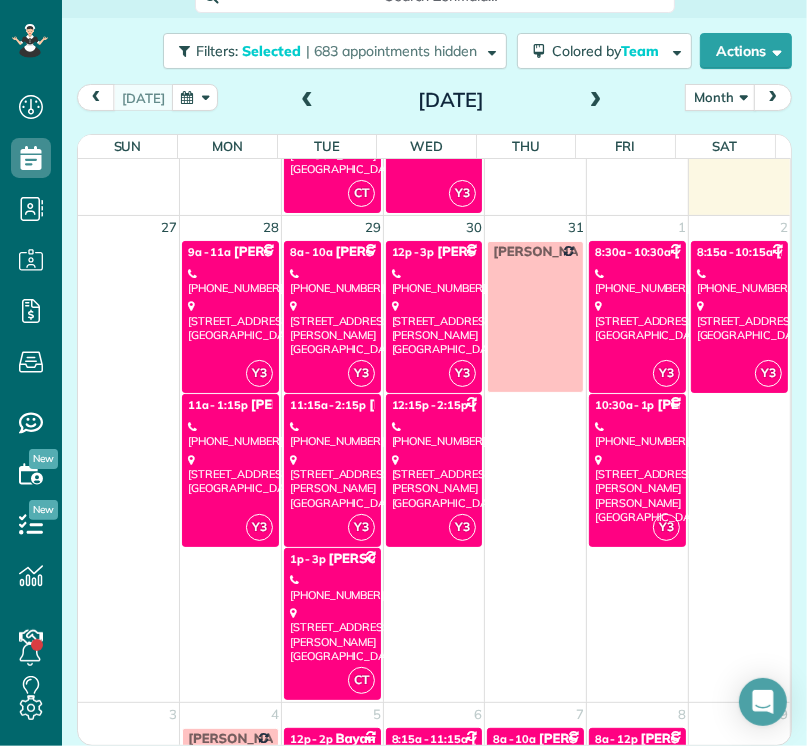 click on "[STREET_ADDRESS]" at bounding box center [230, 474] 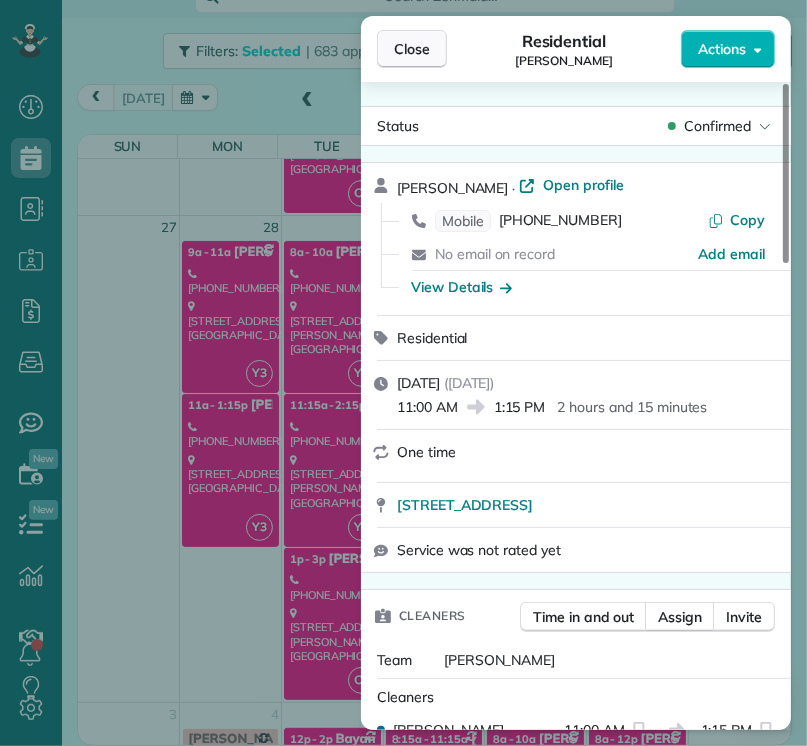 click on "Close" at bounding box center [412, 49] 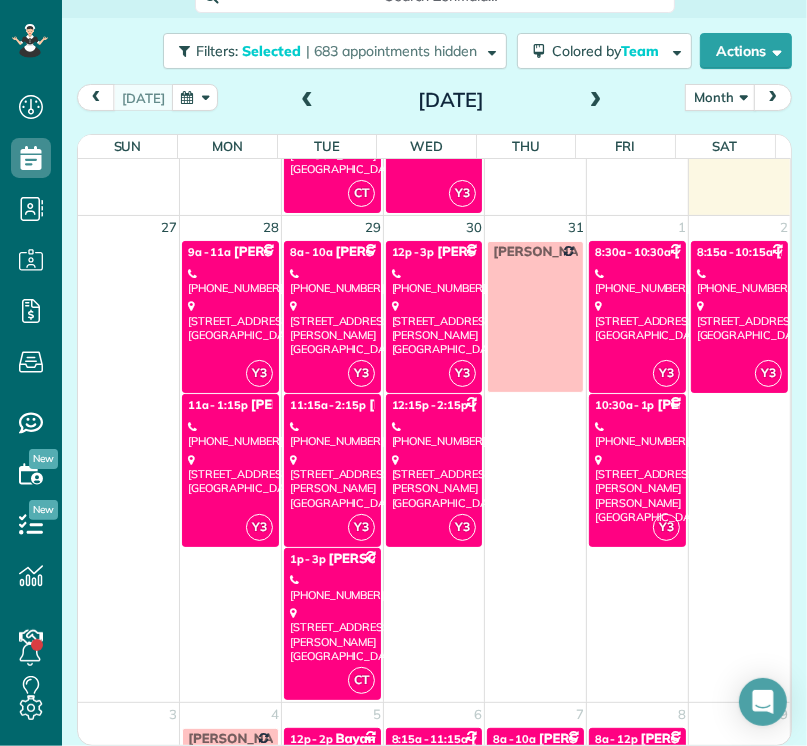 click on "[STREET_ADDRESS][PERSON_NAME]" at bounding box center (332, 327) 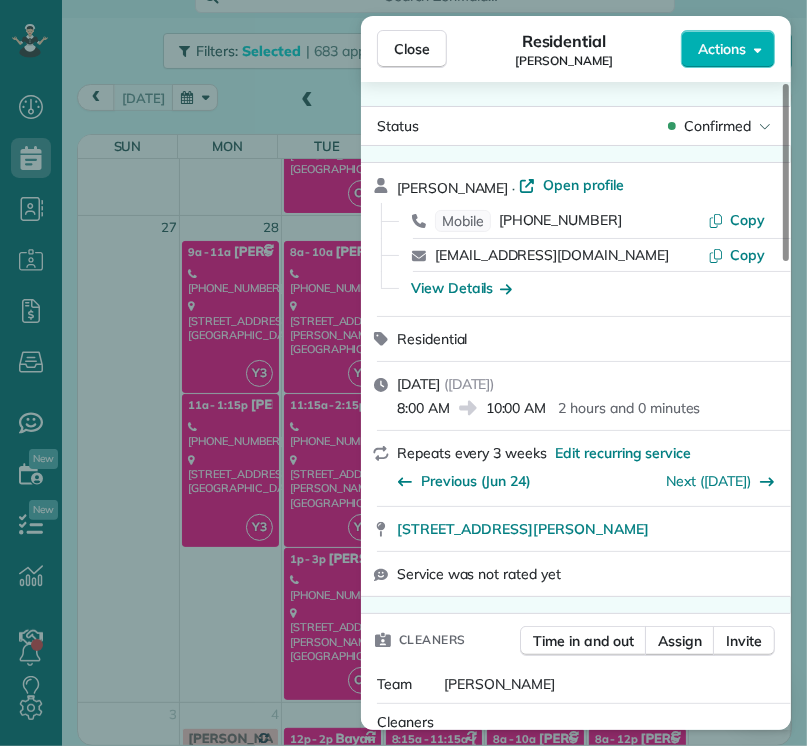click on "Close Residential [PERSON_NAME] Actions Status Confirmed [PERSON_NAME] · Open profile Mobile [PHONE_NUMBER] Copy [EMAIL_ADDRESS][DOMAIN_NAME] Copy View Details Residential [DATE] ( [DATE] ) 8:00 AM 10:00 AM 2 hours and 0 minutes Repeats every 3 weeks Edit recurring service Previous ([DATE]) Next ([DATE]) [STREET_ADDRESS][PERSON_NAME] Service was not rated yet Cleaners Time in and out Assign Invite Team Yuri Cleaners [PERSON_NAME]   8:00 AM 10:00 AM Checklist Try Now Keep this appointment up to your standards. Stay on top of every detail, keep your cleaners organised, and your client happy. Assign a checklist Watch a 5 min demo Billing Billing actions Price $210.00 Overcharge $0.00 Discount $0.00 Coupon discount - Primary tax - Secondary tax - Total appointment price $210.00 Tips collected New feature! $0.00 Unpaid Mark as paid Total including tip $210.00 Get paid online in no-time! Send an invoice and reward your cleaners with tips Charge customer credit card Appointment custom fields -" at bounding box center [403, 373] 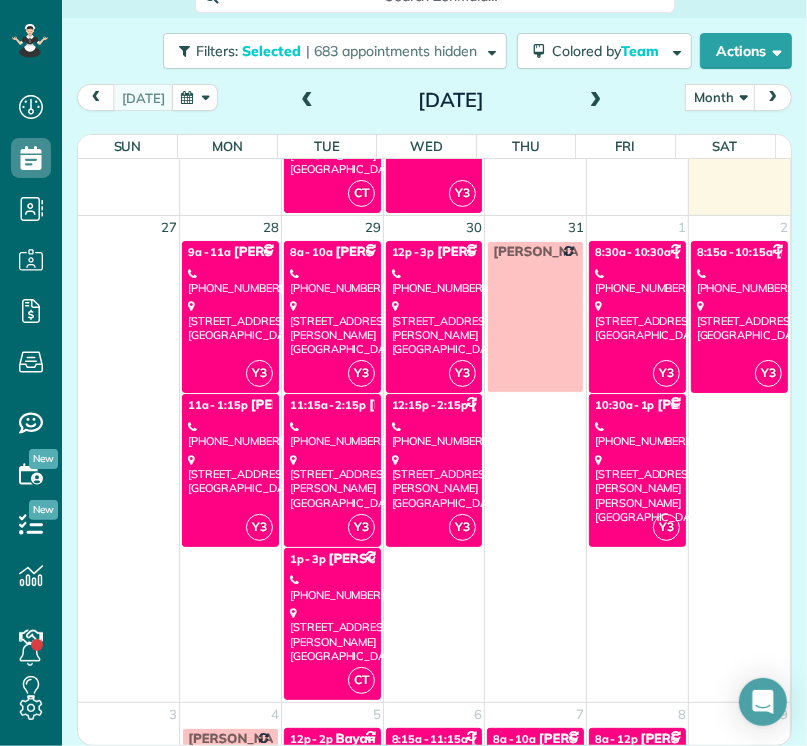 click on "[STREET_ADDRESS][PERSON_NAME]" at bounding box center [332, 481] 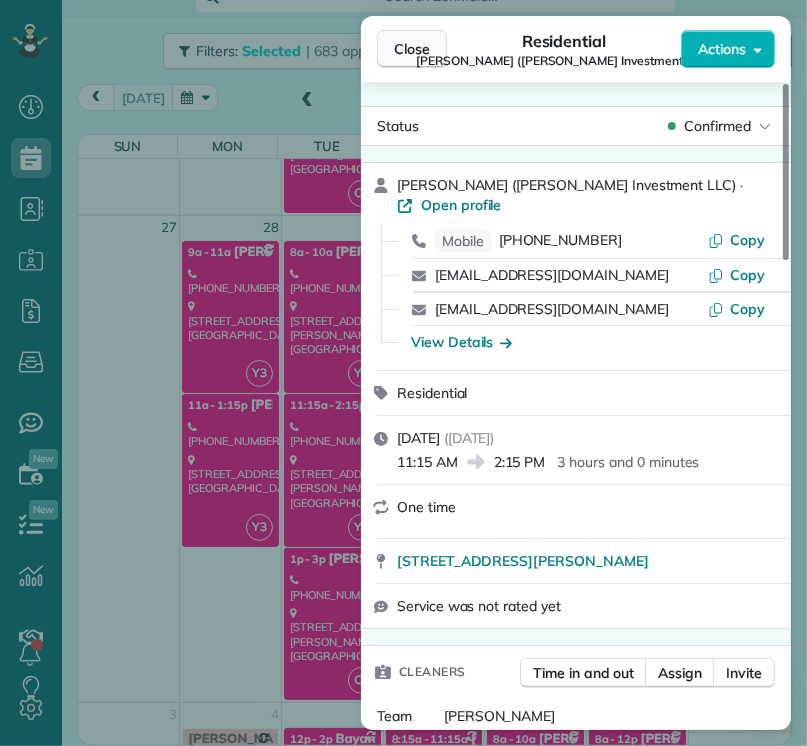 click on "Close" at bounding box center [412, 49] 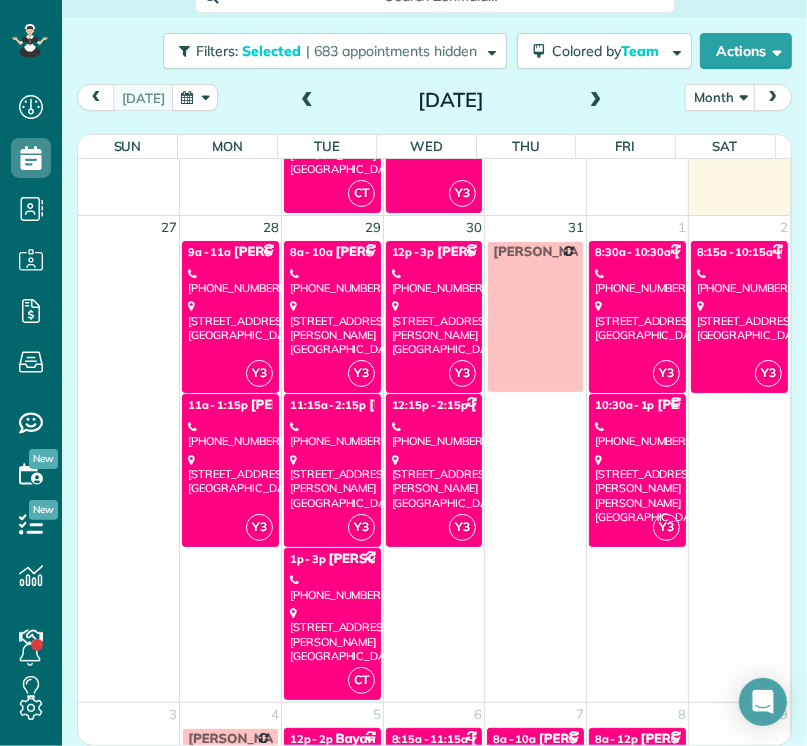 click on "[PHONE_NUMBER]" at bounding box center (332, 587) 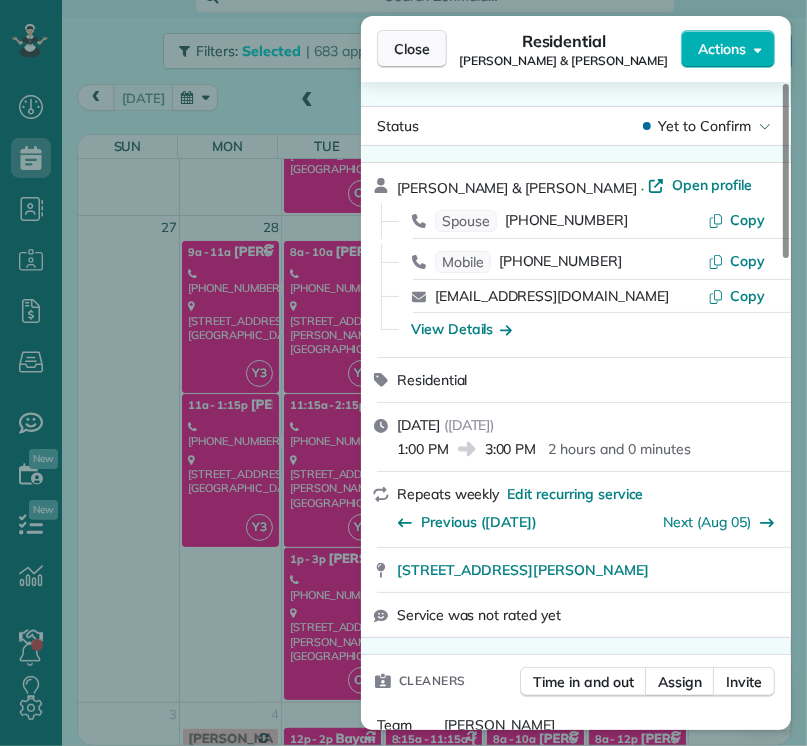 click on "Close" at bounding box center (412, 49) 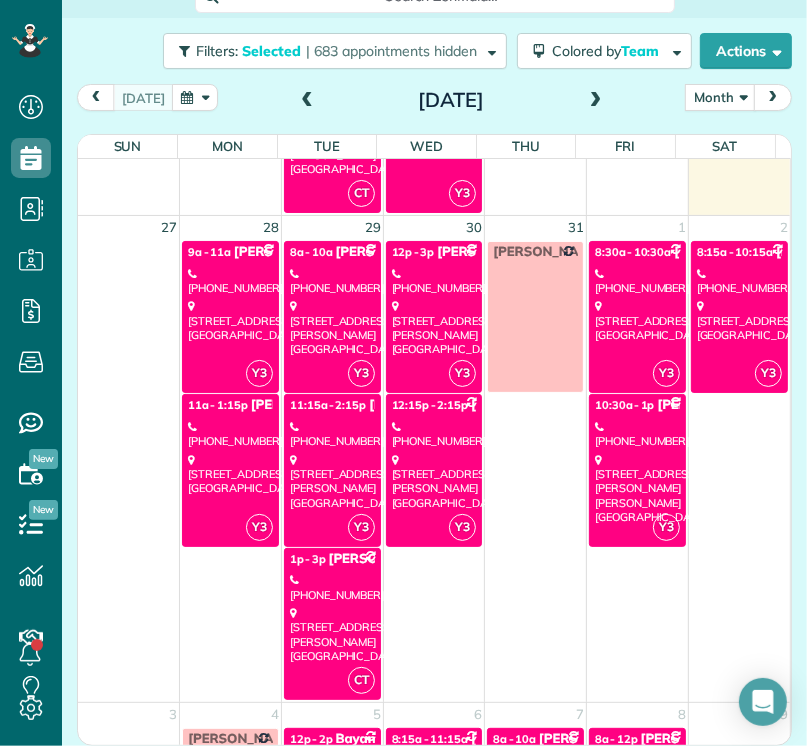 click on "[STREET_ADDRESS][PERSON_NAME]" at bounding box center [434, 327] 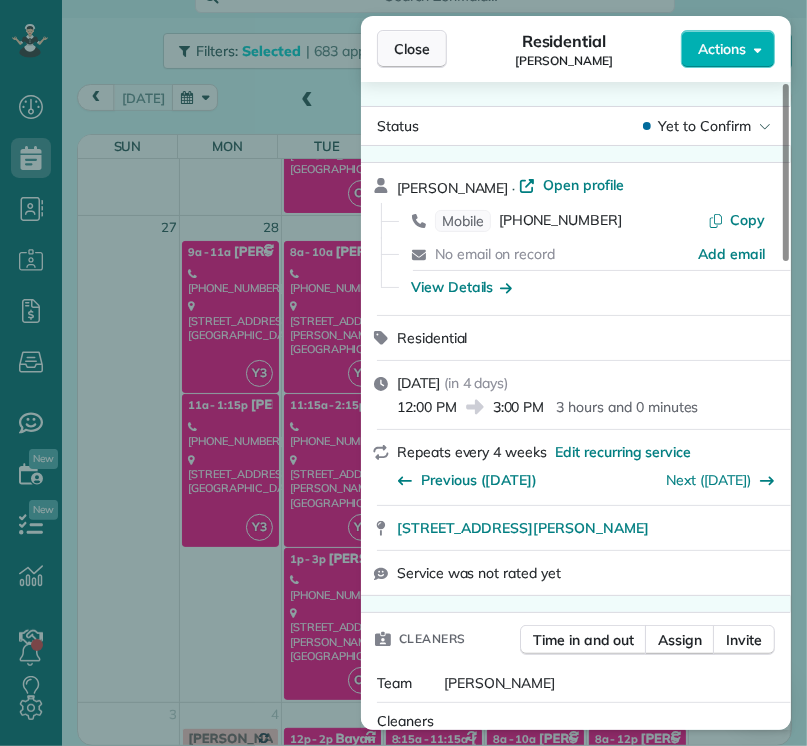 click on "Close" at bounding box center [412, 49] 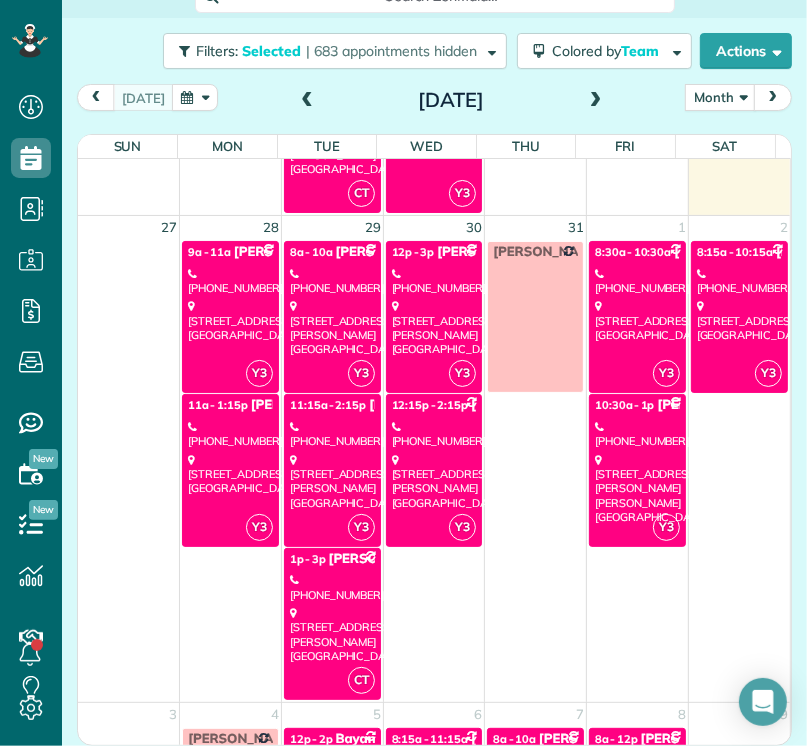 click on "[PHONE_NUMBER]" at bounding box center [434, 434] 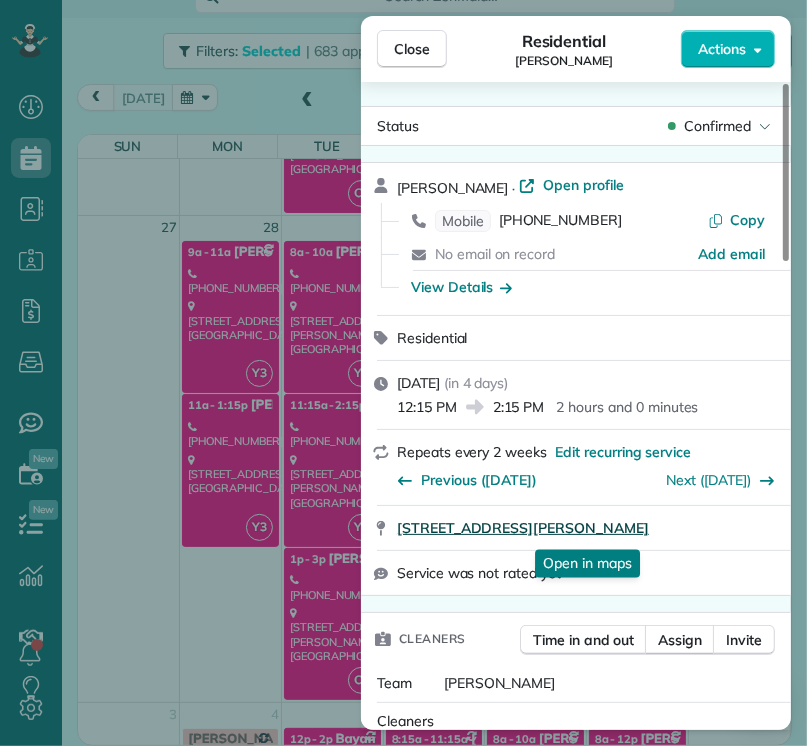 click on "[STREET_ADDRESS][PERSON_NAME]" at bounding box center (523, 528) 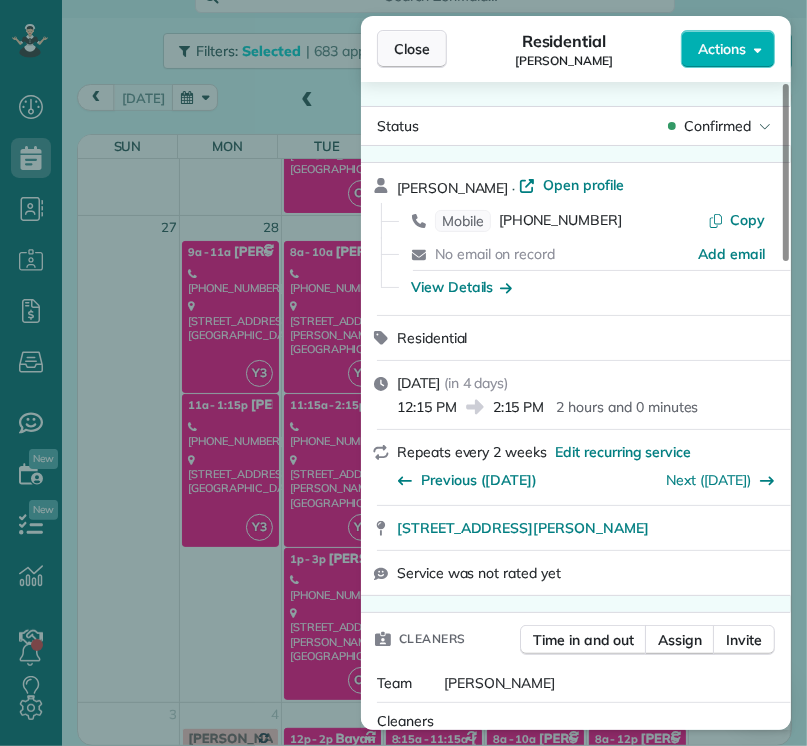 click on "Close" at bounding box center [412, 49] 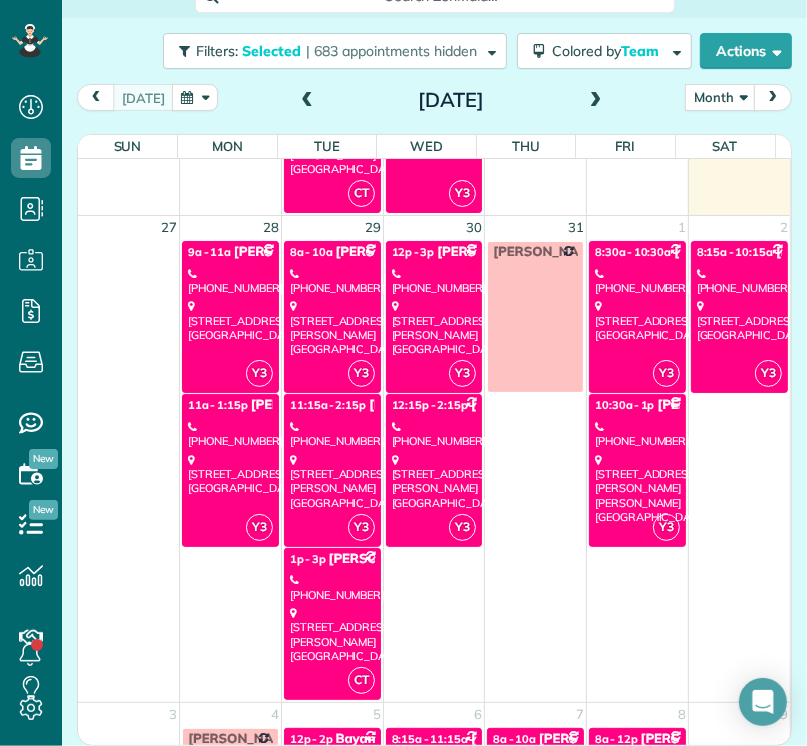 click on "[STREET_ADDRESS]" at bounding box center [637, 320] 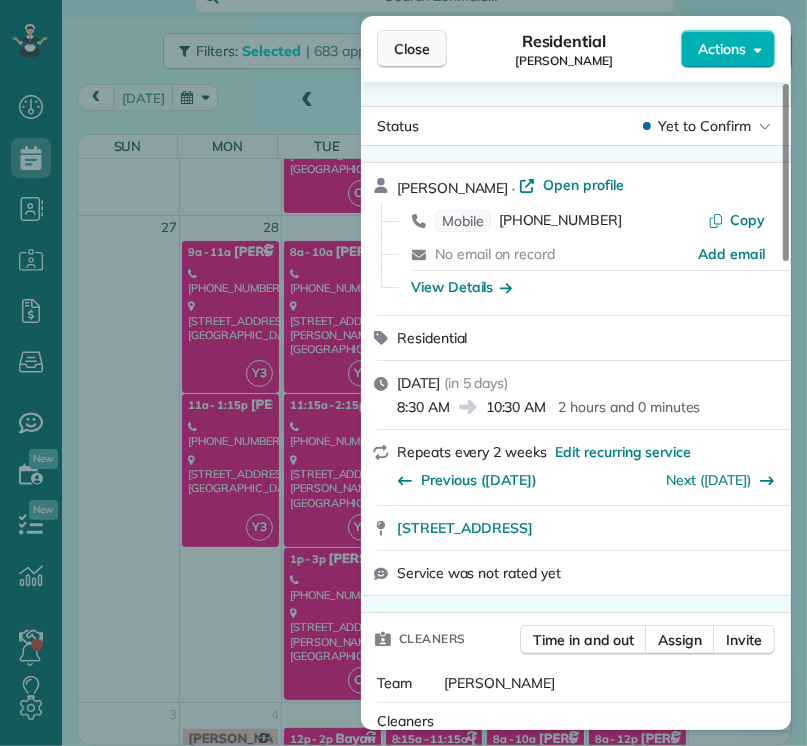 click on "Close" at bounding box center [412, 49] 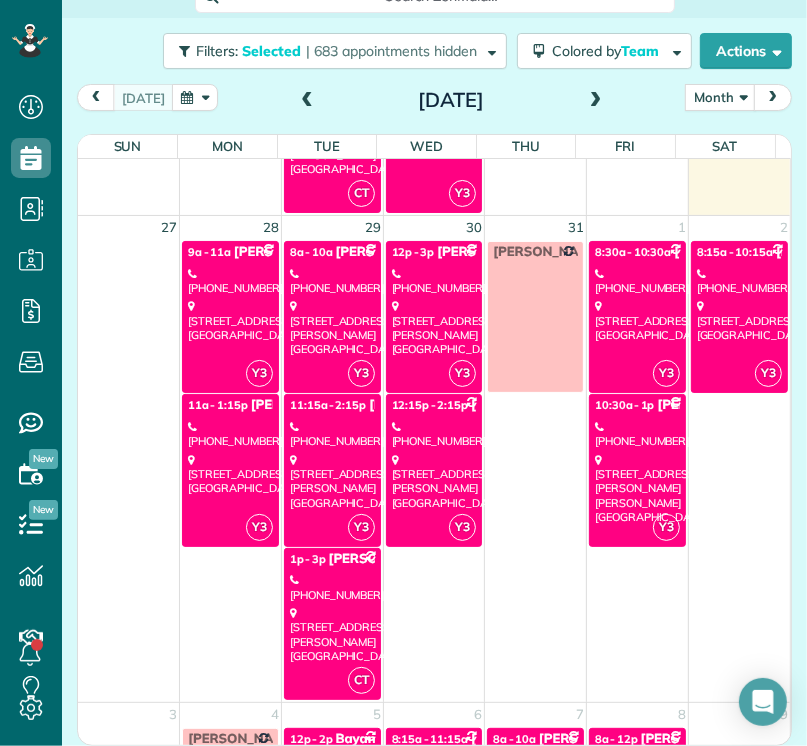 click on "[PHONE_NUMBER]" at bounding box center [637, 434] 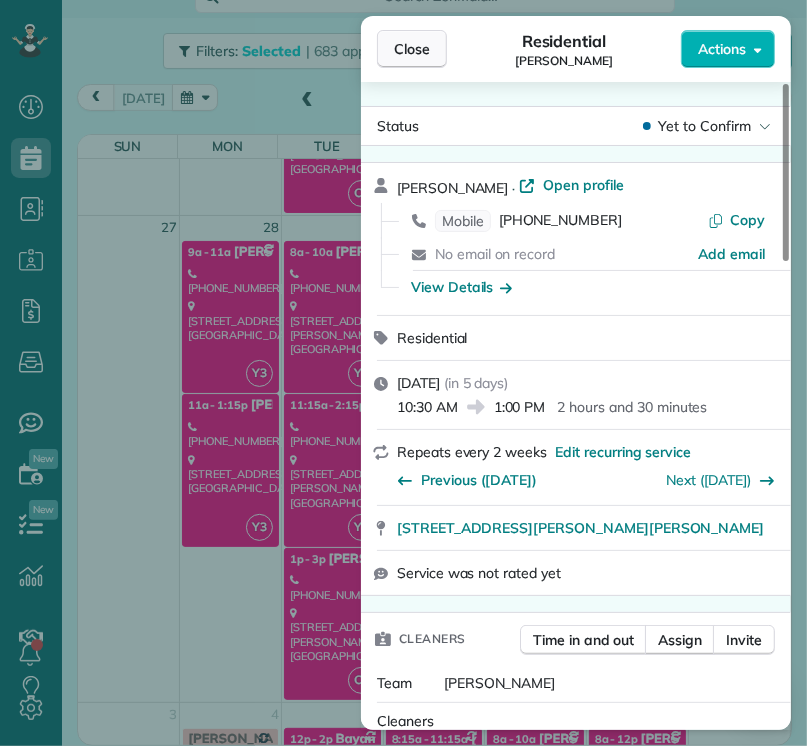 click on "Close" at bounding box center [412, 49] 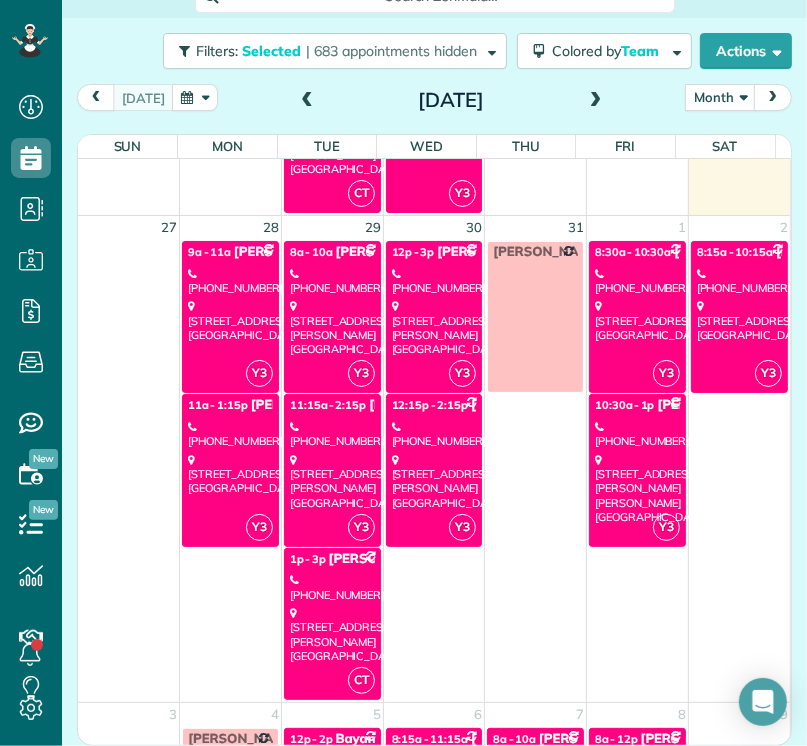 click on "Close" at bounding box center [412, 49] 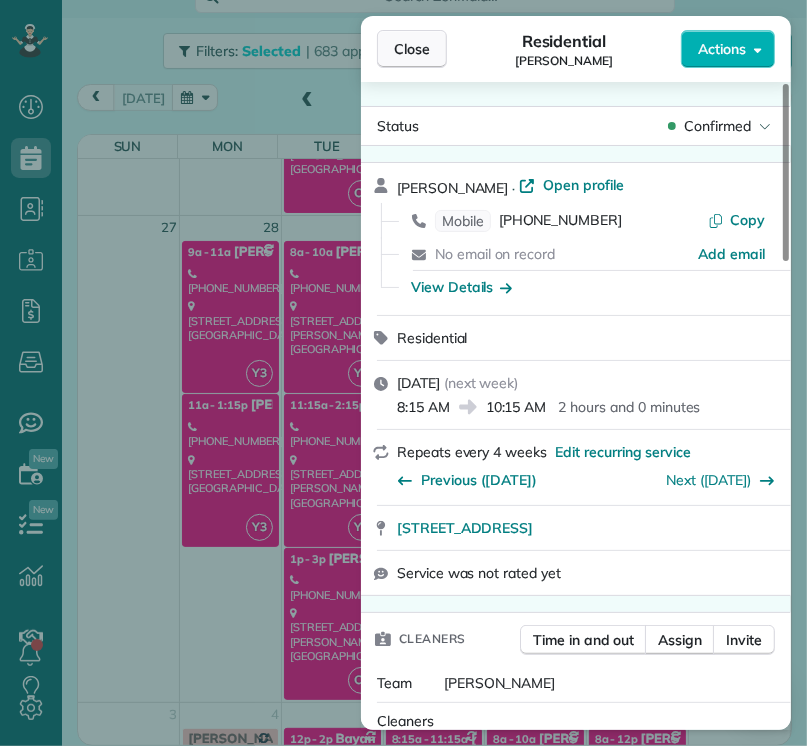 click on "Close" at bounding box center [412, 49] 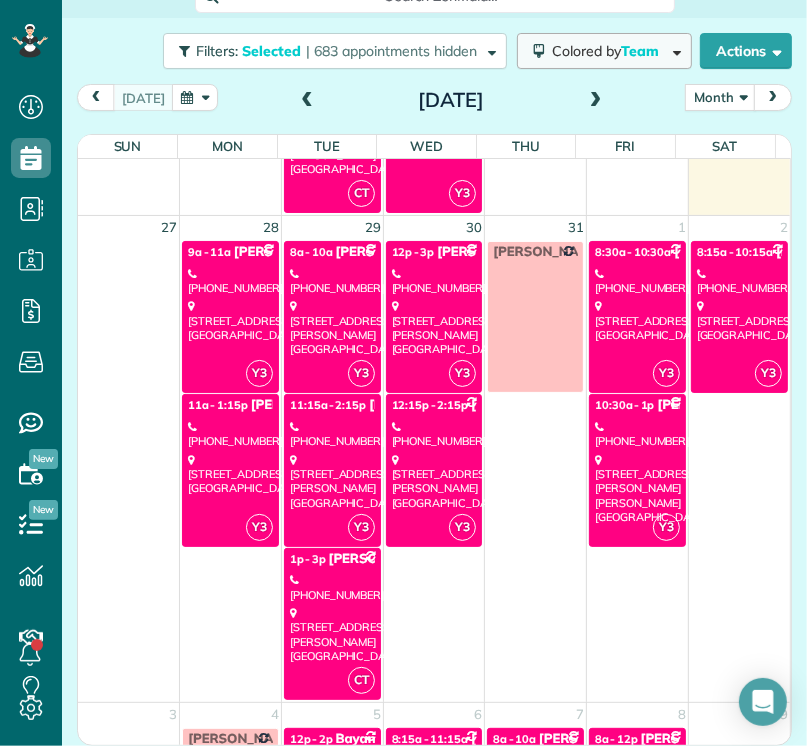 click on "Colored by  Team" at bounding box center [609, 51] 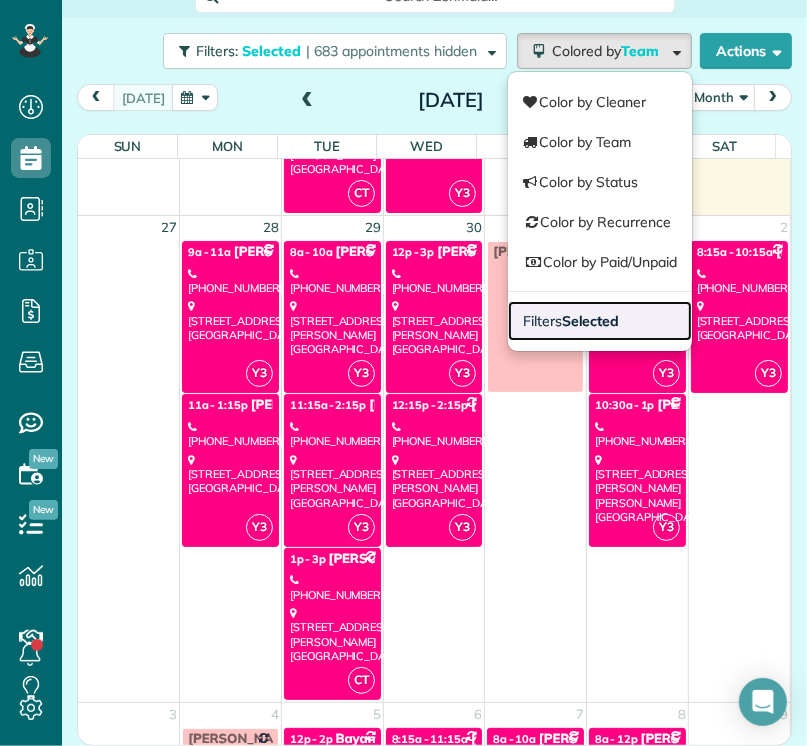 click on "Selected" at bounding box center [591, 321] 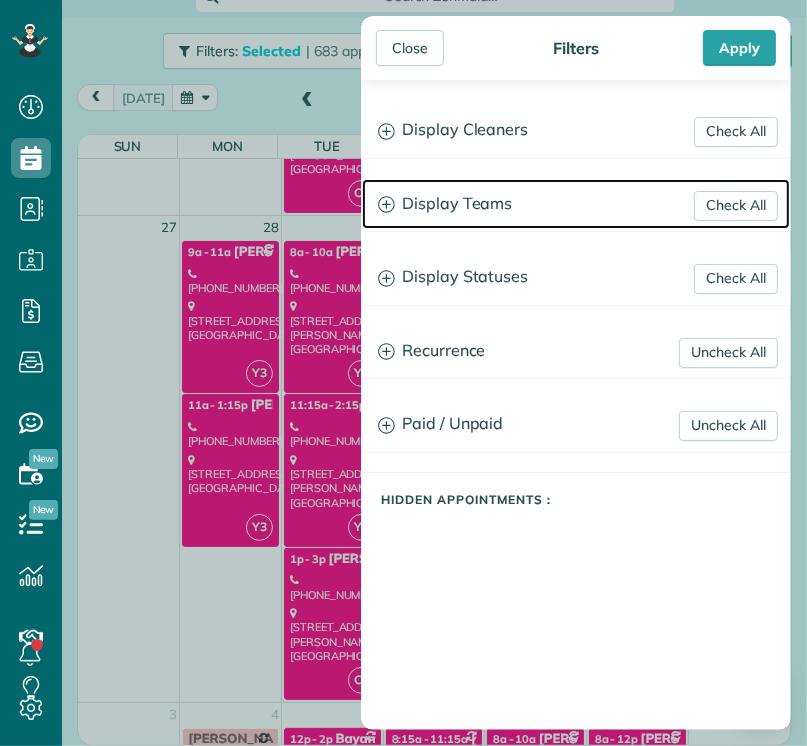 click on "Display Teams" at bounding box center (576, 204) 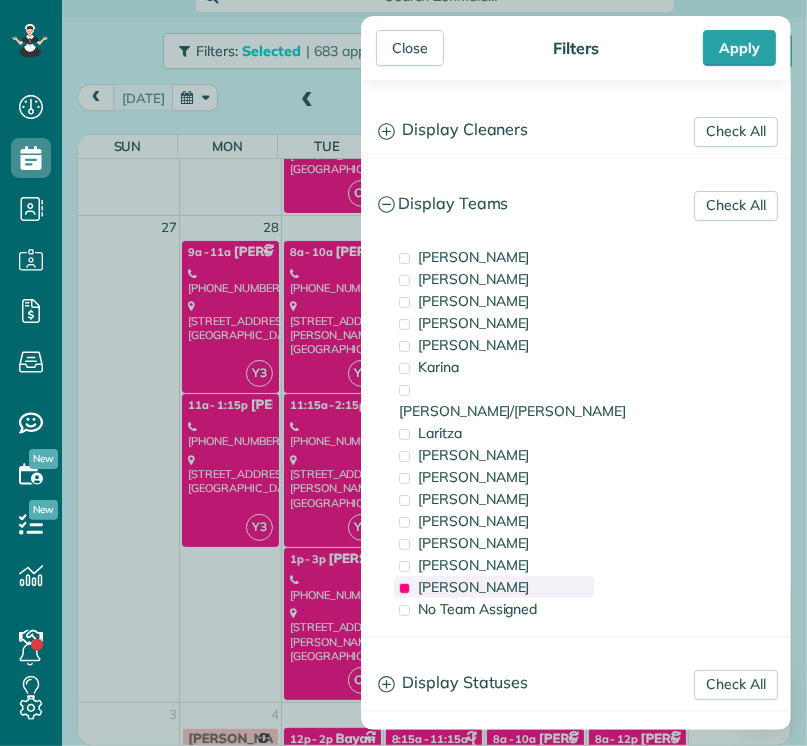 click on "[PERSON_NAME]" at bounding box center [474, 587] 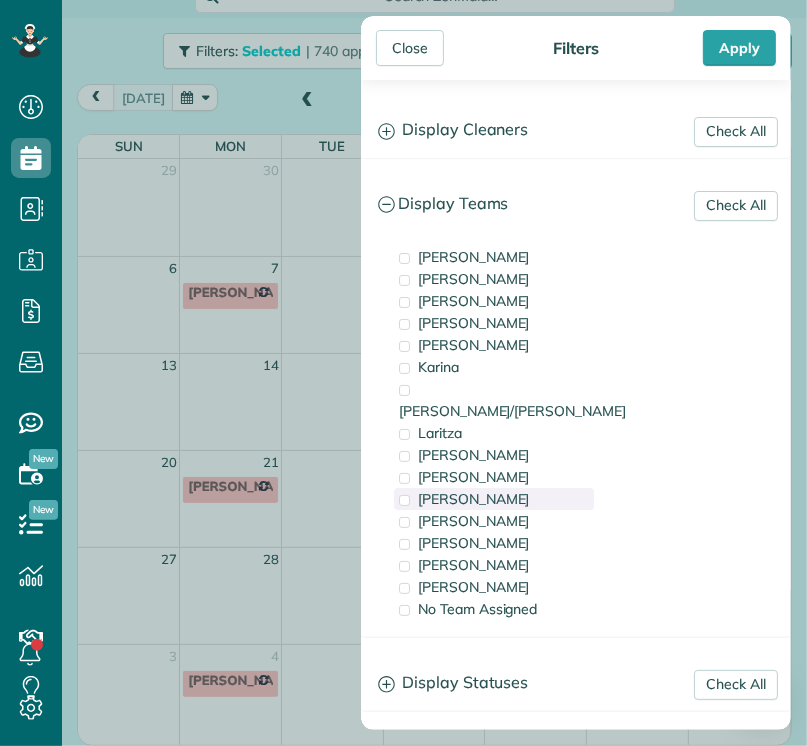 scroll, scrollTop: 0, scrollLeft: 0, axis: both 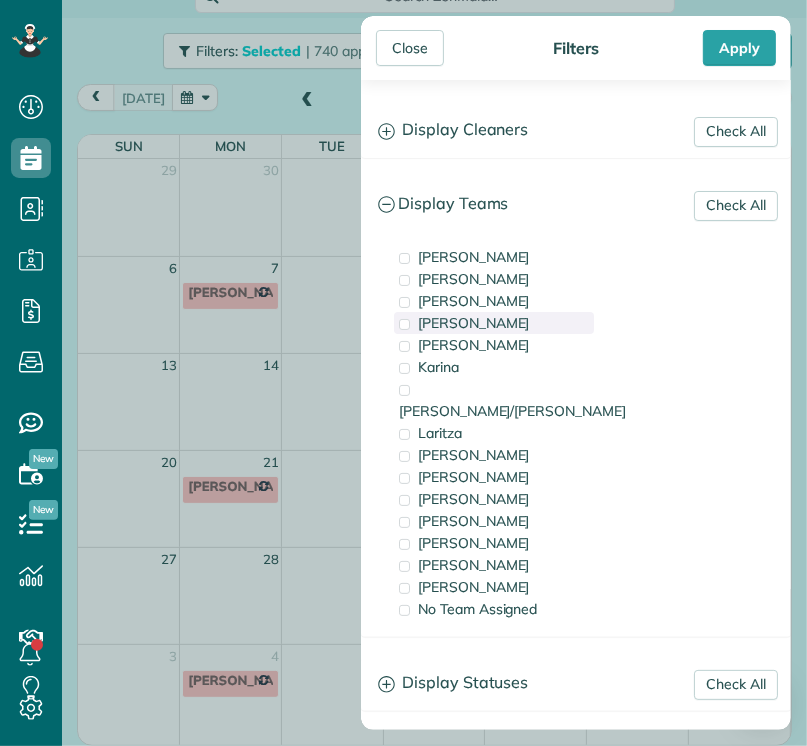 click on "[PERSON_NAME]" at bounding box center [474, 323] 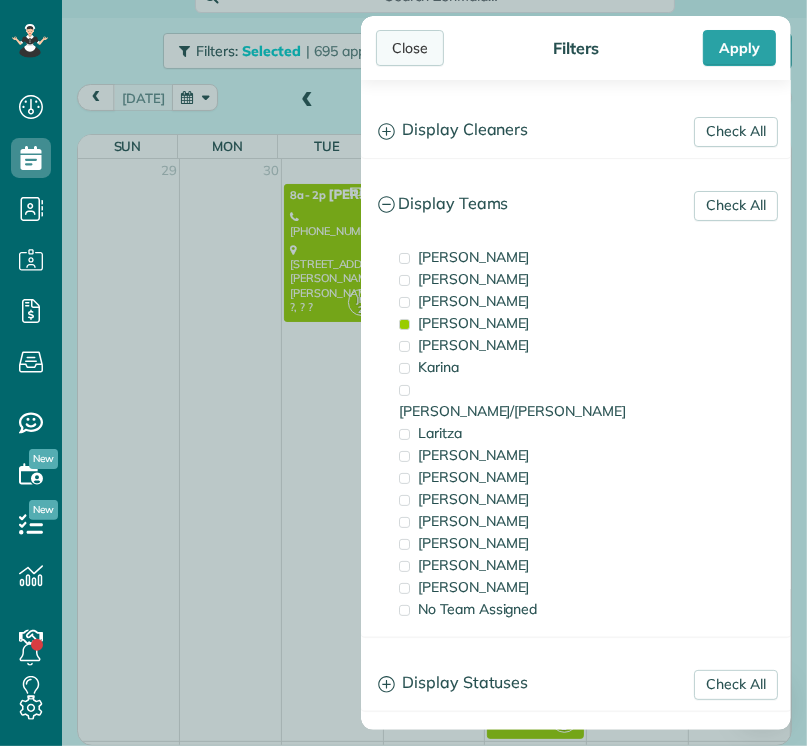 click on "Close" at bounding box center [410, 48] 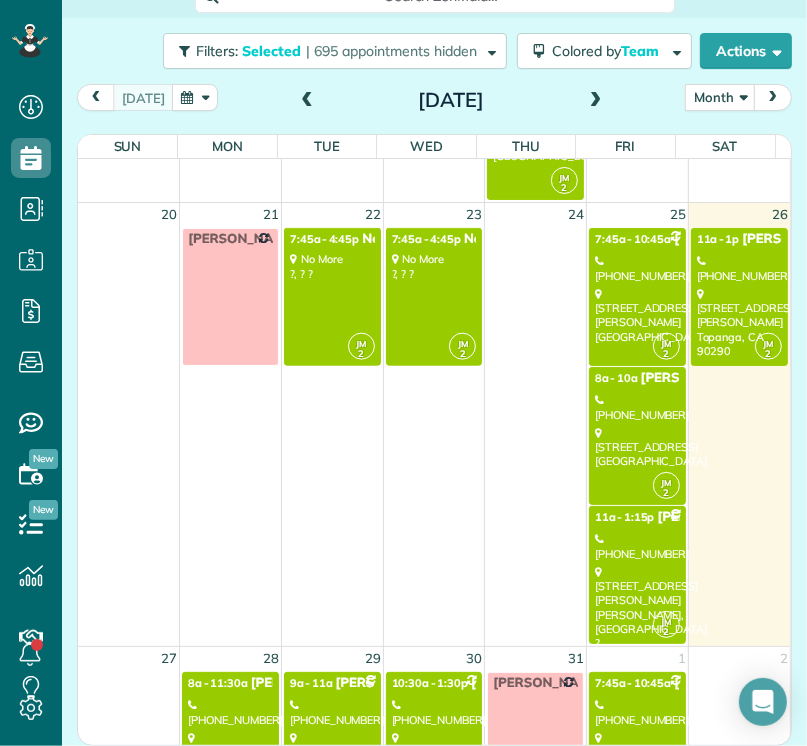 scroll, scrollTop: 1290, scrollLeft: 0, axis: vertical 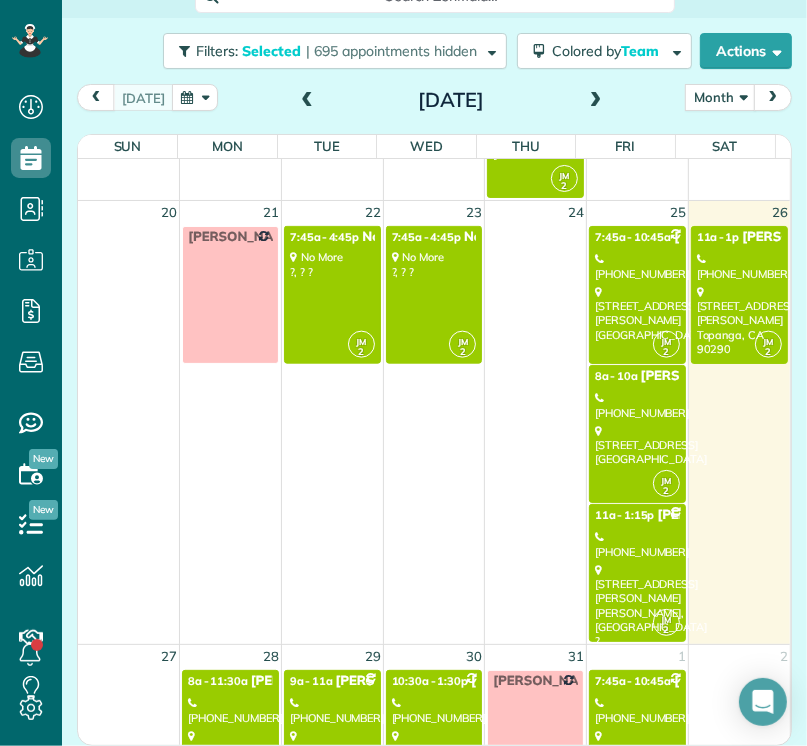 click on "[PHONE_NUMBER]" at bounding box center [637, 405] 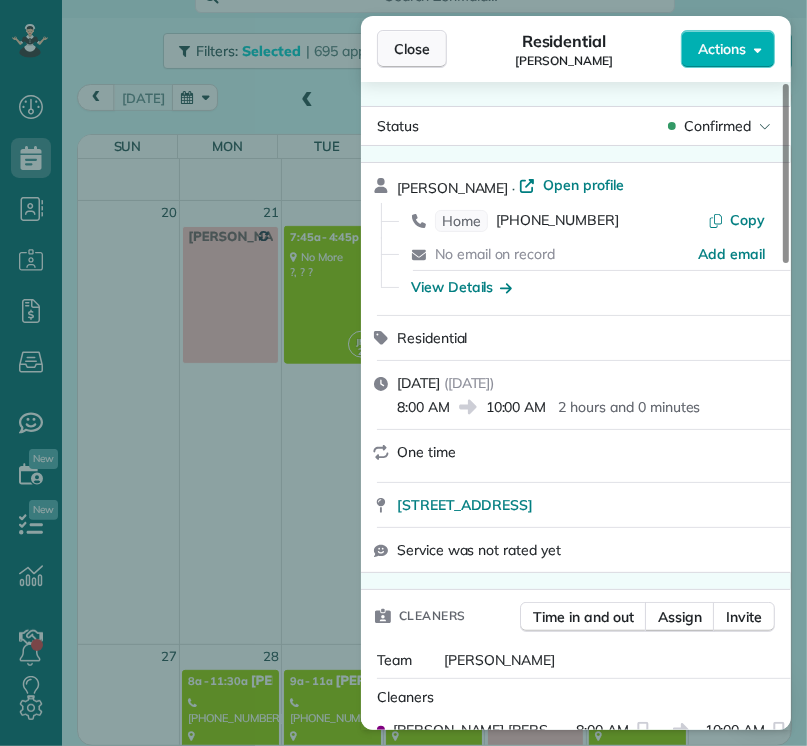 click on "Close" at bounding box center [412, 49] 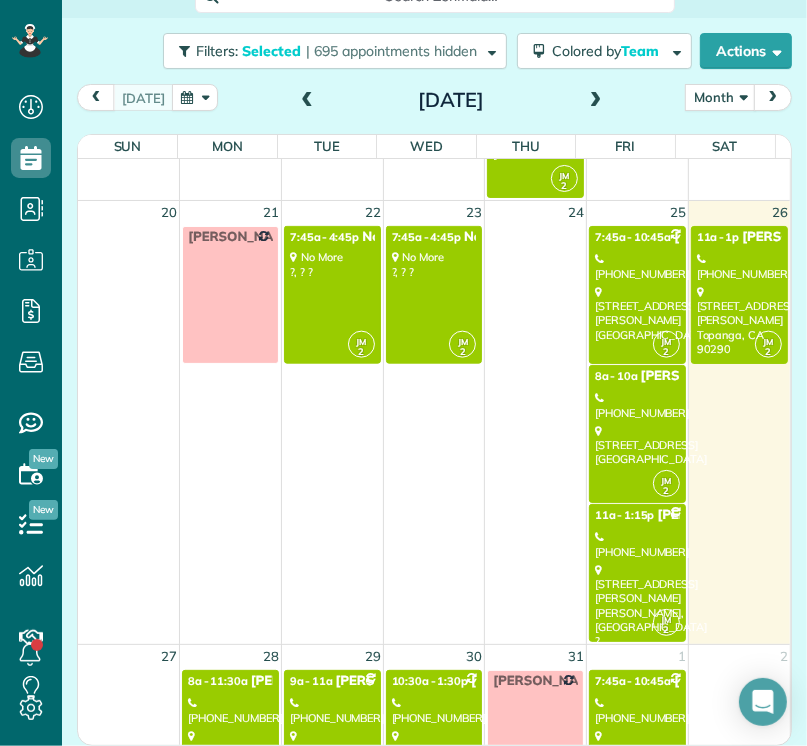 click on "[PHONE_NUMBER]" at bounding box center (739, 266) 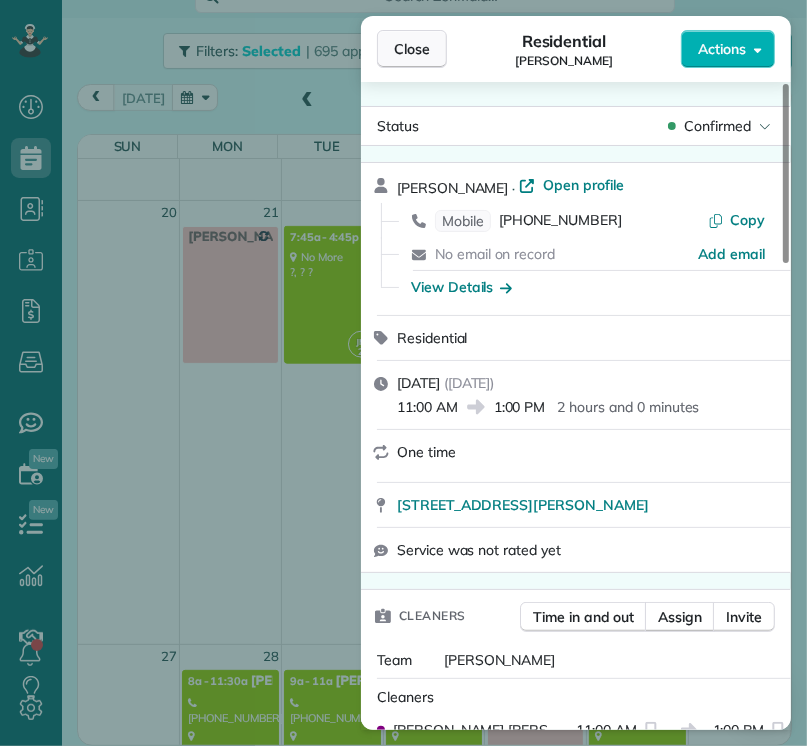 click on "Close" at bounding box center [412, 49] 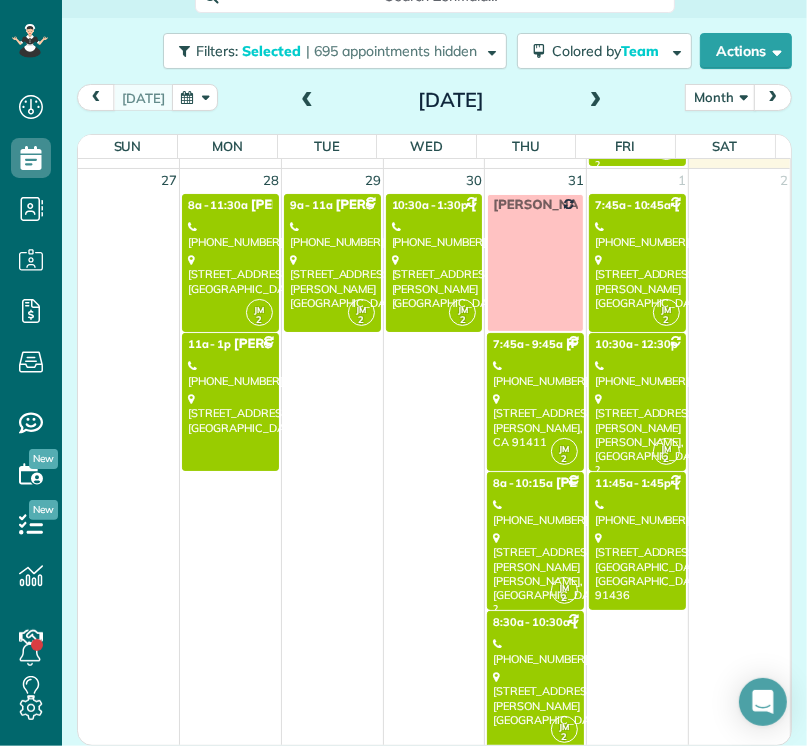 scroll, scrollTop: 1772, scrollLeft: 0, axis: vertical 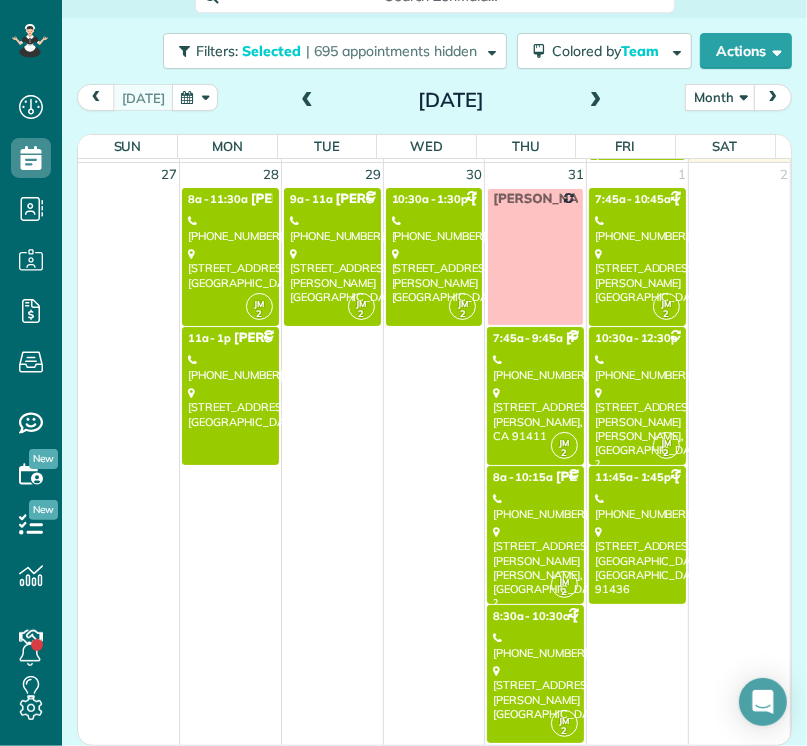 click on "JM 2" at bounding box center (259, 306) 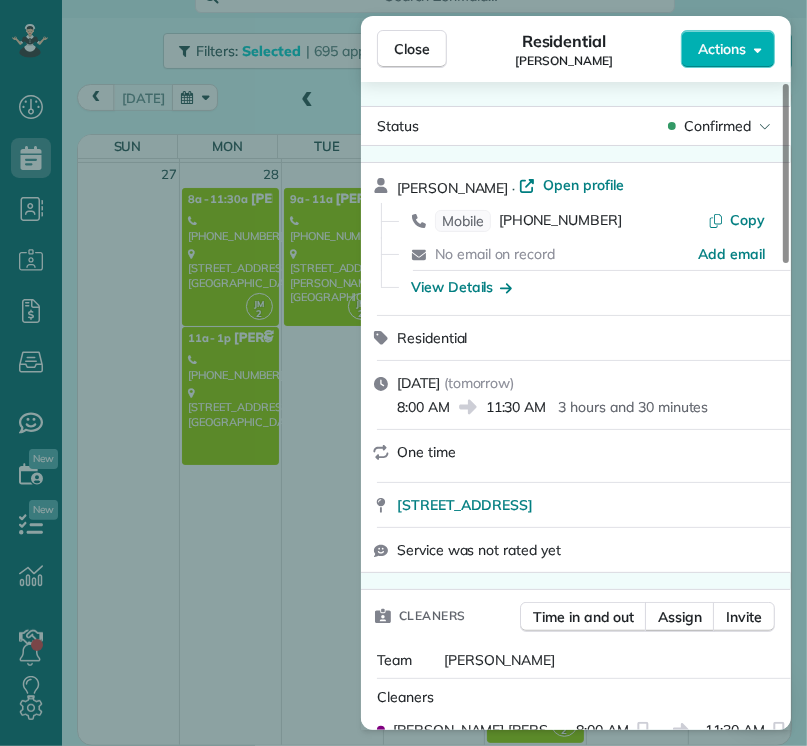 click on "Close Residential [PERSON_NAME] Actions Status Confirmed [PERSON_NAME] · Open profile Mobile [PHONE_NUMBER] Copy No email on record Add email View Details Residential [DATE] ( [DATE] ) 8:00 AM 11:30 AM 3 hours and 30 minutes One time [STREET_ADDRESS] Service was not rated yet Cleaners Time in and out Assign Invite Team [PERSON_NAME] Cleaners [PERSON_NAME] 8:00 AM 11:30 AM Checklist Try Now Keep this appointment up to your standards. Stay on top of every detail, keep your cleaners organised, and your client happy. Assign a checklist Watch a 5 min demo Billing Billing actions Price $0.00 Overcharge $0.00 Discount $0.00 Coupon discount - Primary tax - Secondary tax - Total appointment price $0.00 Tips collected New feature! $0.00 [PERSON_NAME] as paid Total including tip $0.00 Get paid online in no-time! Send an invoice and reward your cleaners with tips Charge customer credit card Appointment custom fields Key # - Work items No work items to display Notes 0 0" at bounding box center [403, 373] 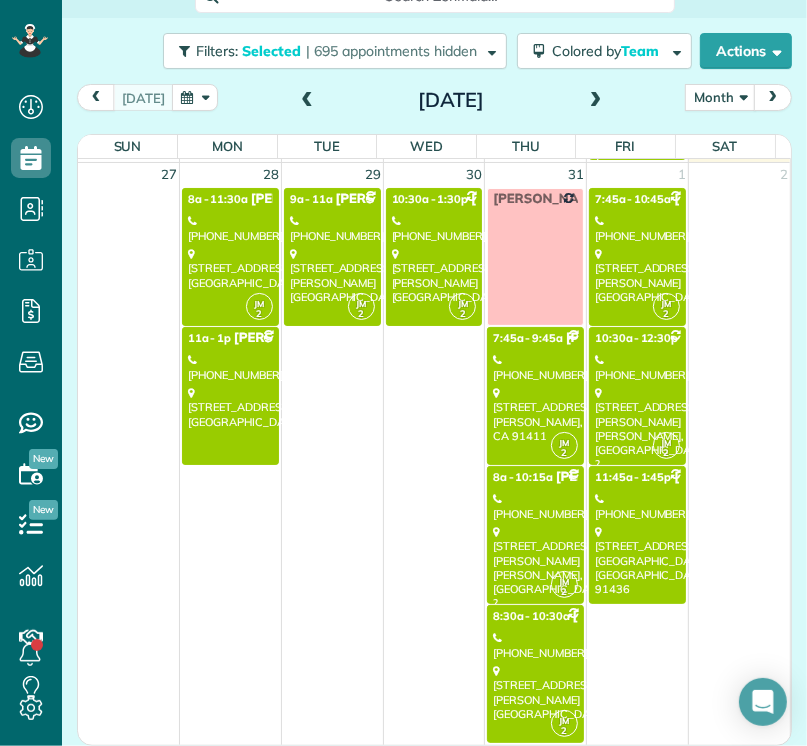 click on "[PHONE_NUMBER]" at bounding box center (230, 367) 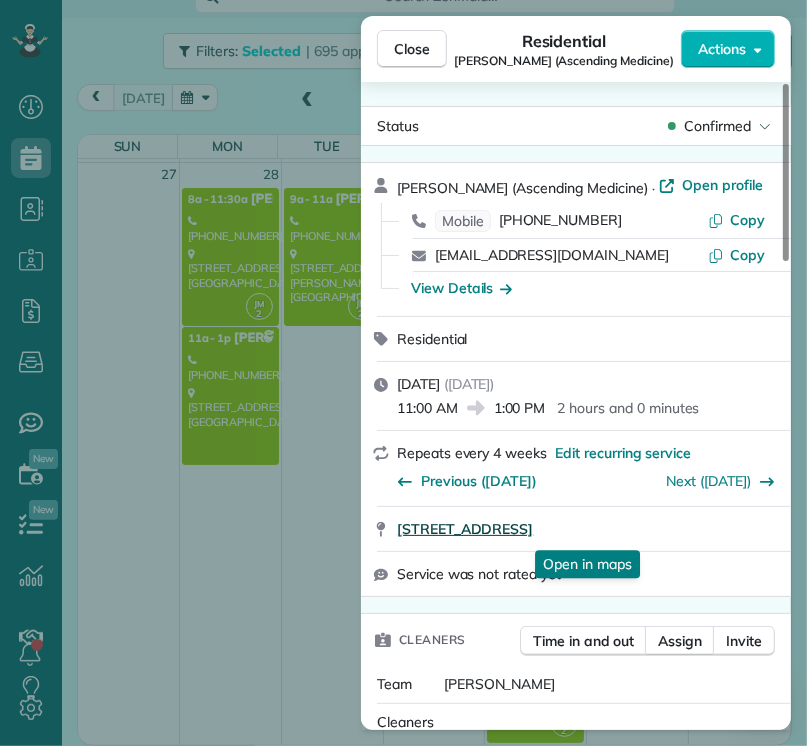 click on "[STREET_ADDRESS]" at bounding box center (465, 529) 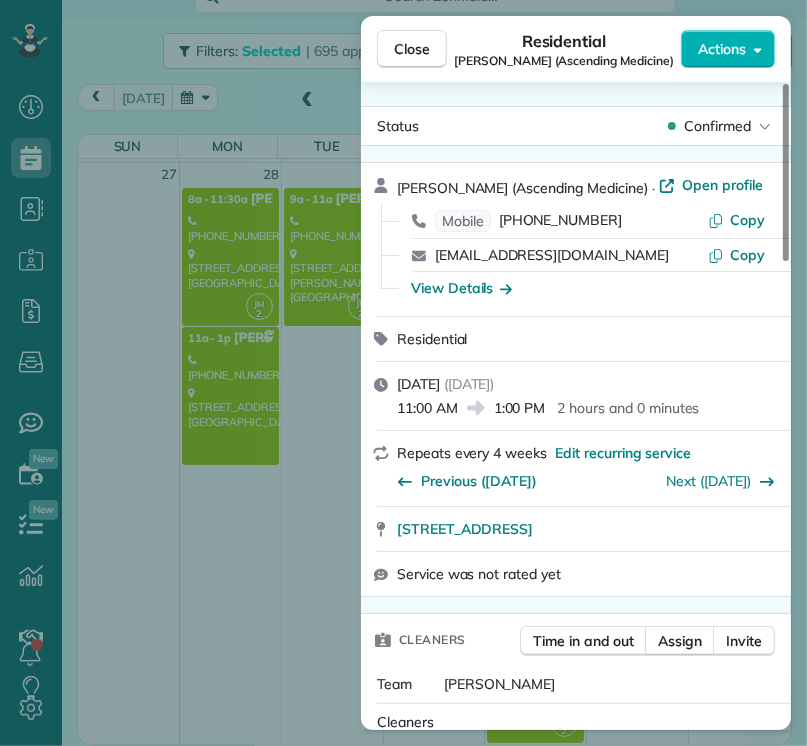 click on "Close Residential [PERSON_NAME] (Ascending Medicine) Actions Status Confirmed [PERSON_NAME] (Ascending Medicine) · Open profile Mobile [PHONE_NUMBER] Copy [EMAIL_ADDRESS][DOMAIN_NAME] Copy View Details Residential [DATE] ( [DATE] ) 11:00 AM 1:00 PM 2 hours and 0 minutes Repeats every 4 weeks Edit recurring service Previous ([DATE]) Next ([DATE]) [STREET_ADDRESS] Service was not rated yet Cleaners Time in and out Assign Invite Team [PERSON_NAME] Cleaners No cleaners assigned yet Checklist Try Now Keep this appointment up to your standards. Stay on top of every detail, keep your cleaners organised, and your client happy. Assign a checklist Watch a 5 min demo Billing Billing actions Price $140.00 Overcharge $0.00 Discount $0.00 Coupon discount - Primary tax - Secondary tax - Total appointment price $140.00 Tips collected New feature! $0.00 Unpaid Mark as paid Total including tip $140.00 Get paid online in no-time! Charge customer credit card Key # - 0 0" at bounding box center (403, 373) 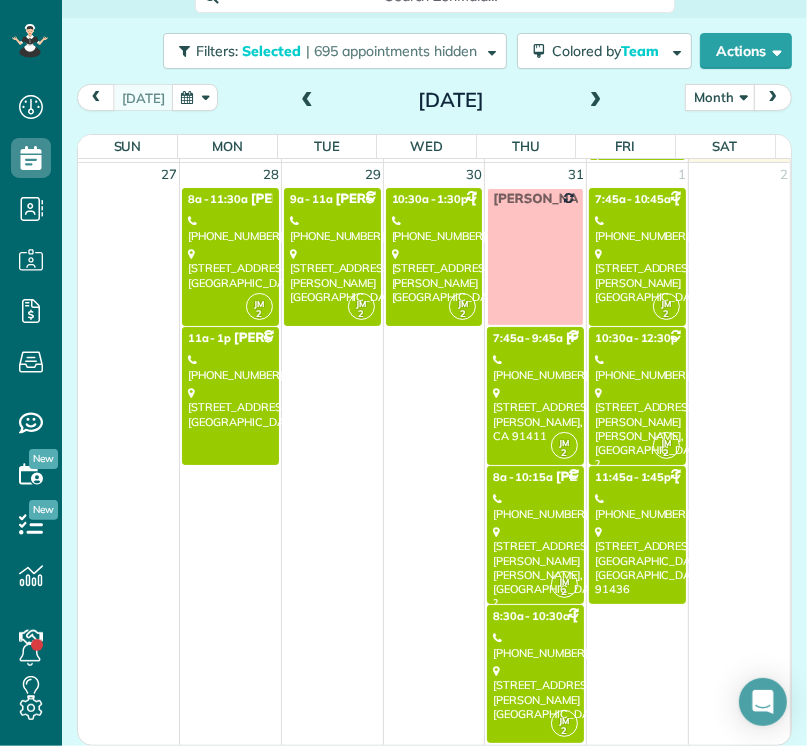 click on "Close Residential [PERSON_NAME] (Ascending Medicine) Actions Status Confirmed [PERSON_NAME] (Ascending Medicine) · Open profile Mobile [PHONE_NUMBER] Copy [EMAIL_ADDRESS][DOMAIN_NAME] Copy View Details Residential [DATE] ( [DATE] ) 11:00 AM 1:00 PM 2 hours and 0 minutes Repeats every 4 weeks Edit recurring service Previous ([DATE]) Next ([DATE]) [STREET_ADDRESS] Service was not rated yet Cleaners Time in and out Assign Invite Team [PERSON_NAME] Cleaners No cleaners assigned yet Checklist Try Now Keep this appointment up to your standards. Stay on top of every detail, keep your cleaners organised, and your client happy. Assign a checklist Watch a 5 min demo Billing Billing actions Price $140.00 Overcharge $0.00 Discount $0.00 Coupon discount - Primary tax - Secondary tax - Total appointment price $140.00 Tips collected New feature! $0.00 Unpaid Mark as paid Total including tip $140.00 Get paid online in no-time! Charge customer credit card Key # - 0 0" at bounding box center (403, 373) 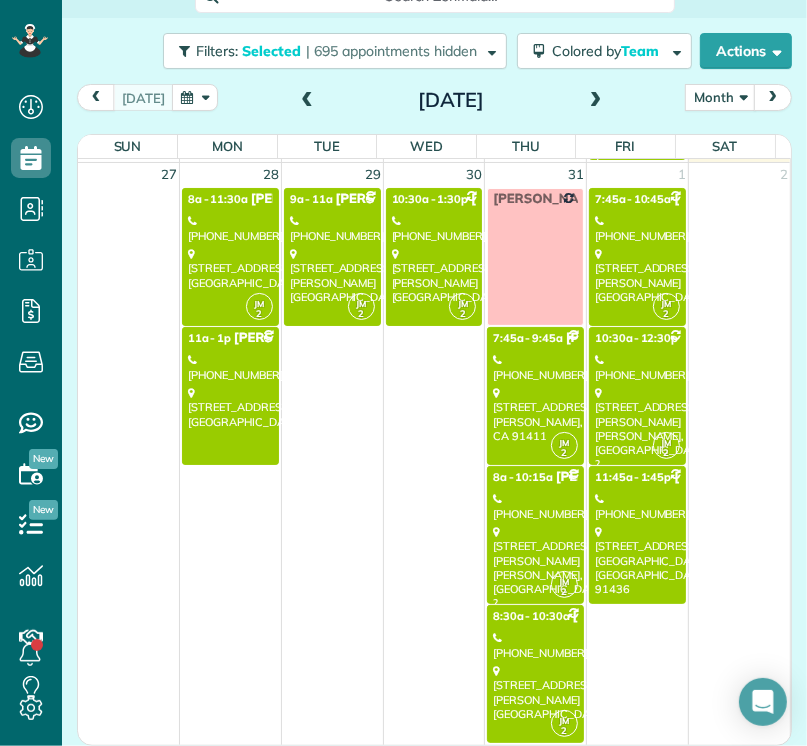 click on "[PHONE_NUMBER]" at bounding box center [332, 228] 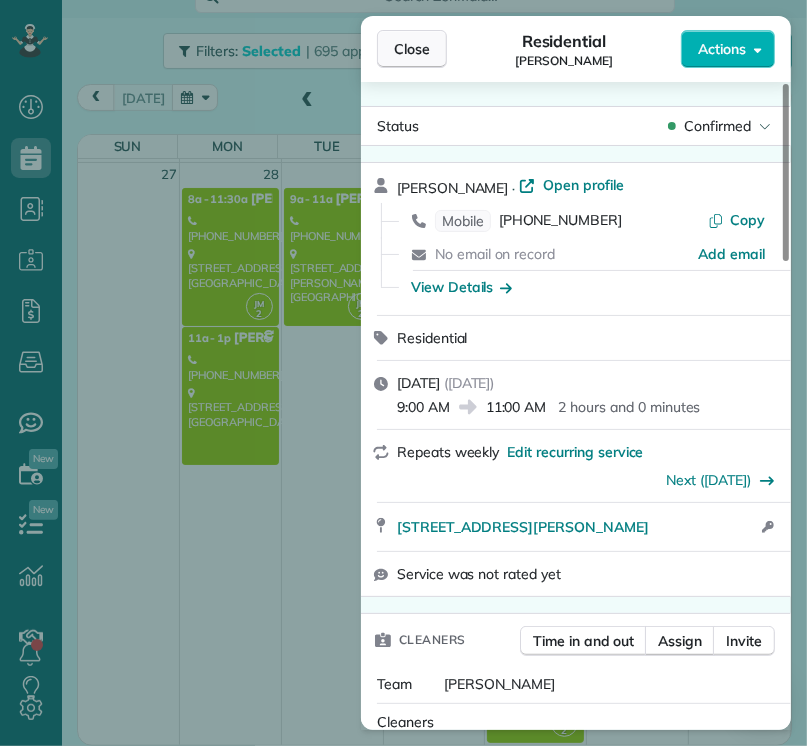 click on "Close" at bounding box center (412, 49) 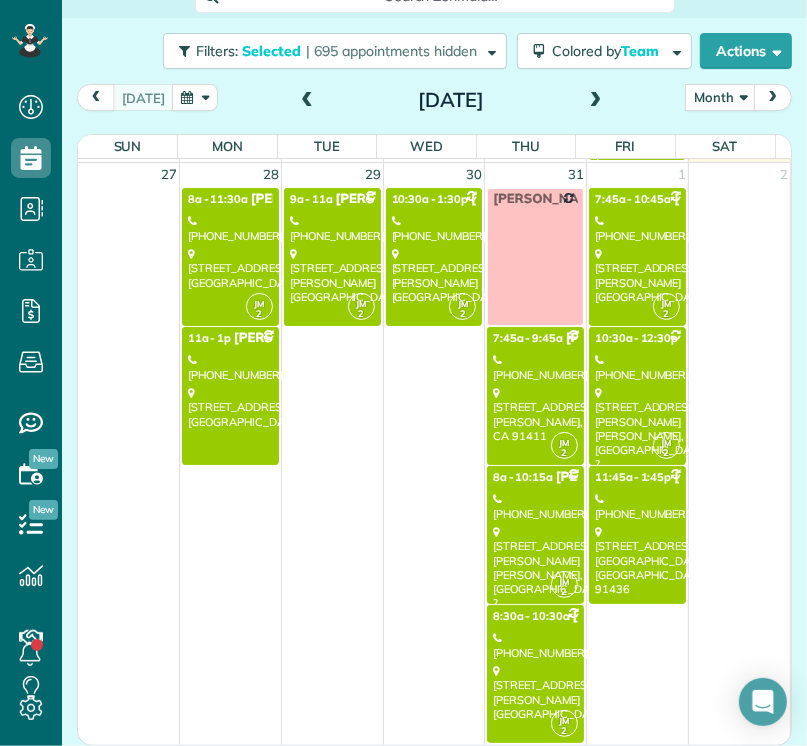 click on "[PHONE_NUMBER]" at bounding box center [434, 228] 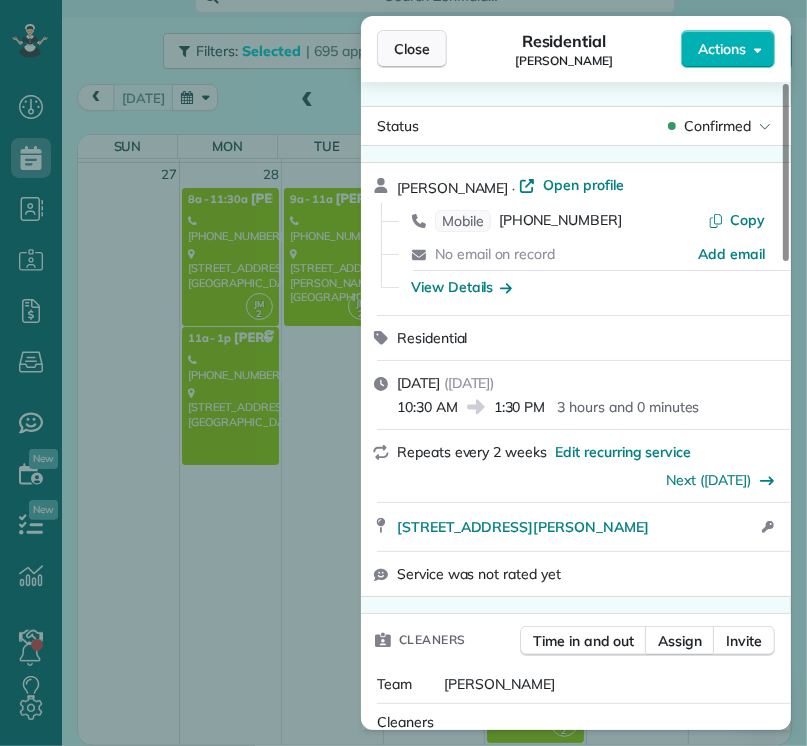 click on "Close" at bounding box center [412, 49] 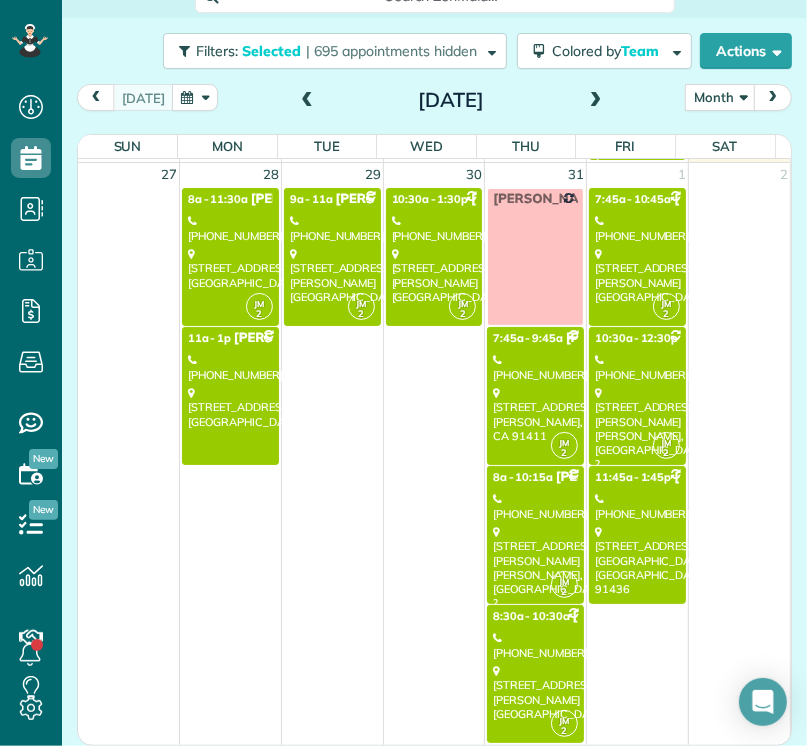 click on "[STREET_ADDRESS]" at bounding box center (535, 414) 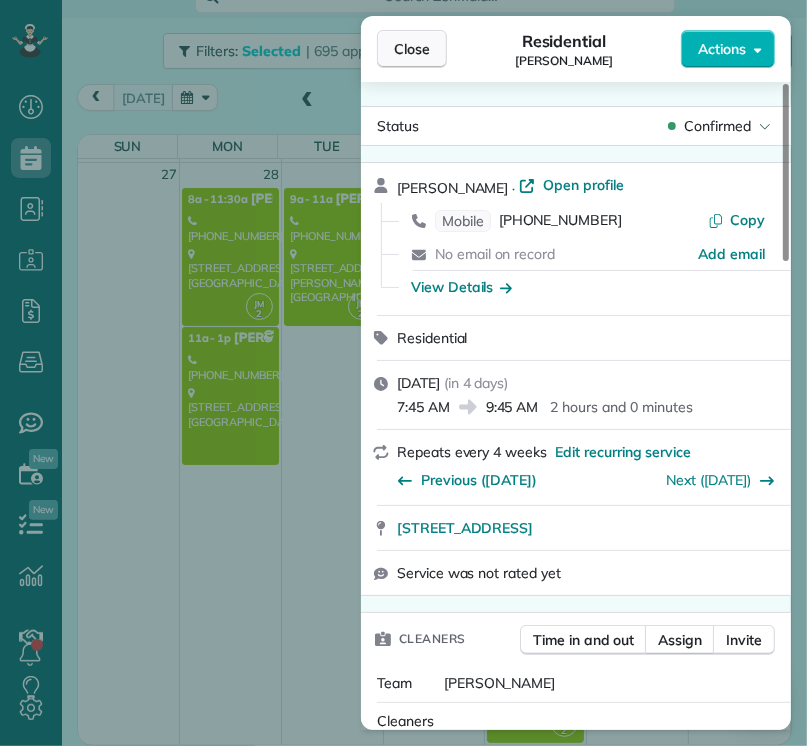 click on "Close" at bounding box center (412, 49) 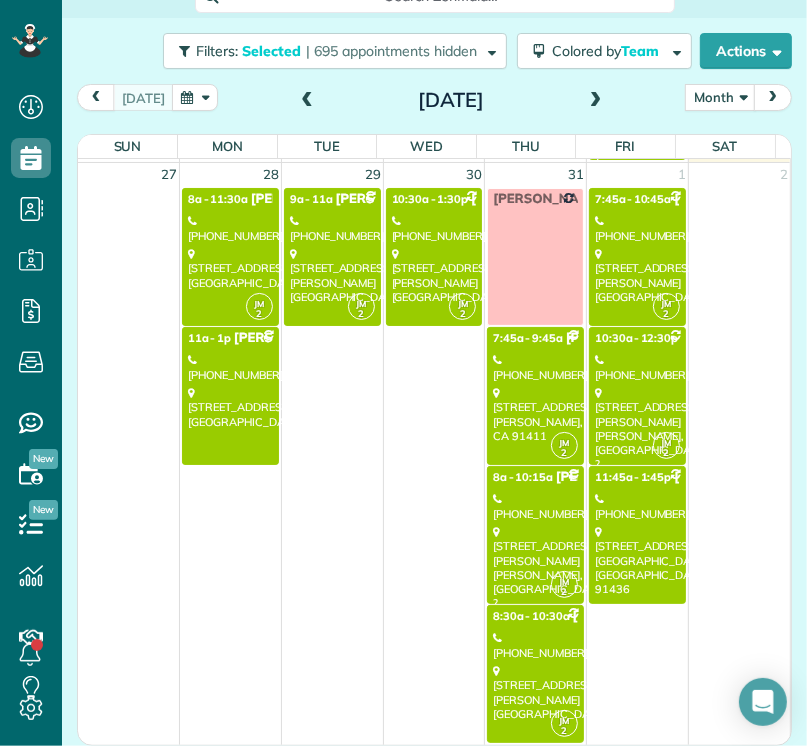 click on "[PHONE_NUMBER]" at bounding box center [535, 506] 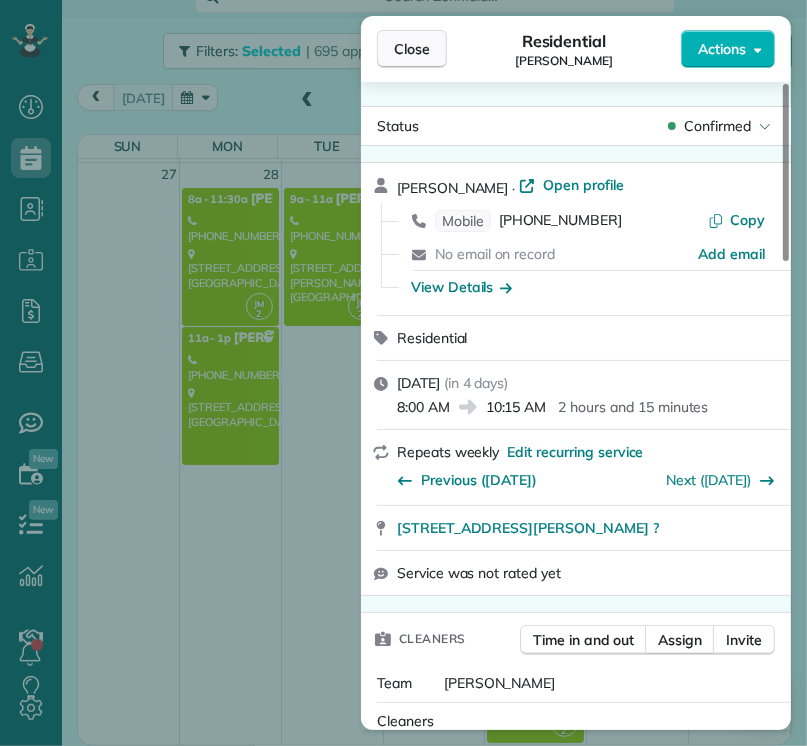 click on "Close" at bounding box center (412, 49) 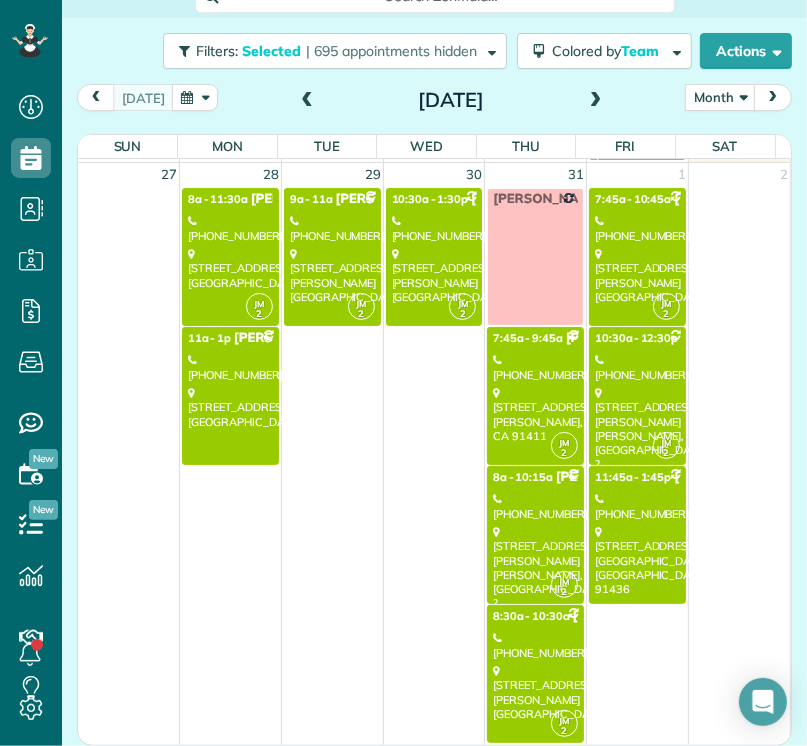 click on "[STREET_ADDRESS][PERSON_NAME]" at bounding box center (535, 692) 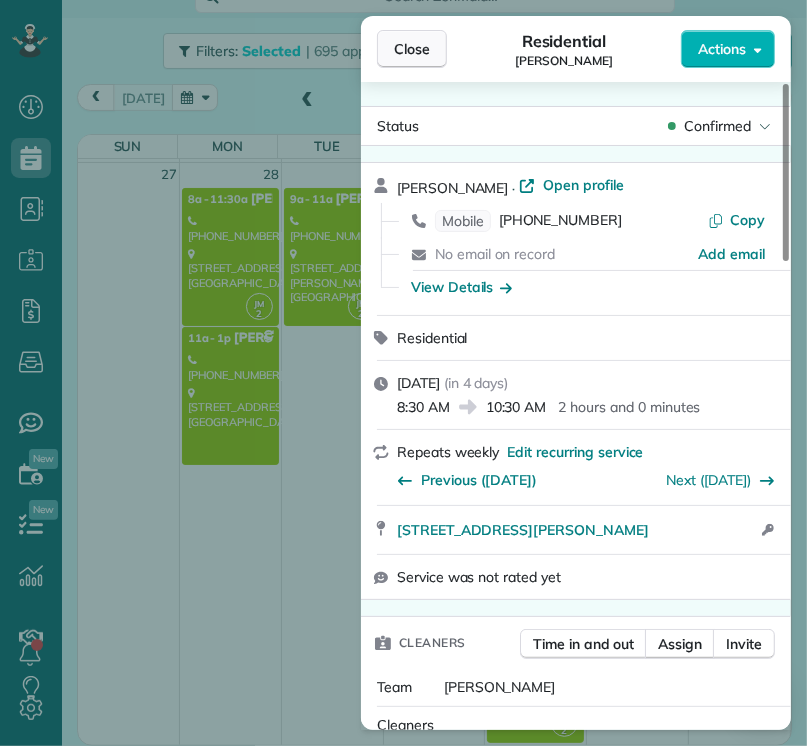 click on "Close" at bounding box center [412, 49] 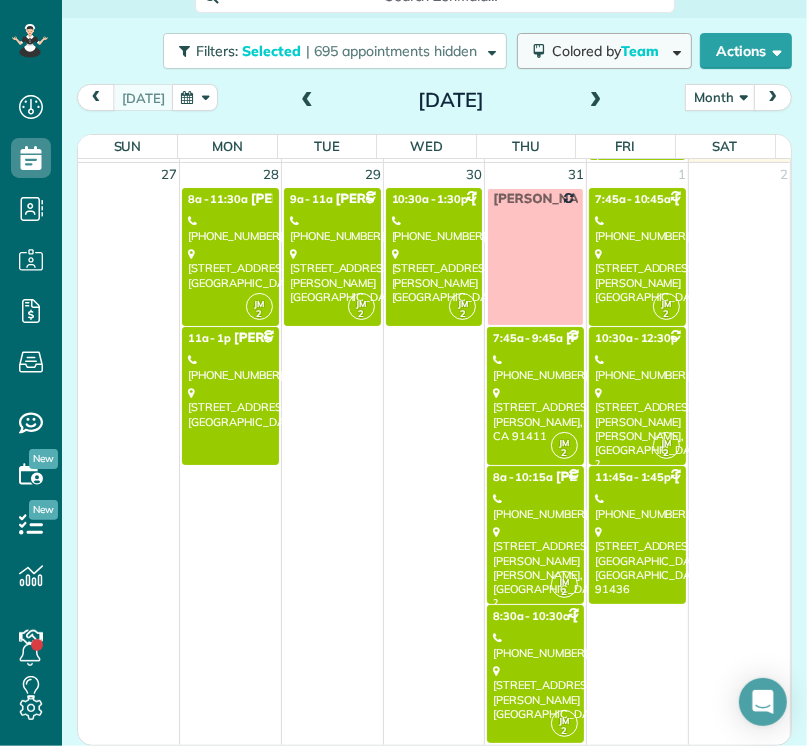click on "Colored by  Team" at bounding box center (609, 51) 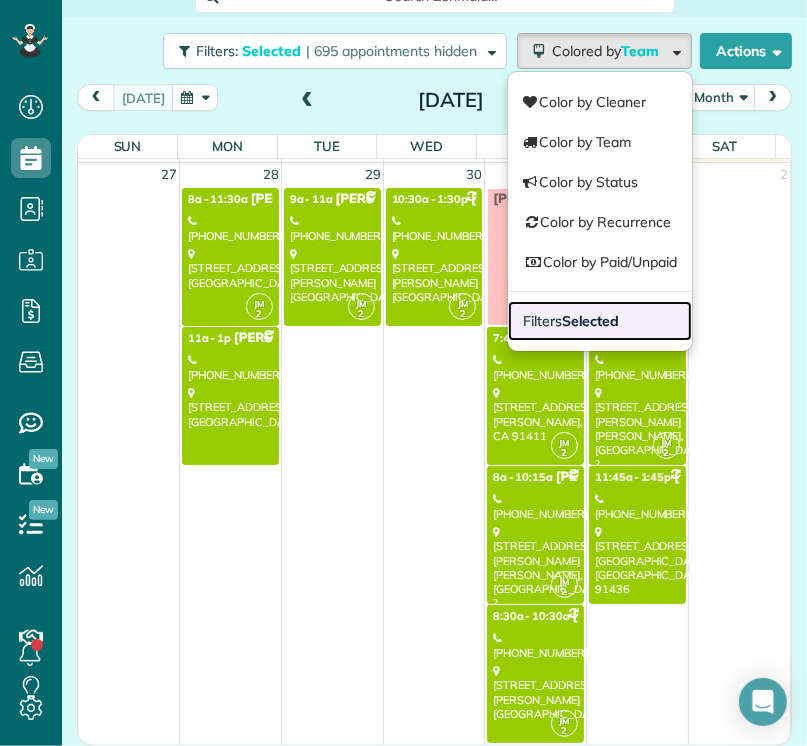 click on "Filters  Selected" at bounding box center [600, 321] 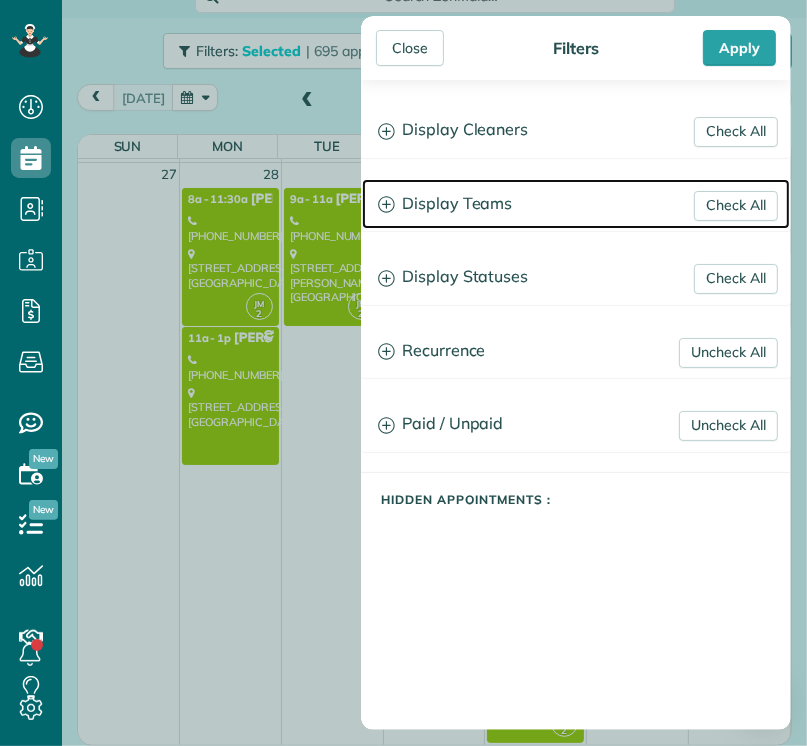 click on "Display Teams" at bounding box center (576, 204) 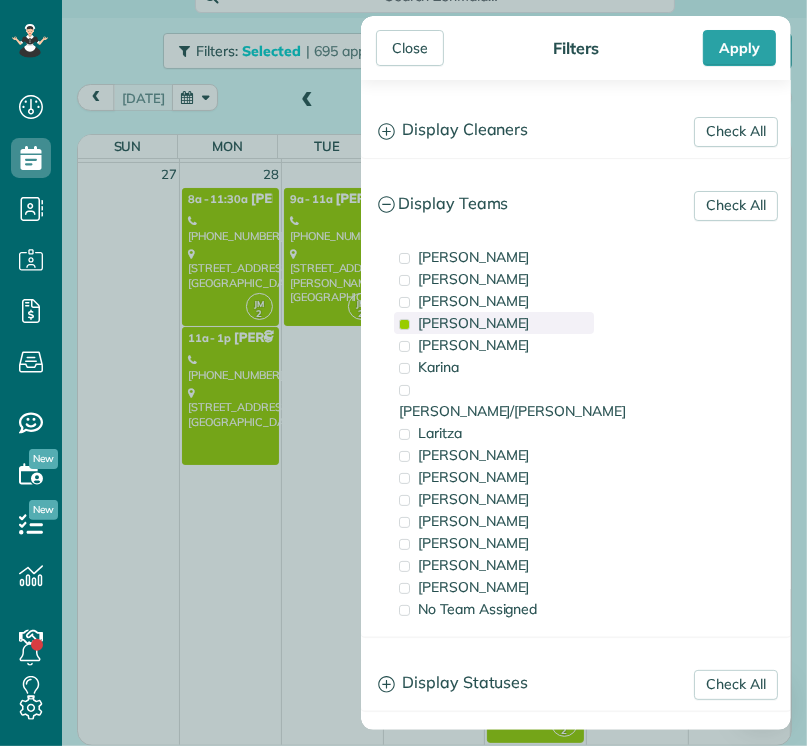 click on "[PERSON_NAME]" at bounding box center [474, 323] 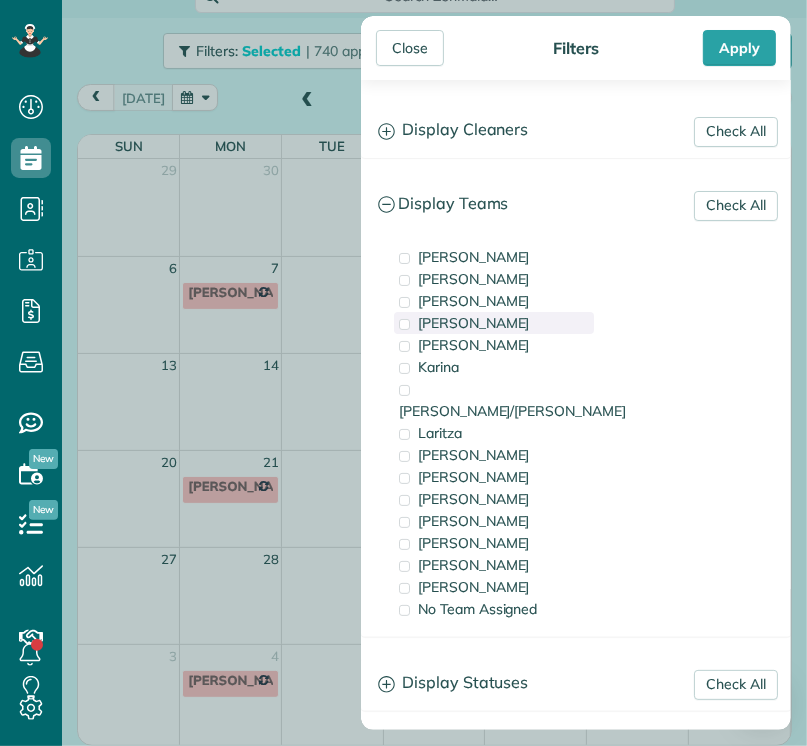 scroll, scrollTop: 0, scrollLeft: 0, axis: both 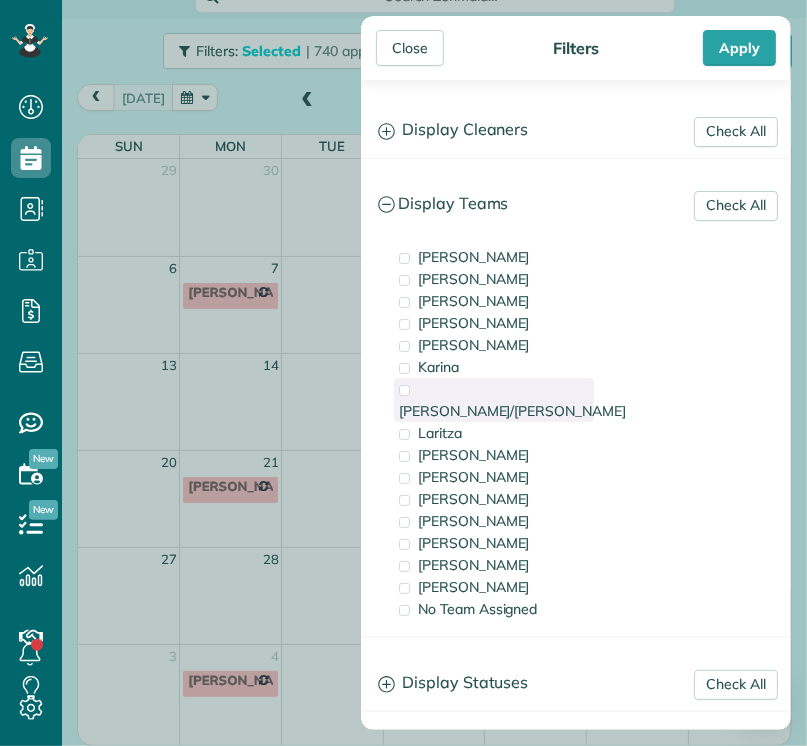 click on "[PERSON_NAME]/[PERSON_NAME]" at bounding box center (512, 411) 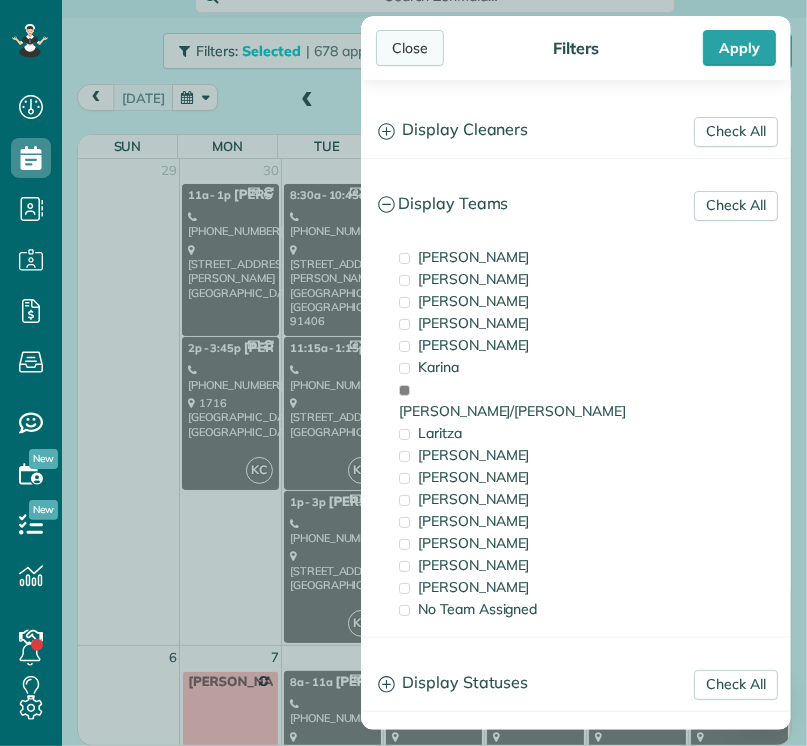 click on "Close" at bounding box center [410, 48] 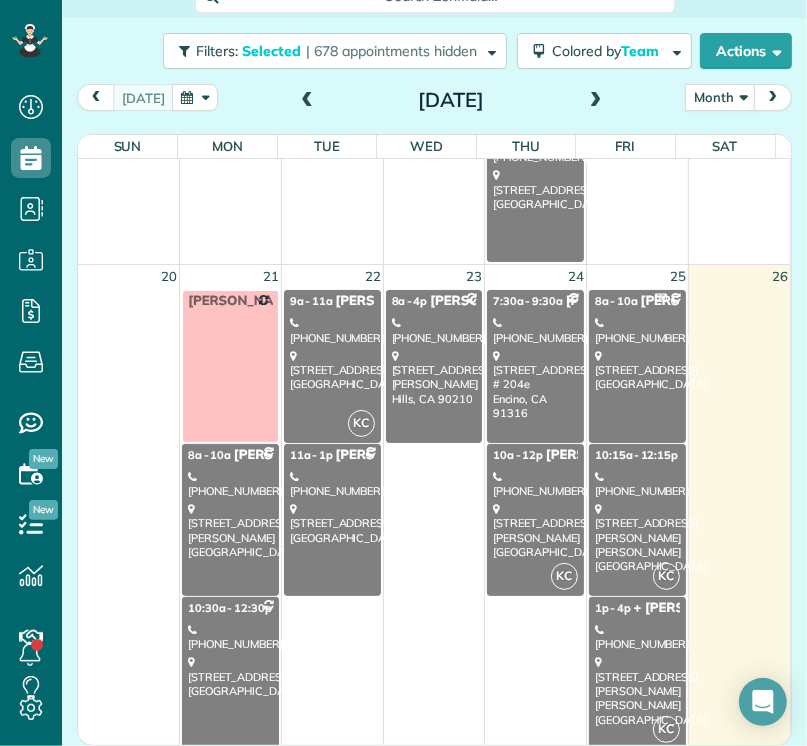 scroll, scrollTop: 1515, scrollLeft: 0, axis: vertical 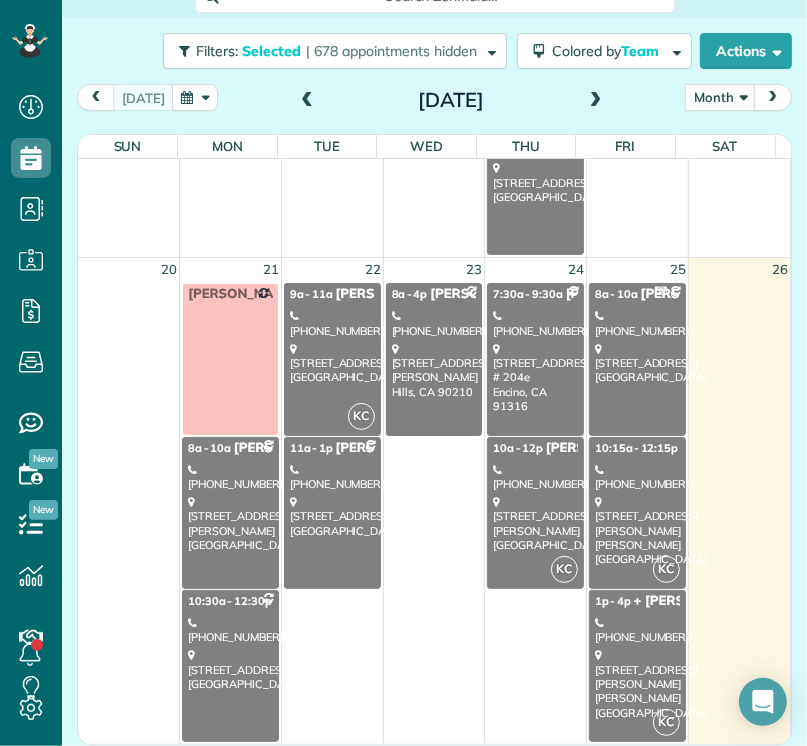 click on "[STREET_ADDRESS][PERSON_NAME]" at bounding box center [535, 523] 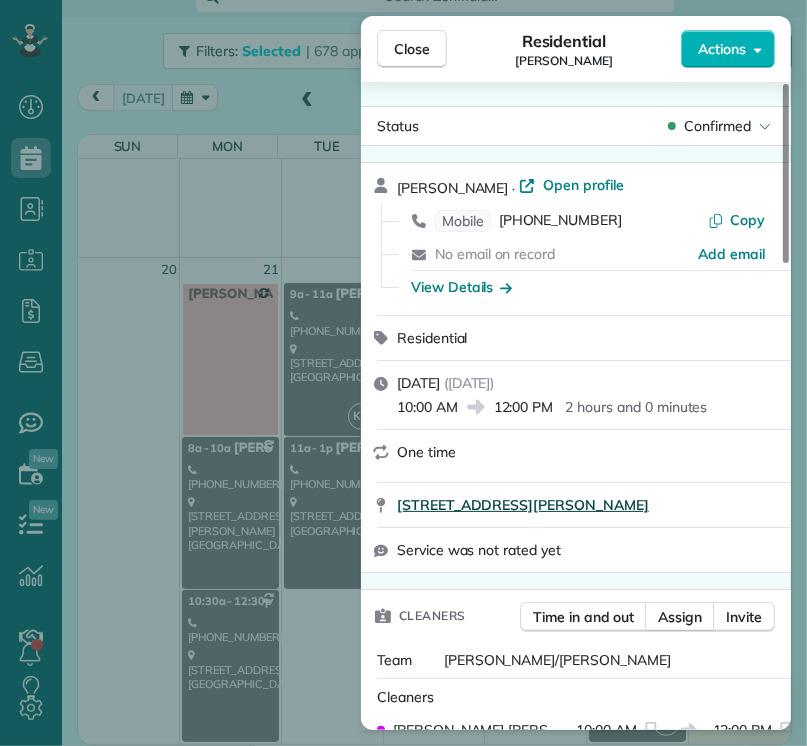 click on "[STREET_ADDRESS][PERSON_NAME]" at bounding box center [523, 505] 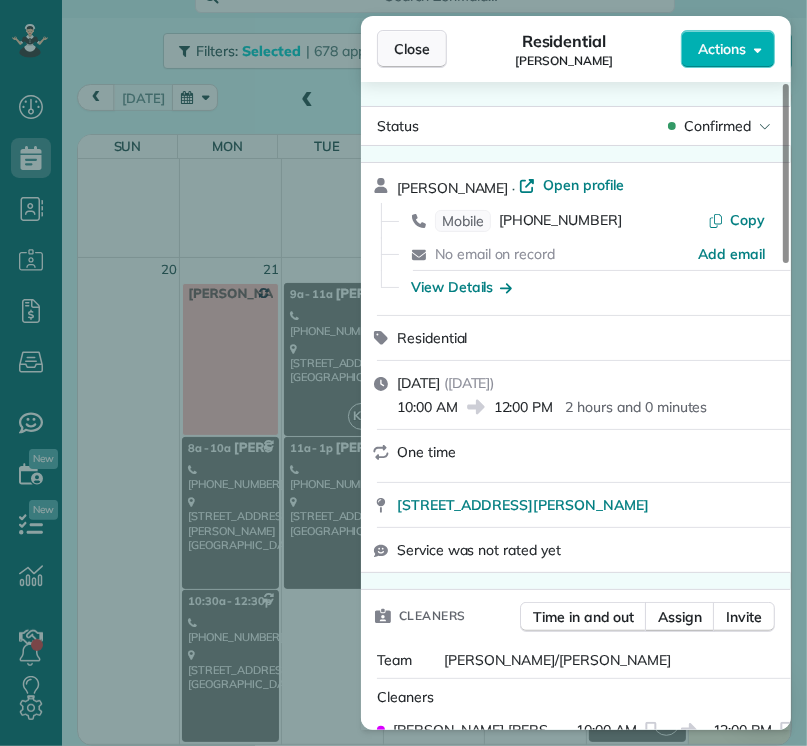 click on "Close" at bounding box center [412, 49] 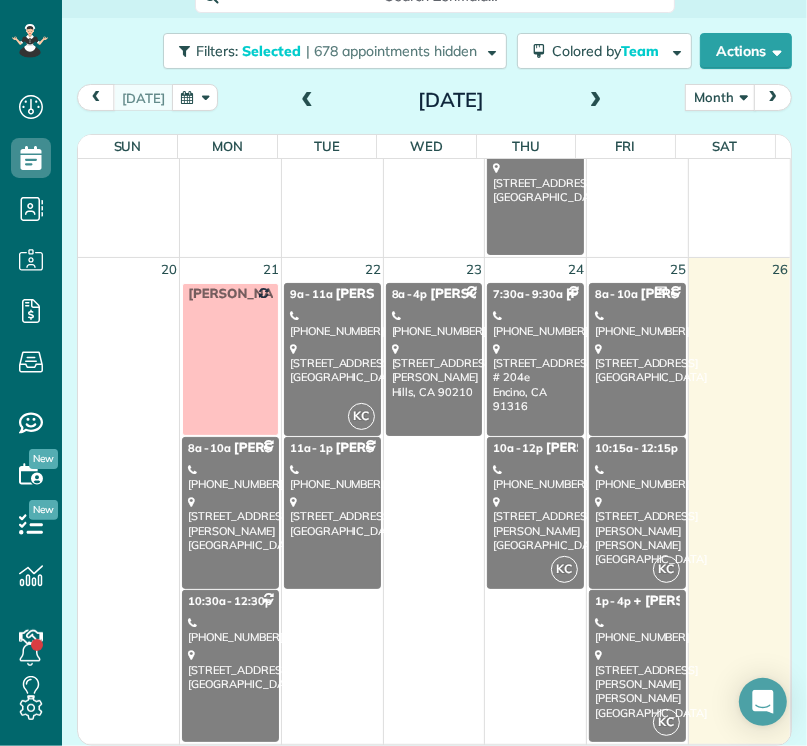 click on "[STREET_ADDRESS]" at bounding box center [637, 363] 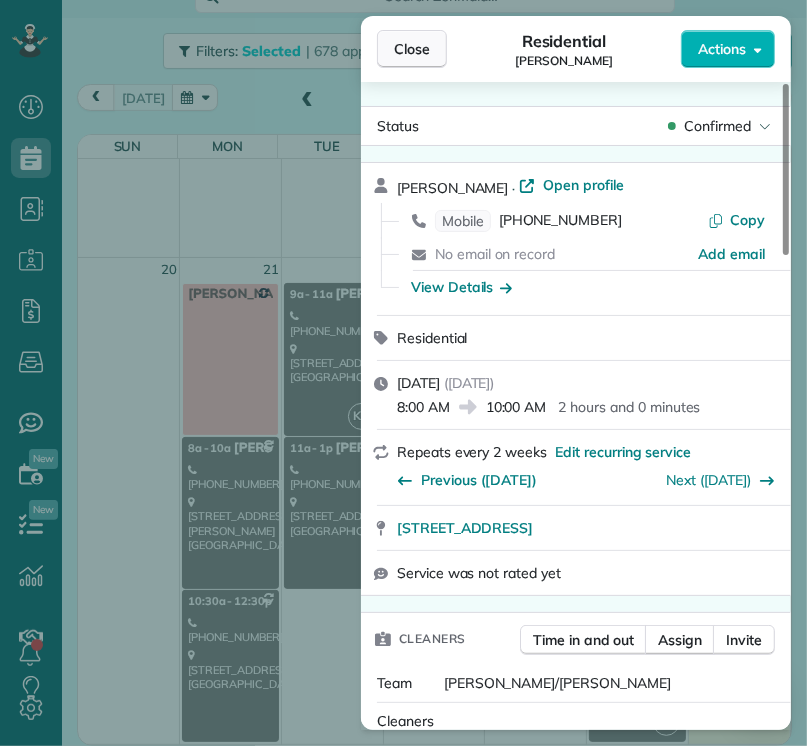 click on "Close" at bounding box center [412, 49] 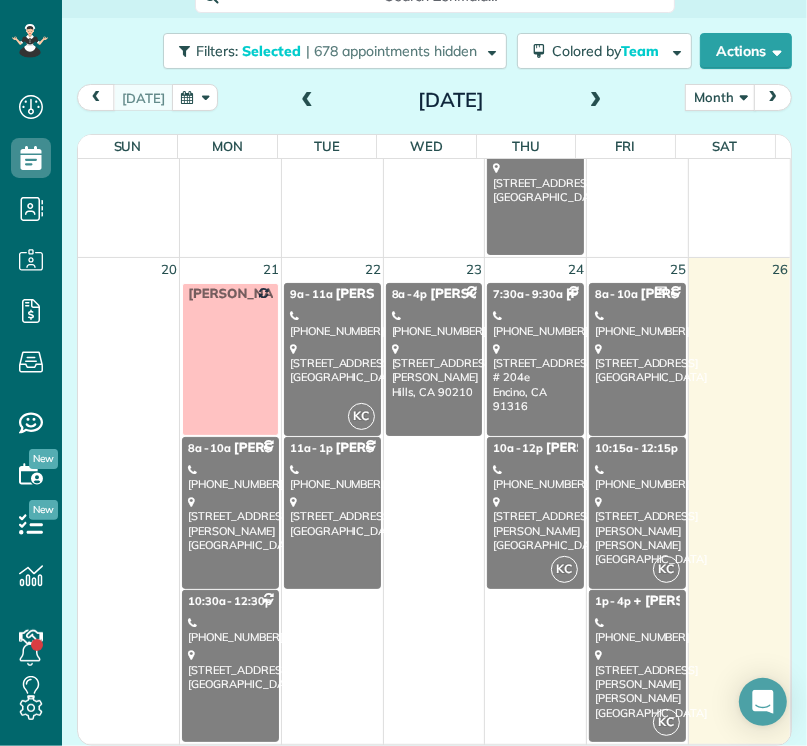 click on "[PHONE_NUMBER]" at bounding box center [637, 630] 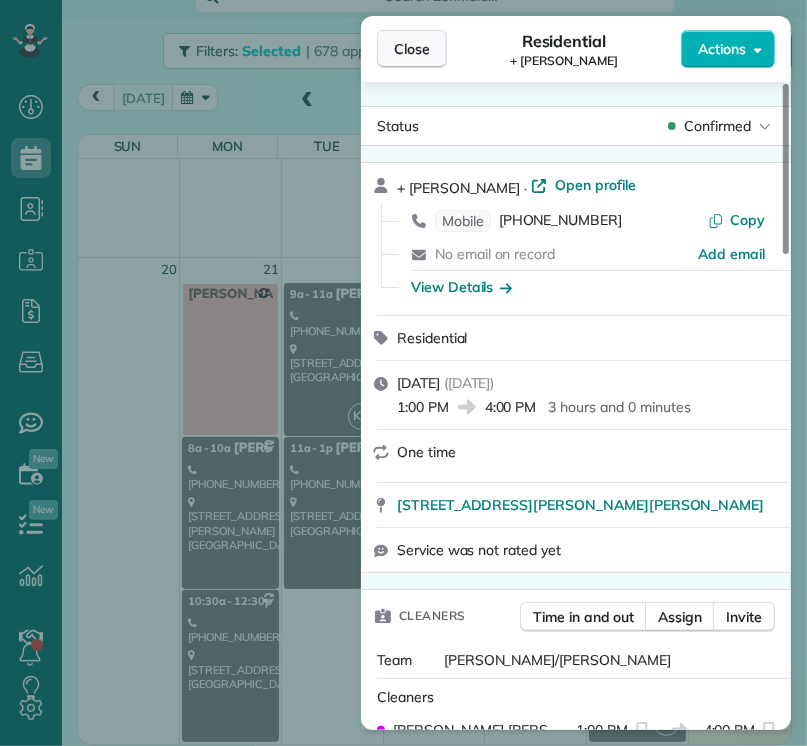 click on "Close" at bounding box center [412, 49] 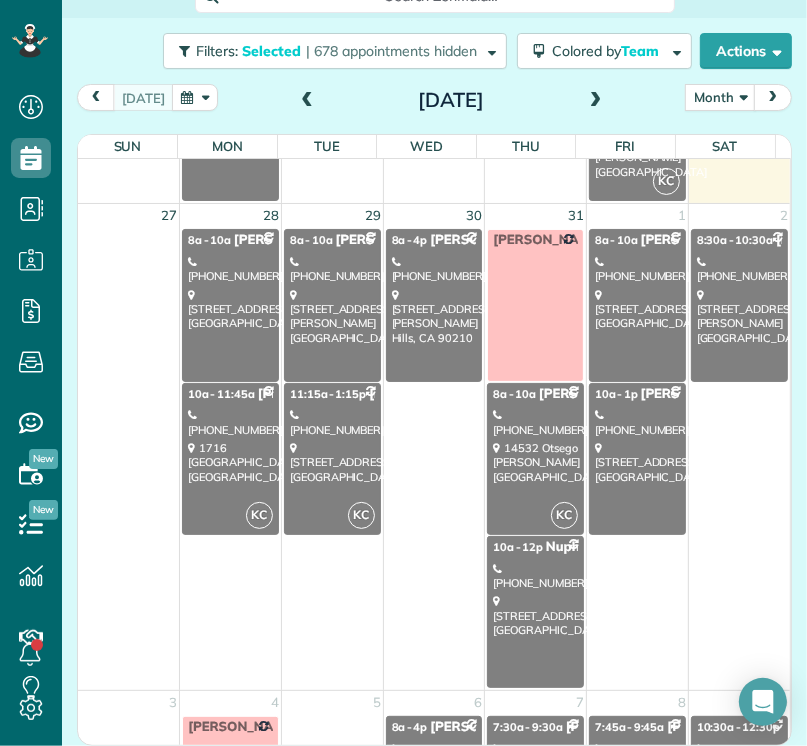 scroll, scrollTop: 2058, scrollLeft: 0, axis: vertical 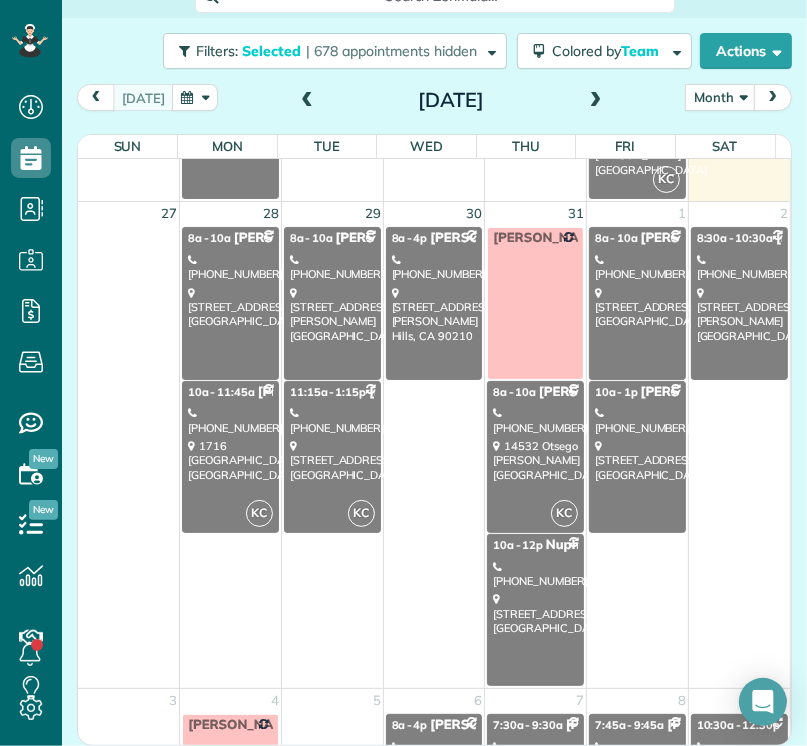 click on "[STREET_ADDRESS]" at bounding box center [230, 307] 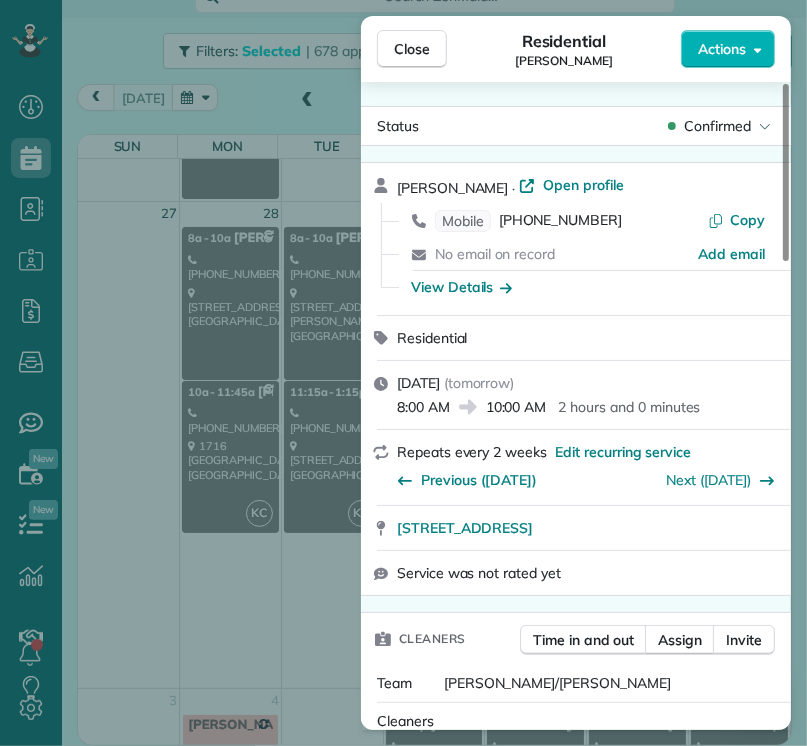 click on "Close Residential Gina Zupsich Actions Status Confirmed Gina Zupsich · Open profile Mobile (415) 519-5435 Copy No email on record Add email View Details Residential Monday, July 28, 2025 ( tomorrow ) 8:00 AM 10:00 AM 2 hours and 0 minutes Repeats every 2 weeks Edit recurring service Previous (Jul 14) Next (Aug 11) 1210 North Avenue 63 Los Angeles CA 90042 Service was not rated yet Cleaners Time in and out Assign Invite Team Karla/Karina Cleaners No cleaners assigned yet Checklist Try Now Keep this appointment up to your standards. Stay on top of every detail, keep your cleaners organised, and your client happy. Assign a checklist Watch a 5 min demo Billing Billing actions Price $160.00 Overcharge $0.00 Discount $0.00 Coupon discount - Primary tax - Secondary tax - Total appointment price $160.00 Tips collected New feature! $0.00 Unpaid Mark as paid Total including tip $160.00 Get paid online in no-time! Send an invoice and reward your cleaners with tips Charge customer credit card Appointment custom fields -" at bounding box center (403, 373) 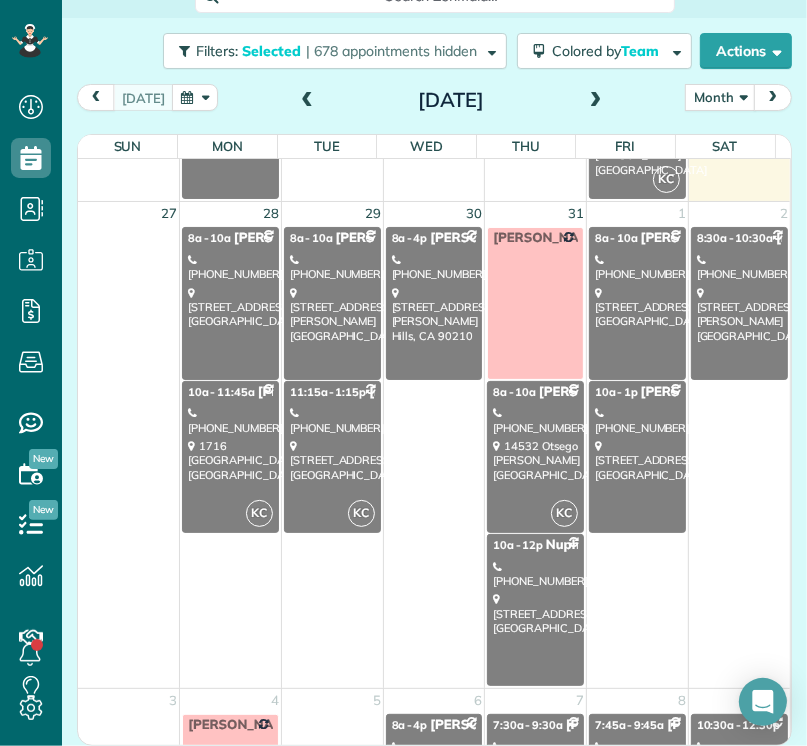 click on "Close Residential Gina Zupsich Actions Status Confirmed Gina Zupsich · Open profile Mobile (415) 519-5435 Copy No email on record Add email View Details Residential Monday, July 28, 2025 ( tomorrow ) 8:00 AM 10:00 AM 2 hours and 0 minutes Repeats every 2 weeks Edit recurring service Previous (Jul 14) Next (Aug 11) 1210 North Avenue 63 Los Angeles CA 90042 Service was not rated yet Cleaners Time in and out Assign Invite Team Karla/Karina Cleaners No cleaners assigned yet Checklist Try Now Keep this appointment up to your standards. Stay on top of every detail, keep your cleaners organised, and your client happy. Assign a checklist Watch a 5 min demo Billing Billing actions Price $160.00 Overcharge $0.00 Discount $0.00 Coupon discount - Primary tax - Secondary tax - Total appointment price $160.00 Tips collected New feature! $0.00 Unpaid Mark as paid Total including tip $160.00 Get paid online in no-time! Send an invoice and reward your cleaners with tips Charge customer credit card Appointment custom fields -" at bounding box center [403, 373] 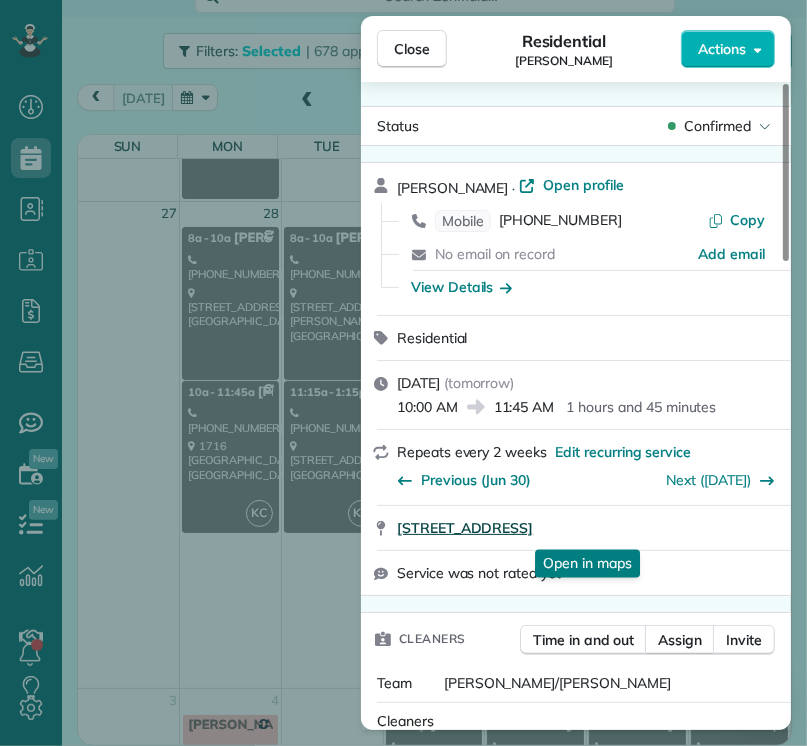 click on "1716 Micheltorena Street Los Angeles CA 90026" at bounding box center (465, 528) 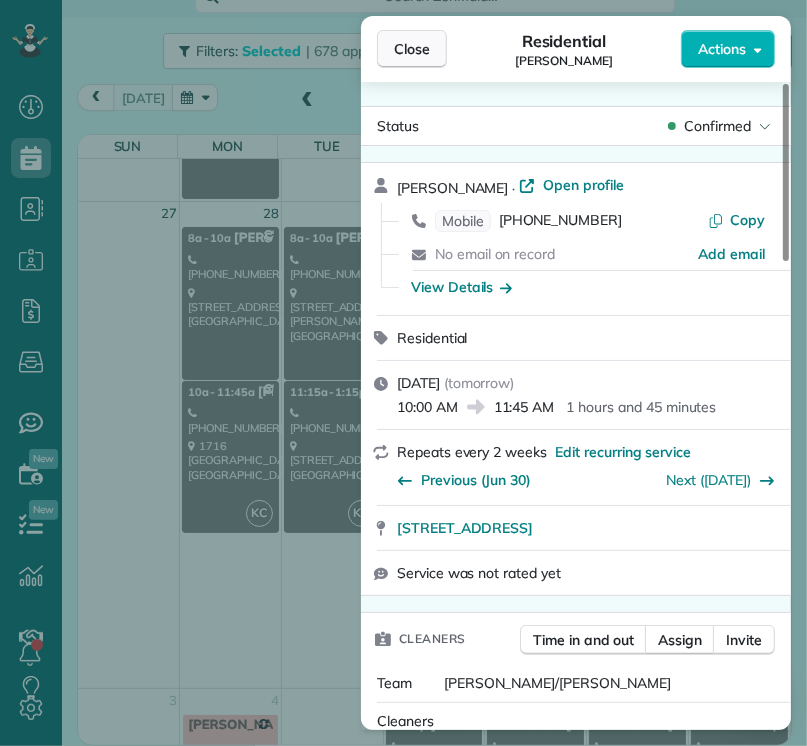 click on "Close" at bounding box center [412, 49] 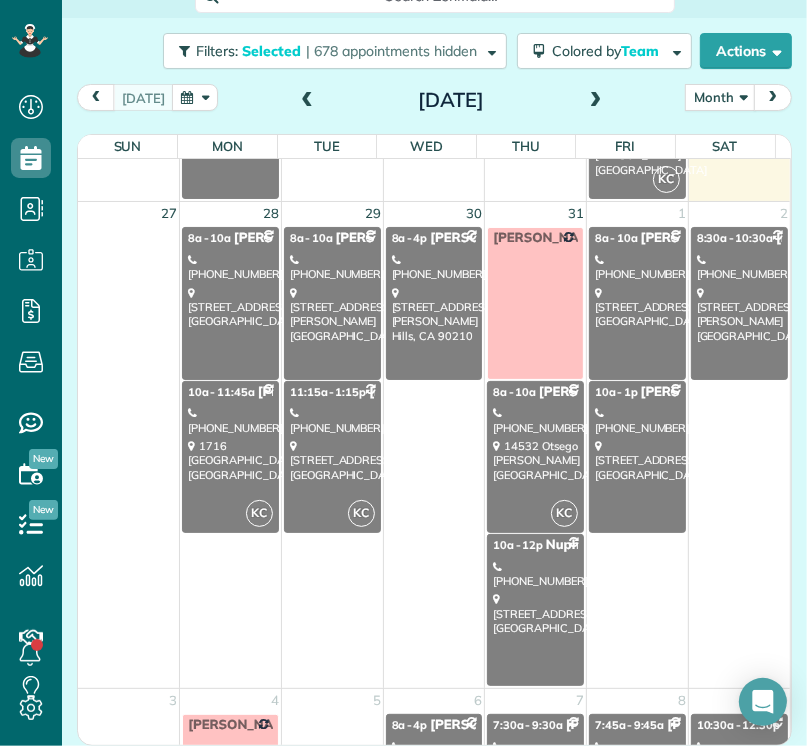 click on "648 Isabel Street Los Angeles, CA 90065" at bounding box center (332, 314) 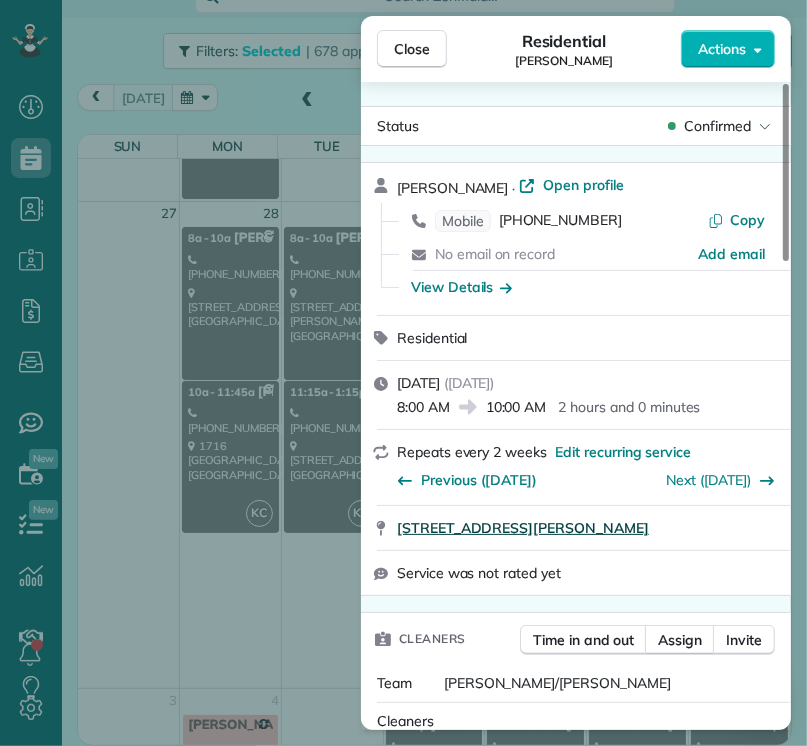 click on "648 Isabel Street Los Angeles CA 90065" at bounding box center (523, 528) 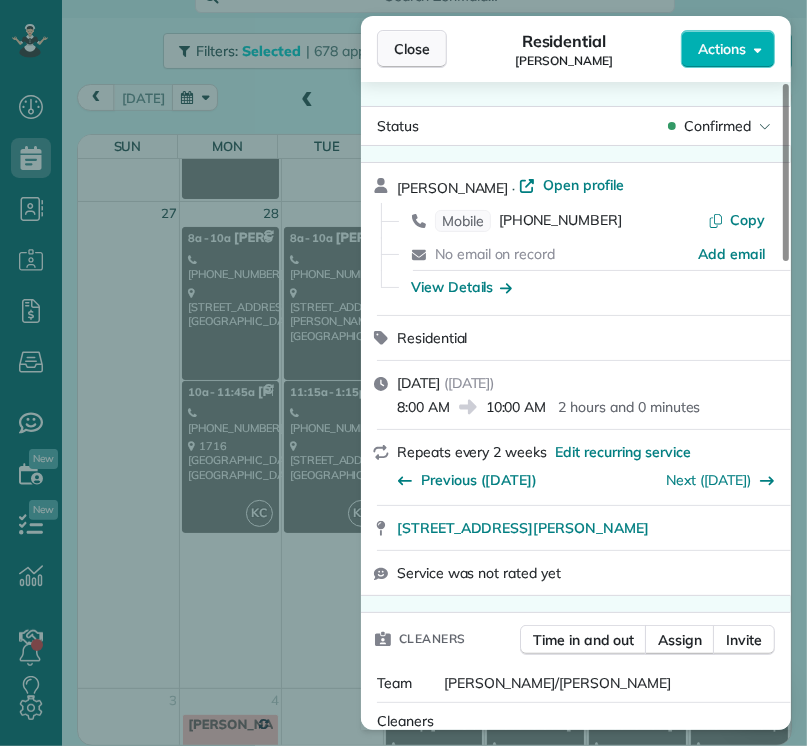 click on "Close" at bounding box center [412, 49] 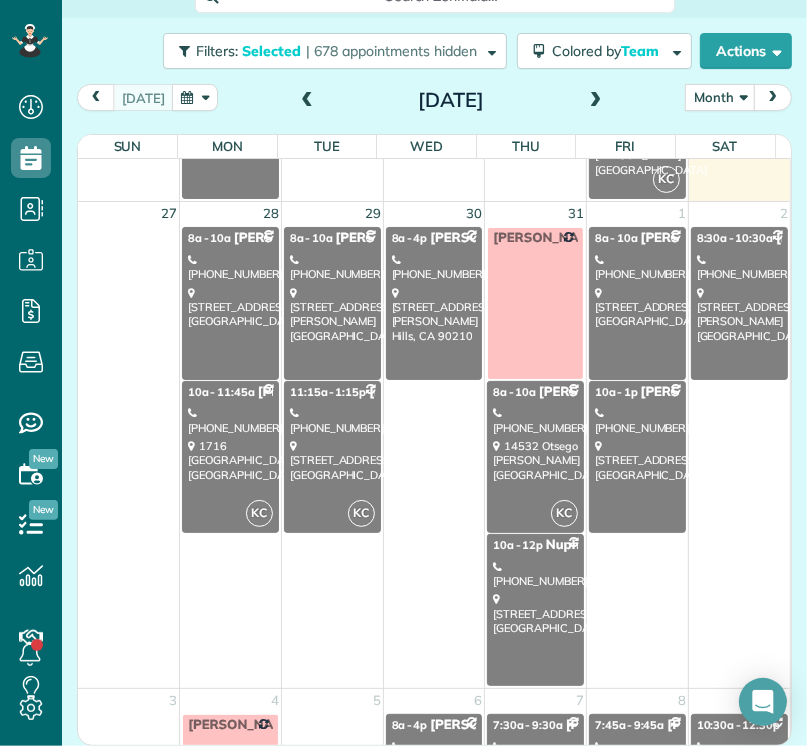 click on "1432 Harridge Dr. Berverly Hills, CA 90210" at bounding box center (434, 314) 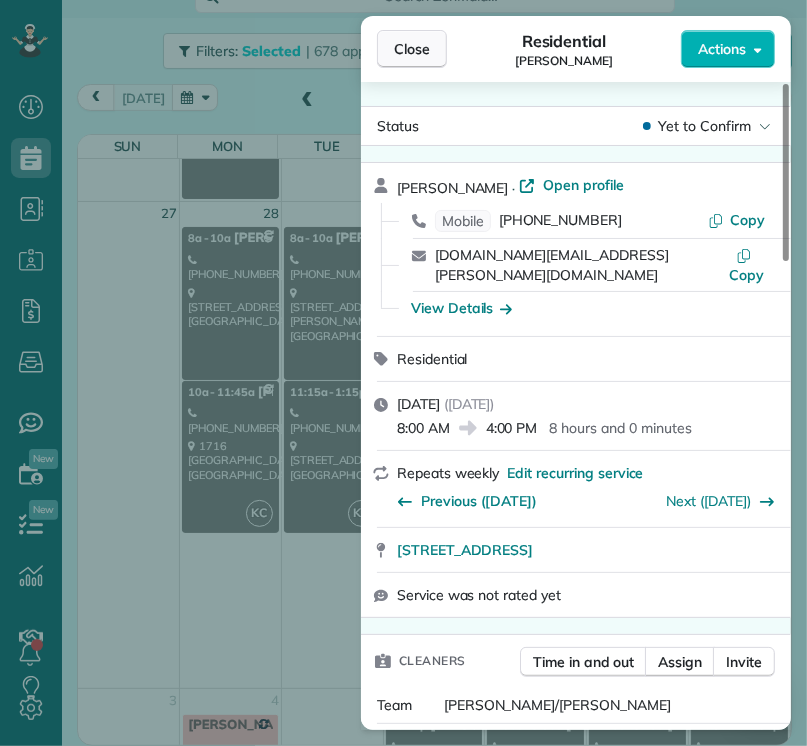 click on "Close" at bounding box center (412, 49) 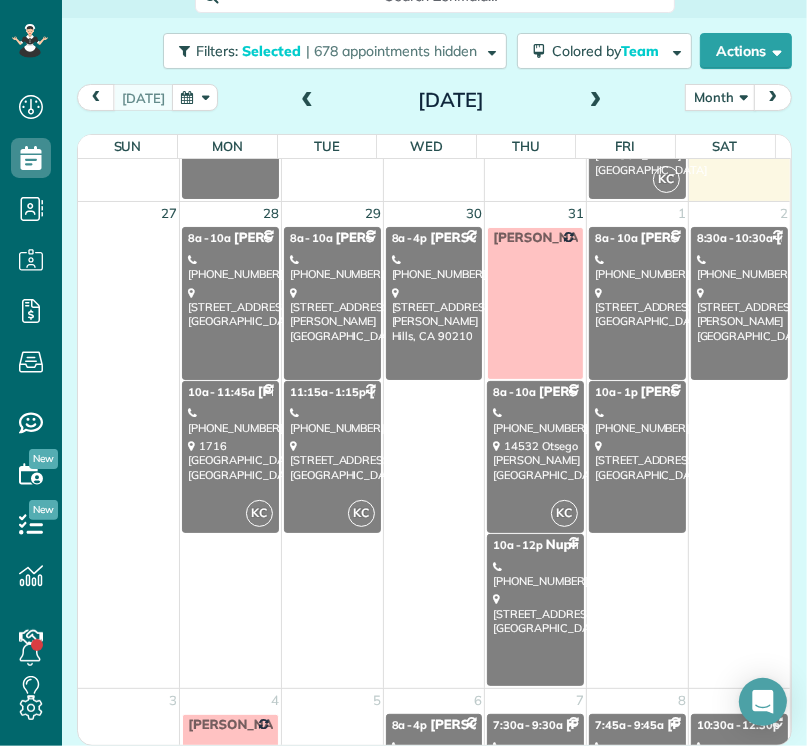 click on "14532 Otsego Sherman Oaks, CA 91242" at bounding box center (535, 460) 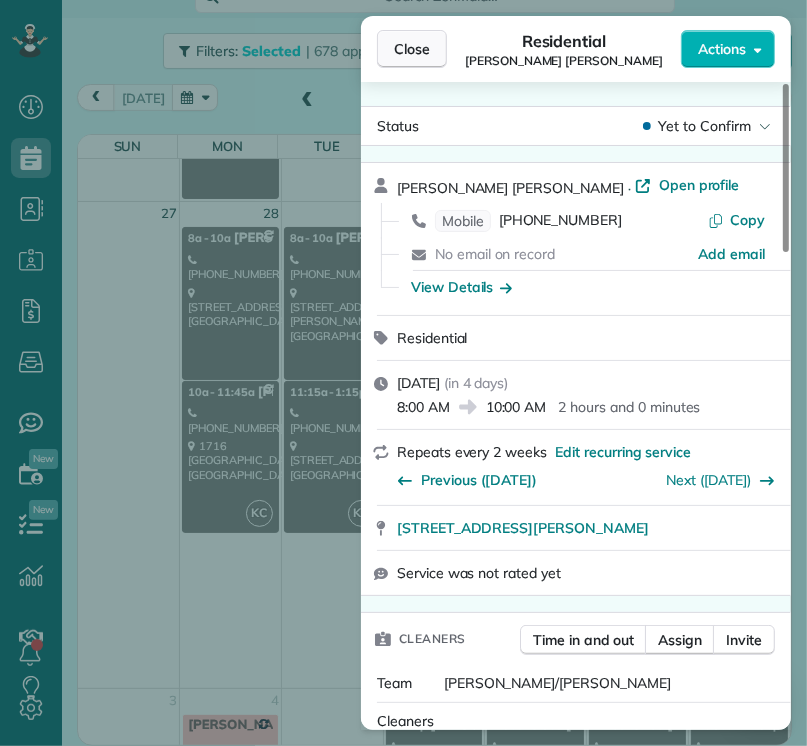 click on "Close" at bounding box center [412, 49] 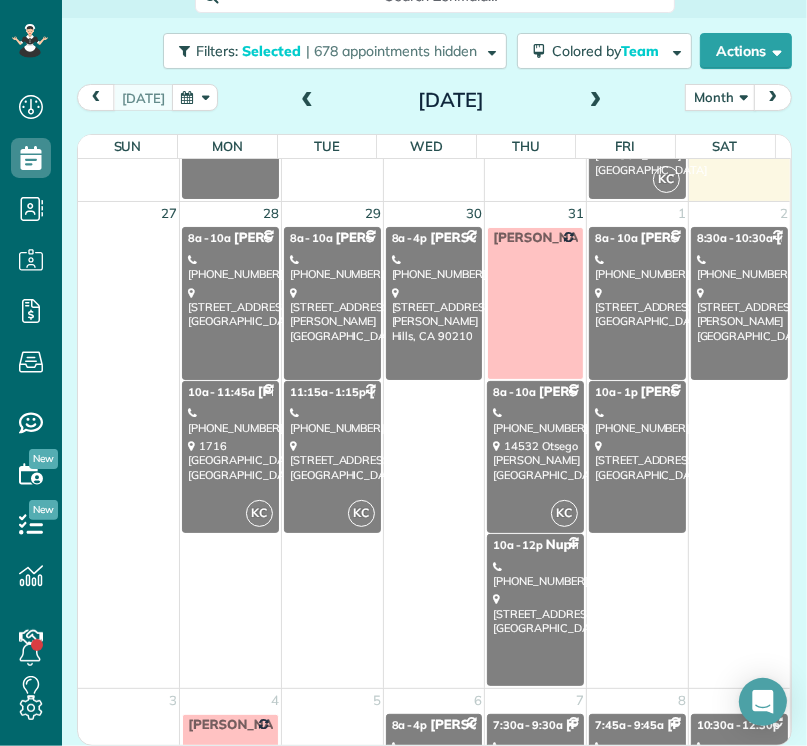 click on "9650 Gothic Ave North Hills, CA 91343" at bounding box center [535, 613] 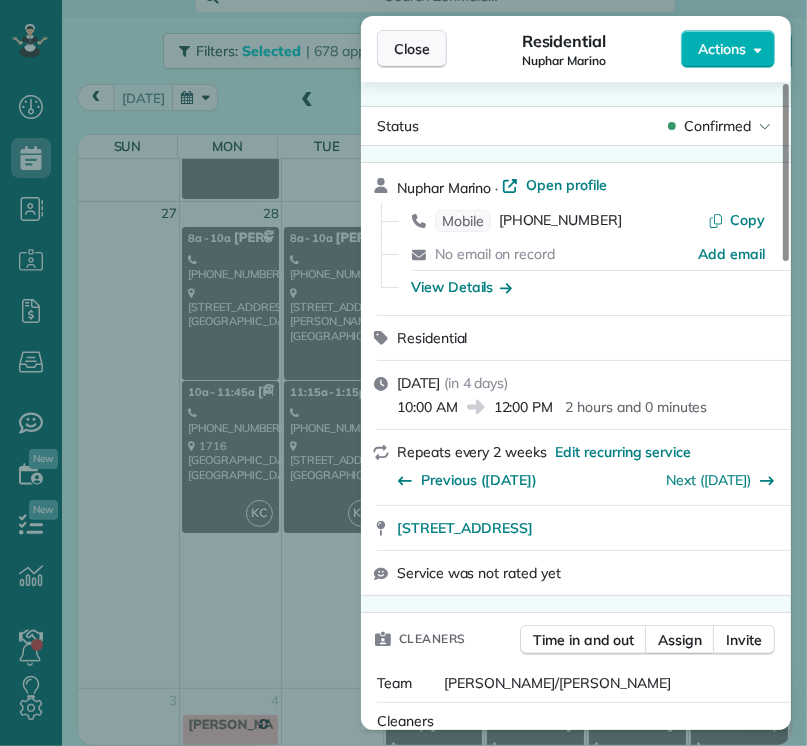 click on "Close" at bounding box center (412, 49) 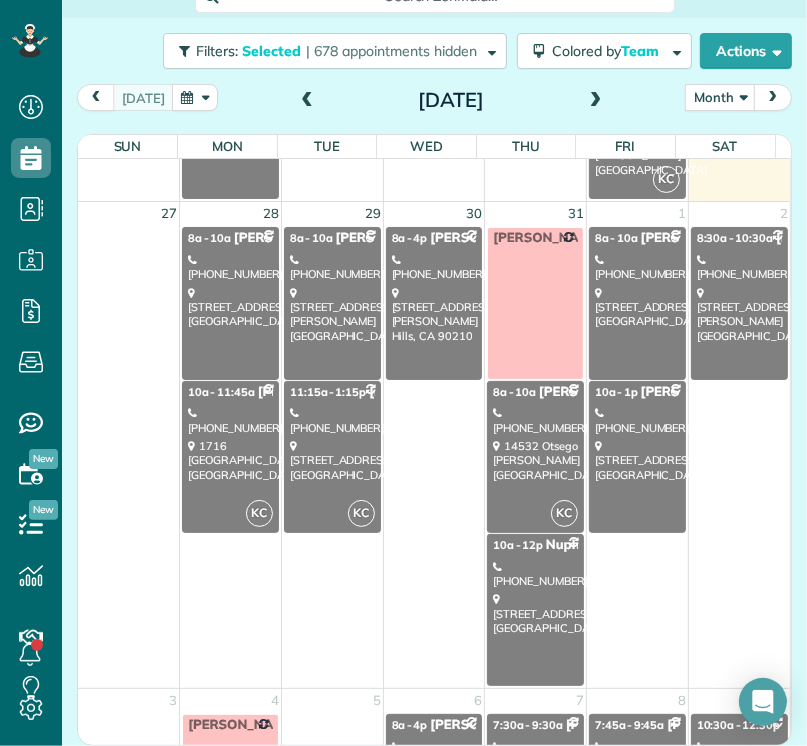 click on "[PHONE_NUMBER]" at bounding box center [637, 267] 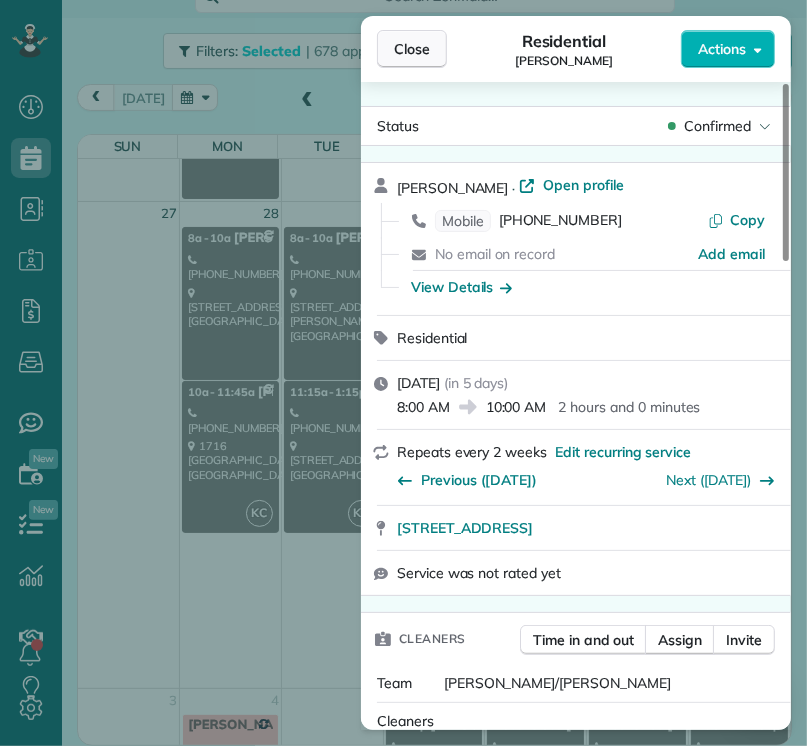 click on "Close" at bounding box center [412, 49] 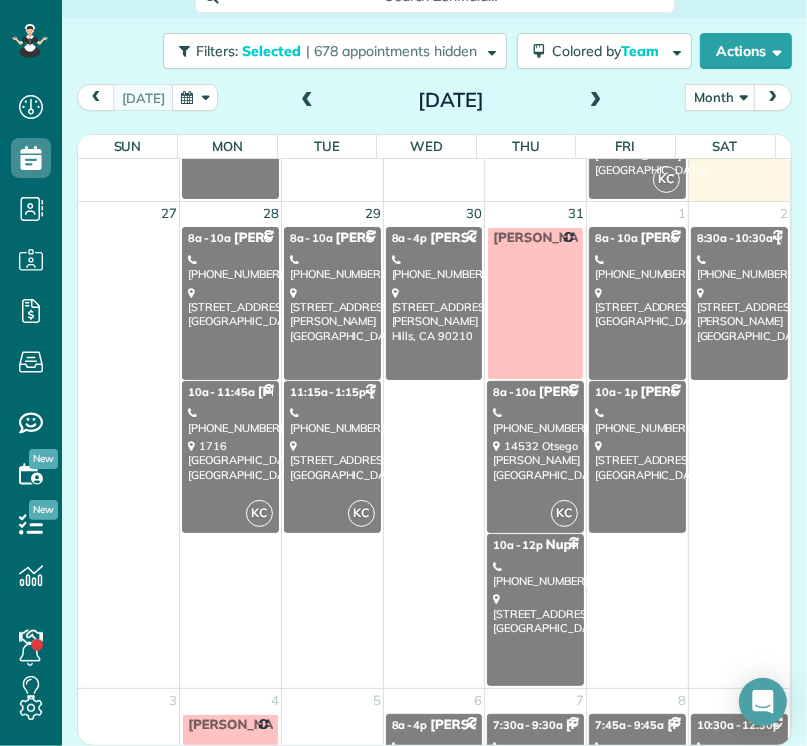 click on "1818 Crestmont Court Glendale, CA 91208" at bounding box center [637, 460] 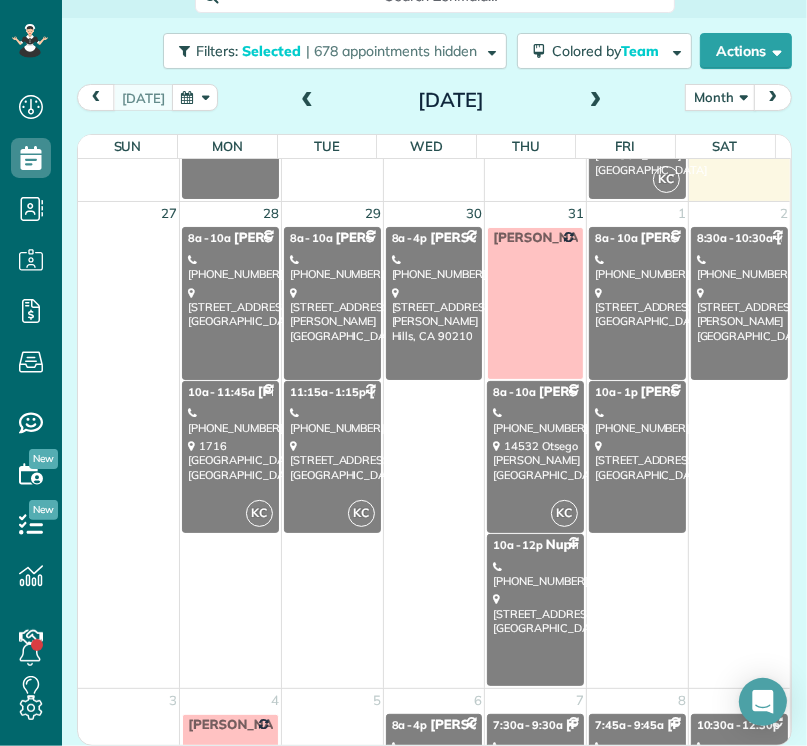 click on "13885 Valley Vista Boulevard Sherman Oaks, CA 91423" at bounding box center [739, 314] 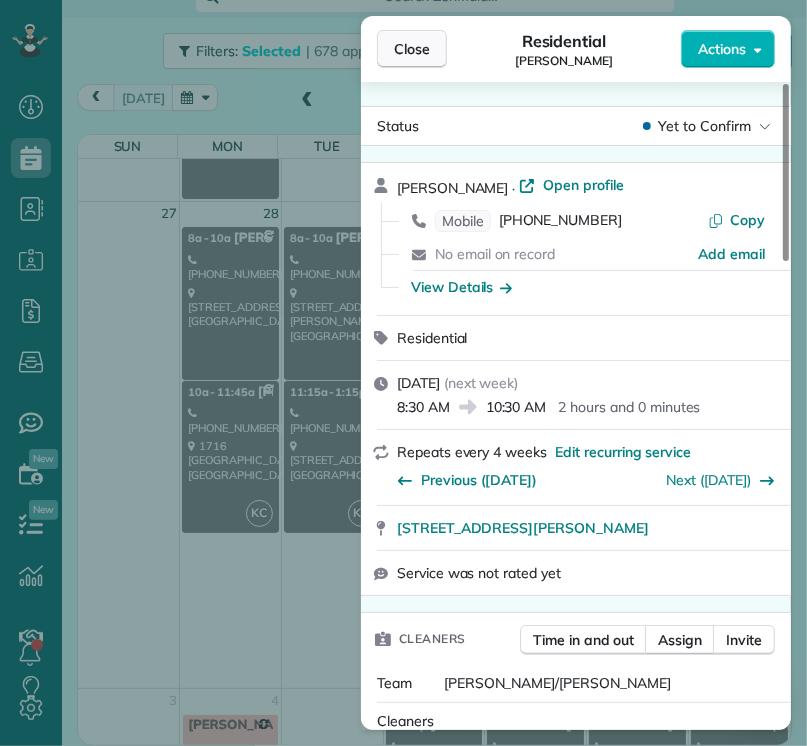 click on "Close" at bounding box center [412, 49] 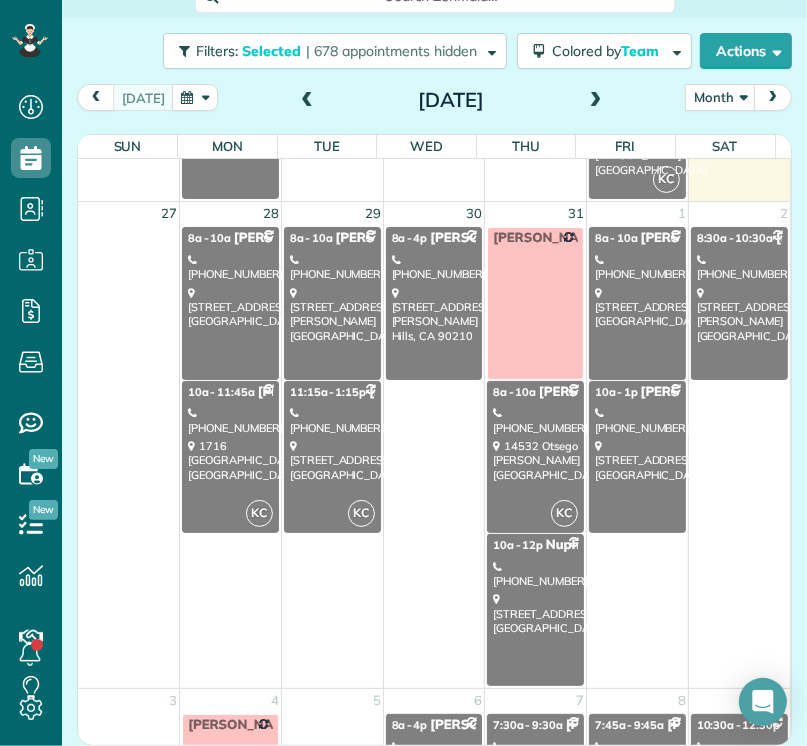 click on "13885 Valley Vista Boulevard Sherman Oaks, CA 91423" at bounding box center (739, 314) 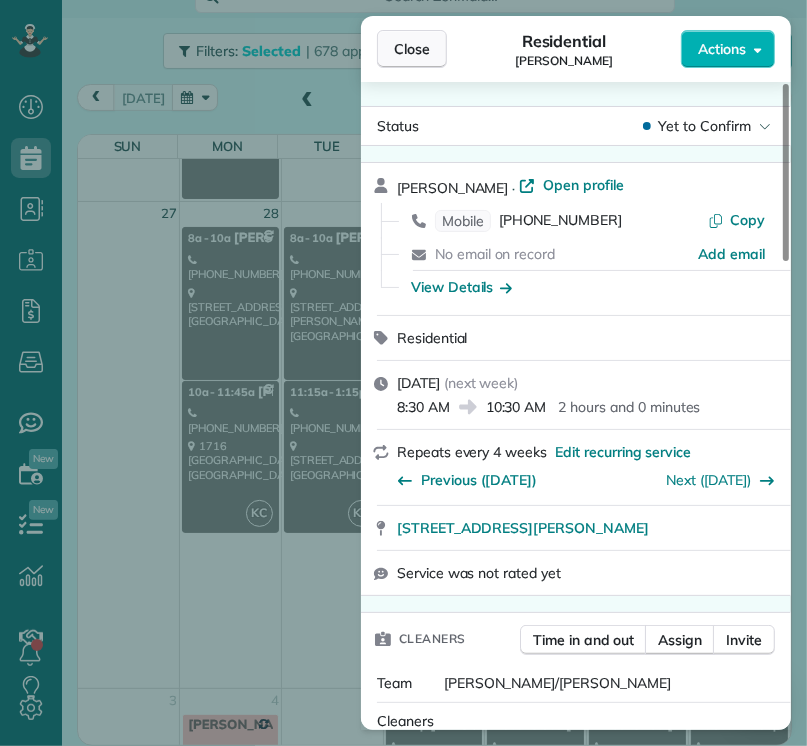 click on "Close" at bounding box center (412, 49) 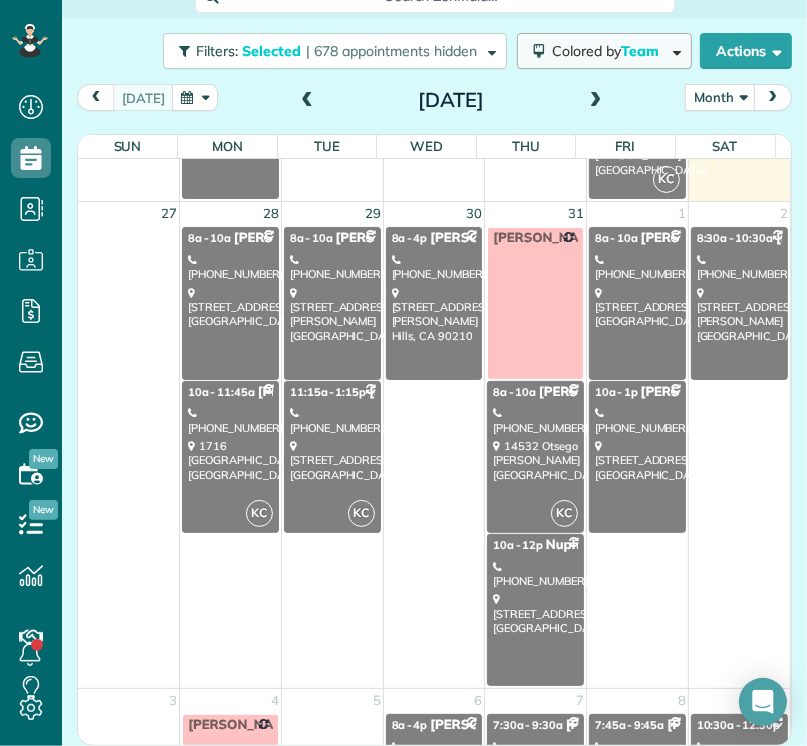 click on "Colored by  Team" at bounding box center (609, 51) 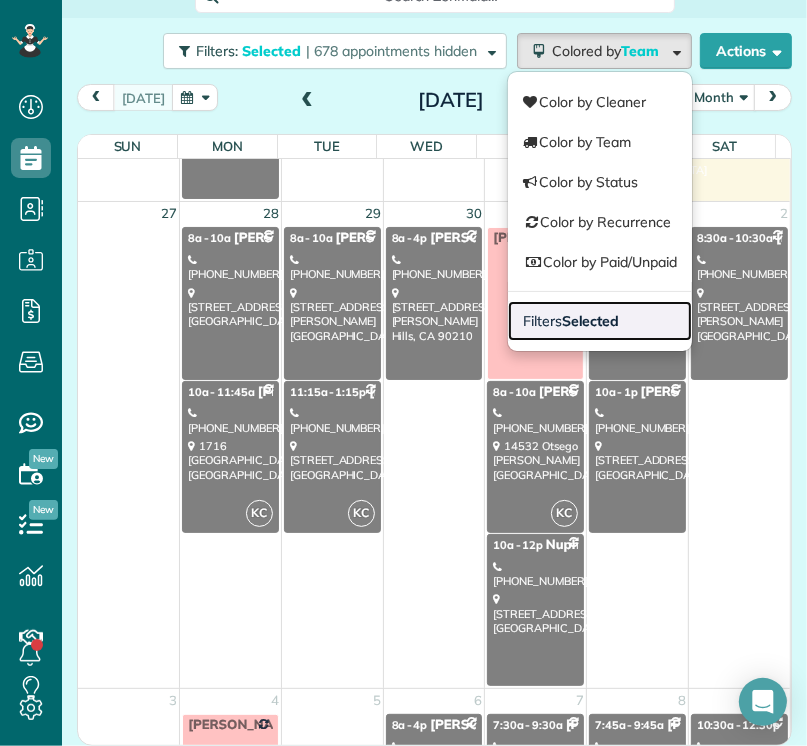 click on "Filters  Selected" at bounding box center (600, 321) 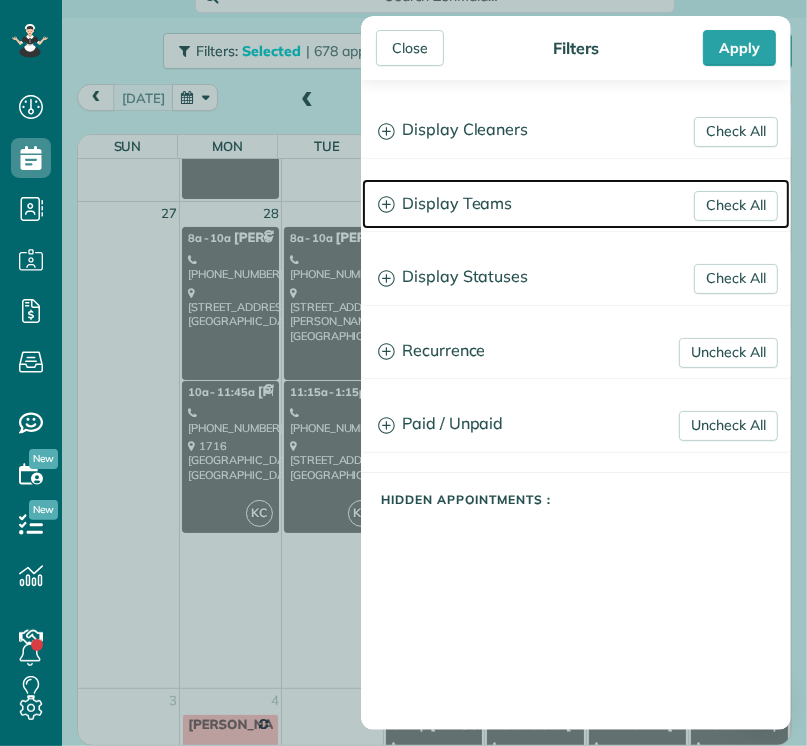 click on "Display Teams" at bounding box center [576, 204] 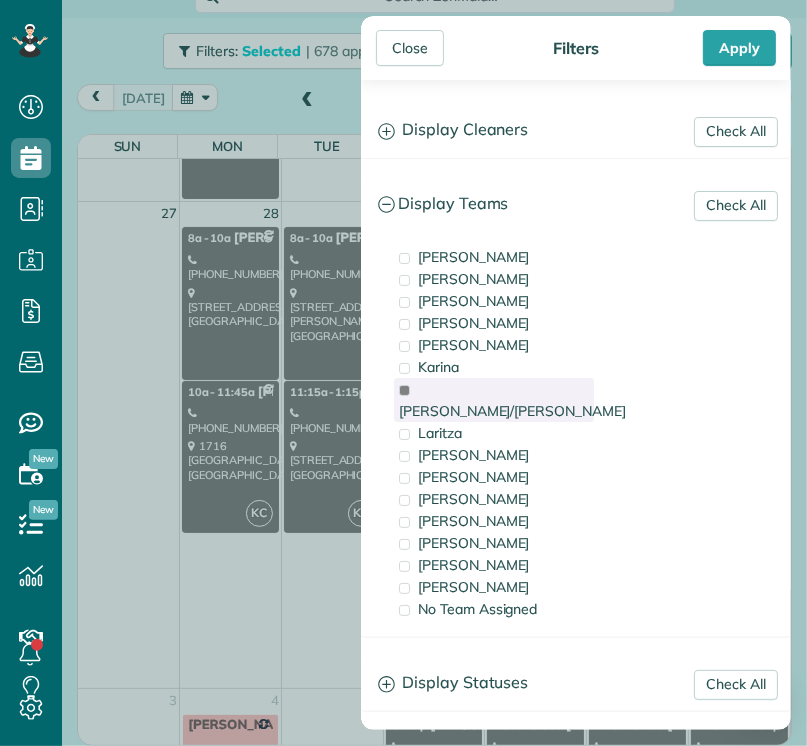 click on "[PERSON_NAME]/[PERSON_NAME]" at bounding box center [512, 411] 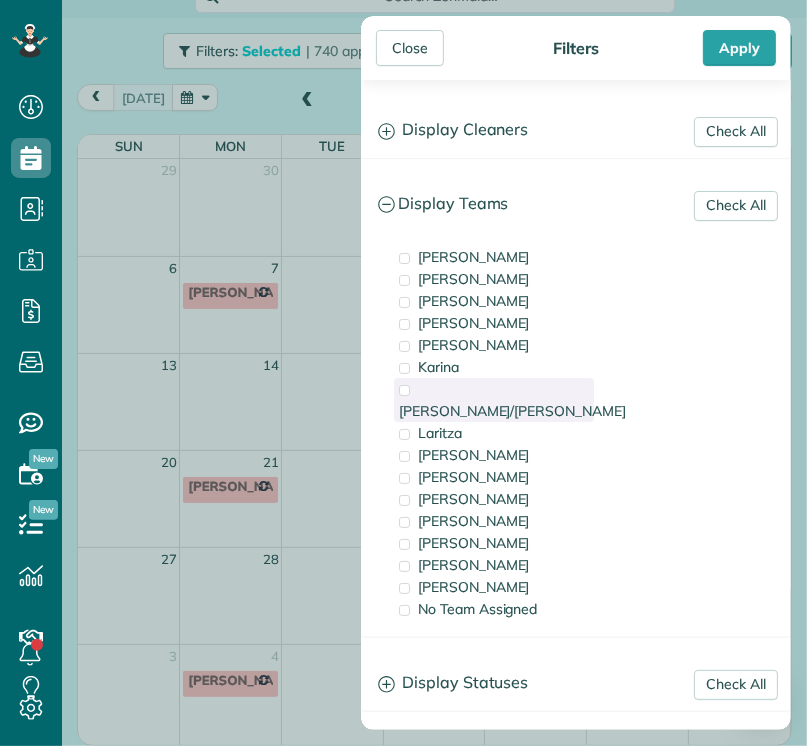 scroll, scrollTop: 0, scrollLeft: 0, axis: both 